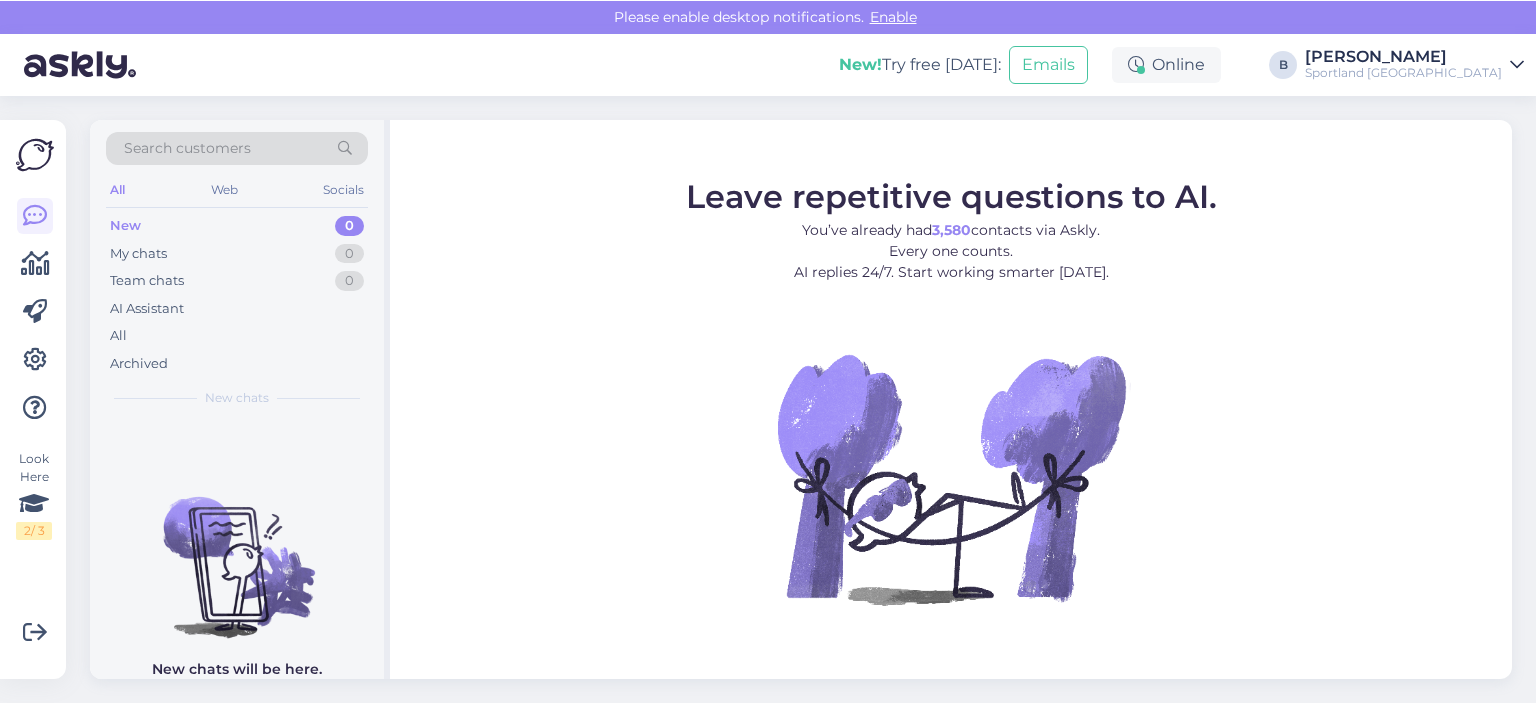 scroll, scrollTop: 0, scrollLeft: 0, axis: both 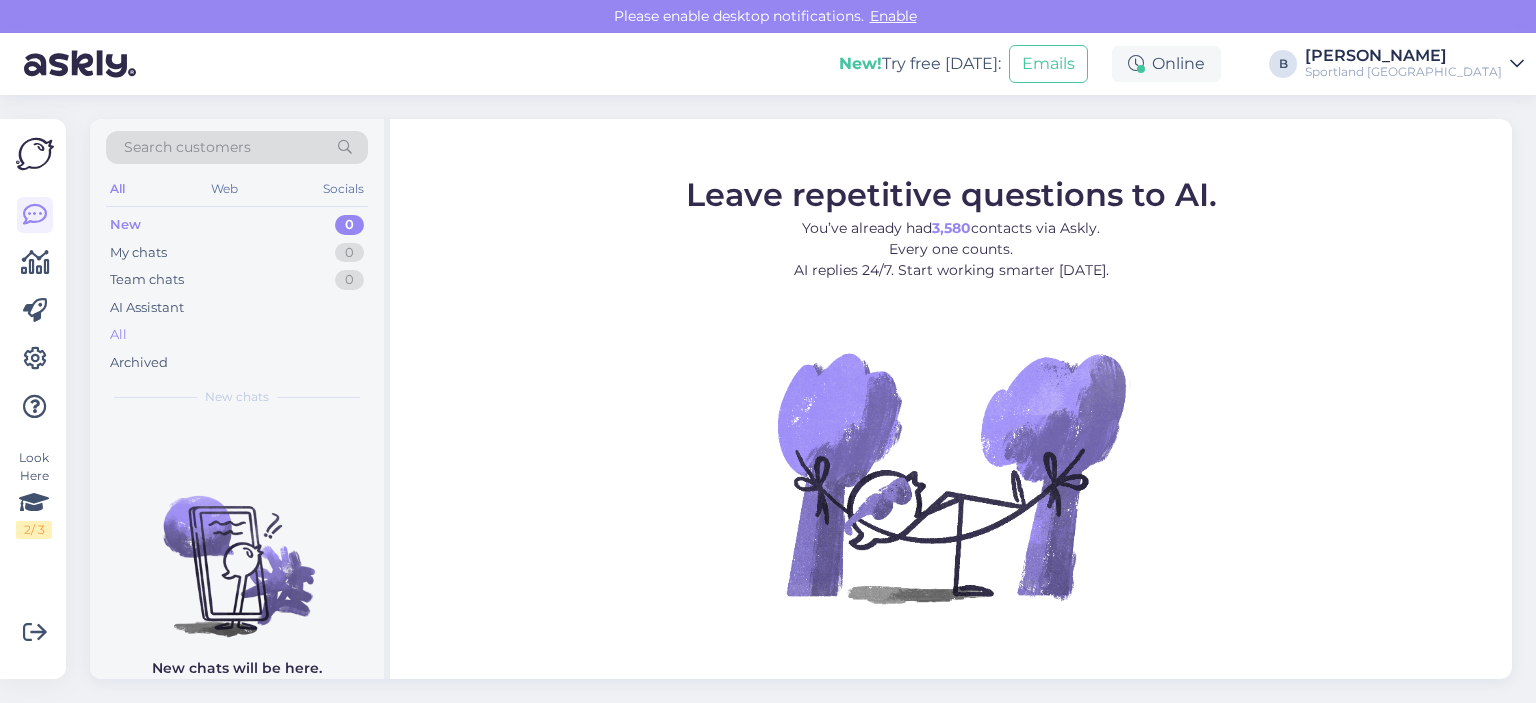 click on "All" at bounding box center [237, 335] 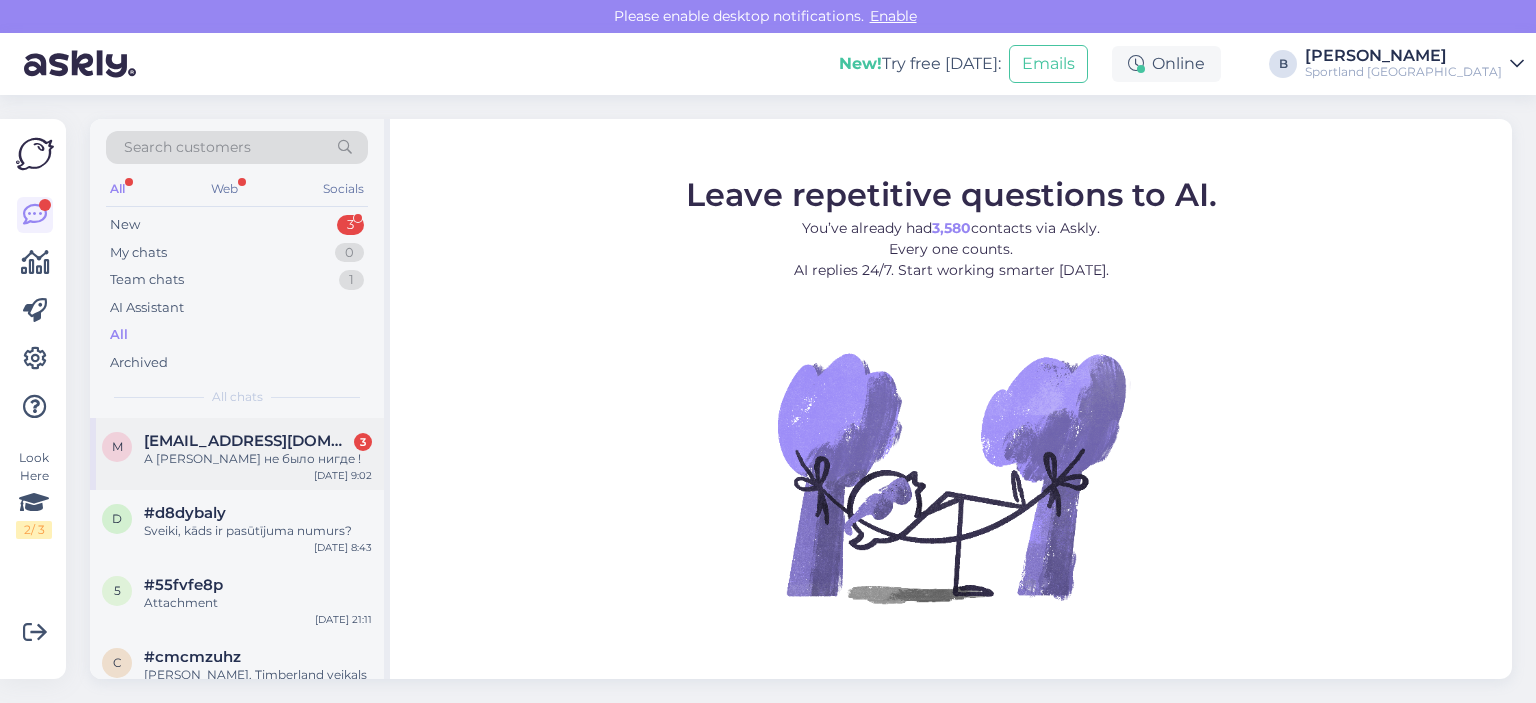 click on "m [EMAIL_ADDRESS][DOMAIN_NAME] 3 А спрея не было нигде ! [DATE] 9:02" at bounding box center (237, 454) 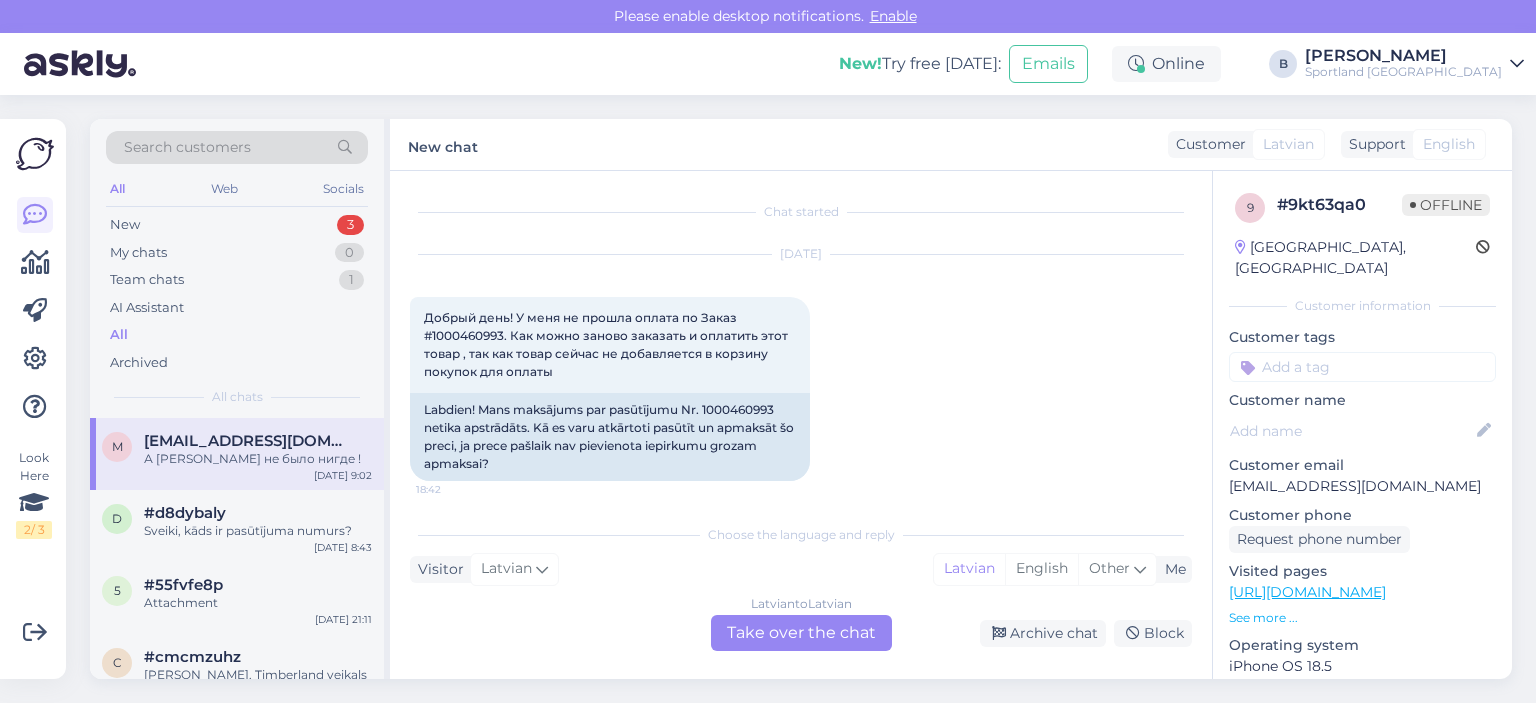 scroll, scrollTop: 7321, scrollLeft: 0, axis: vertical 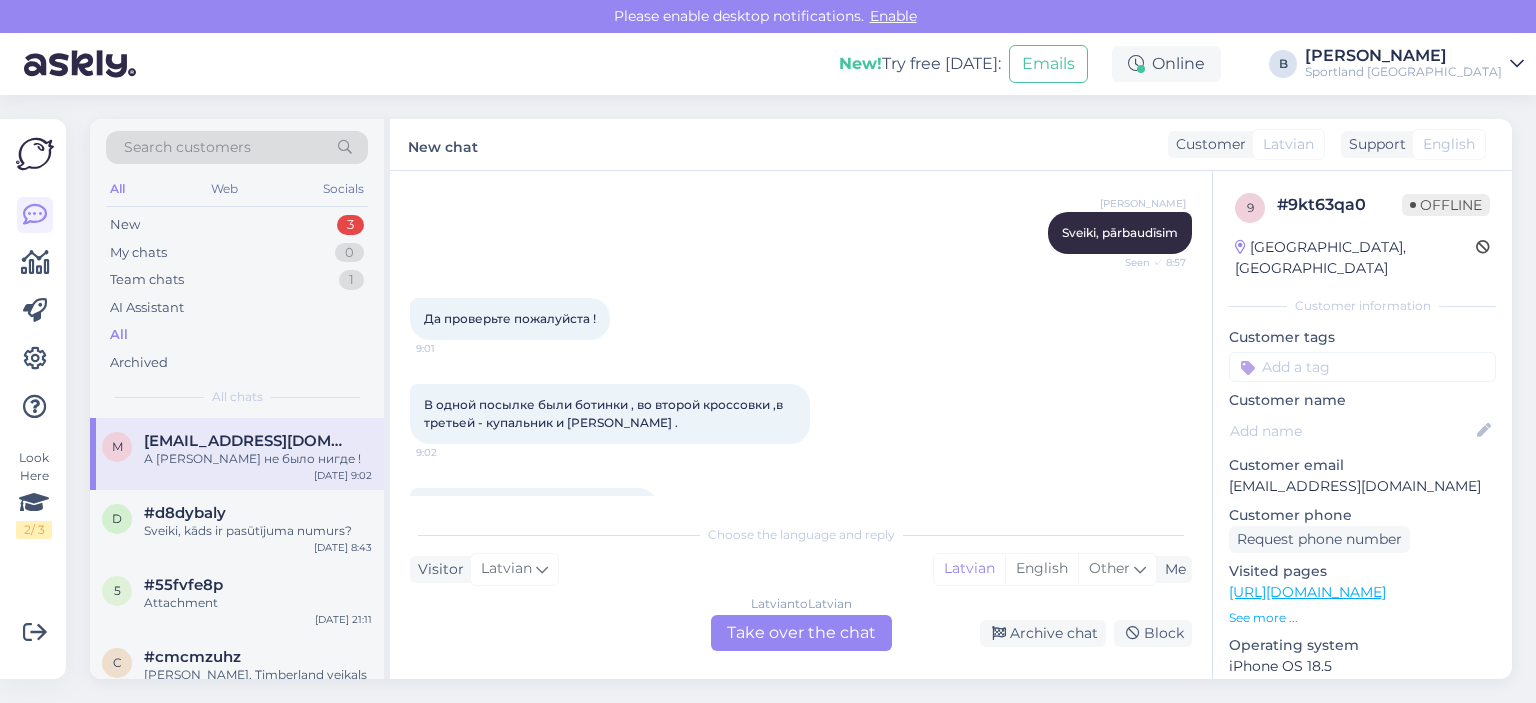 click on "Latvian  to  Latvian Take over the chat" at bounding box center (801, 633) 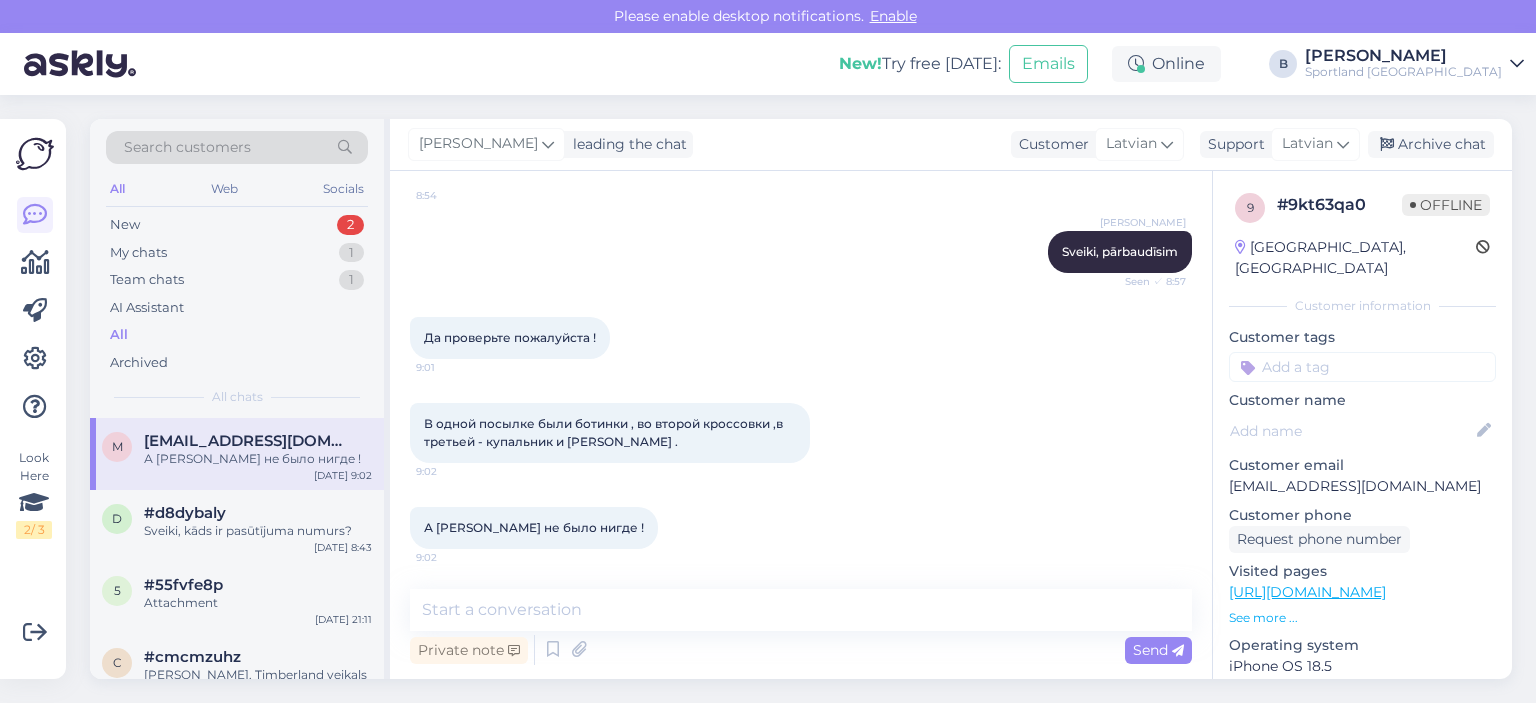 scroll, scrollTop: 7247, scrollLeft: 0, axis: vertical 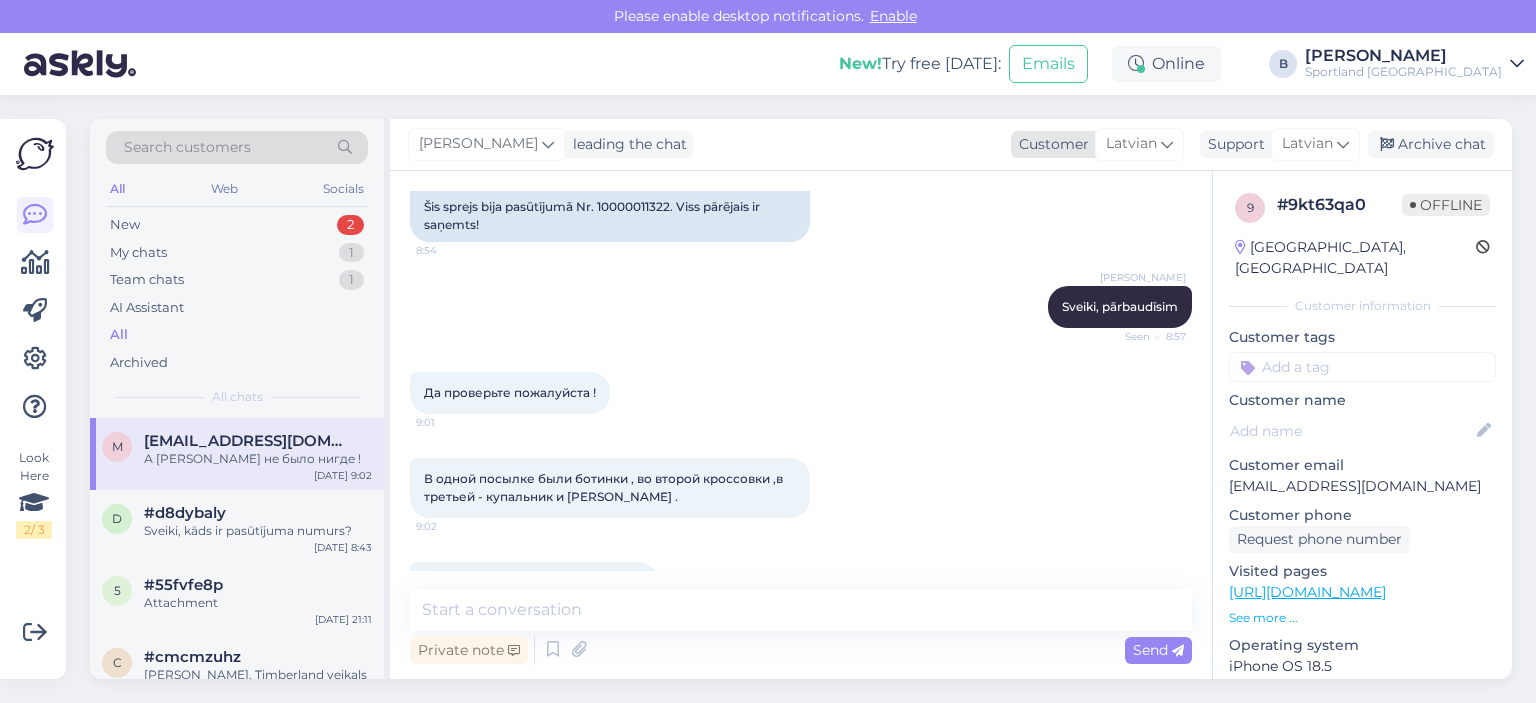 click on "Latvian" at bounding box center [1139, 144] 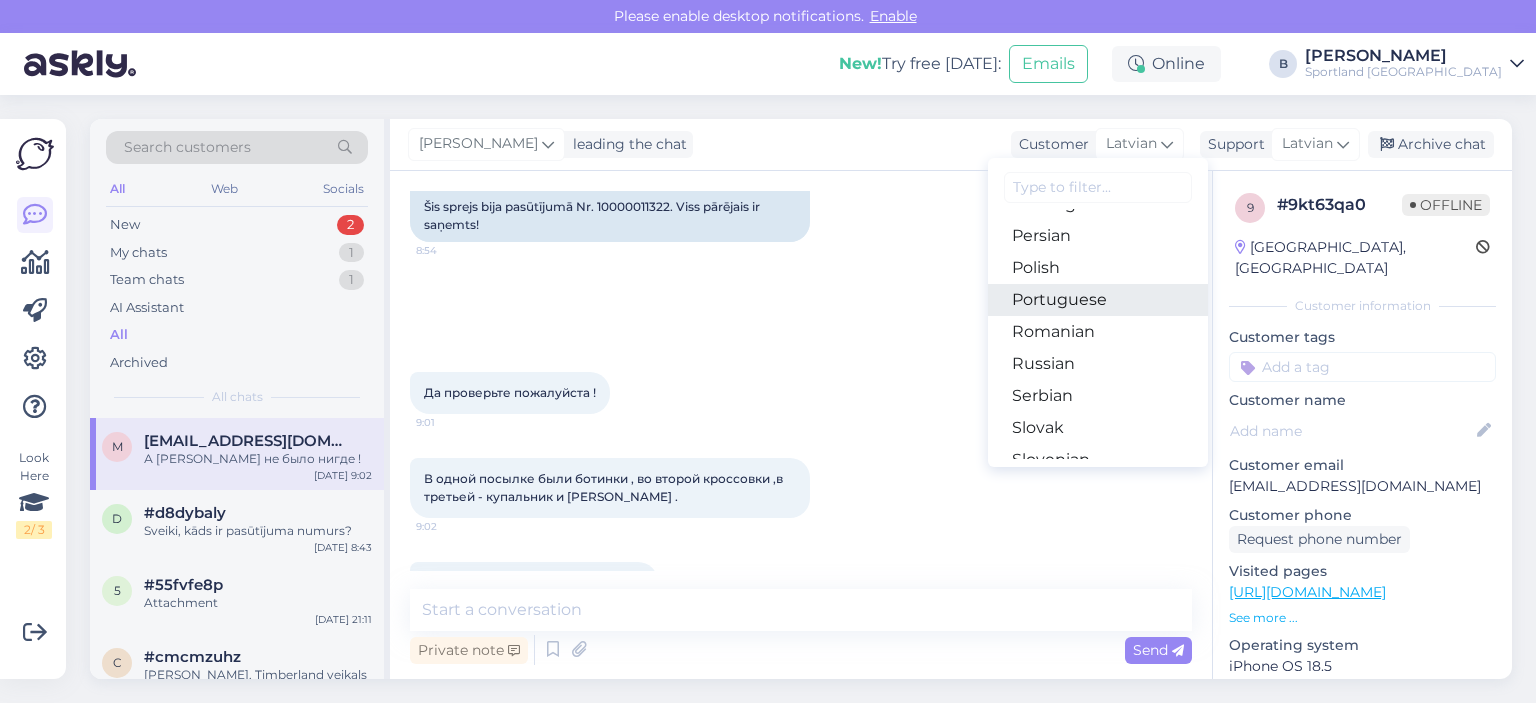 scroll, scrollTop: 700, scrollLeft: 0, axis: vertical 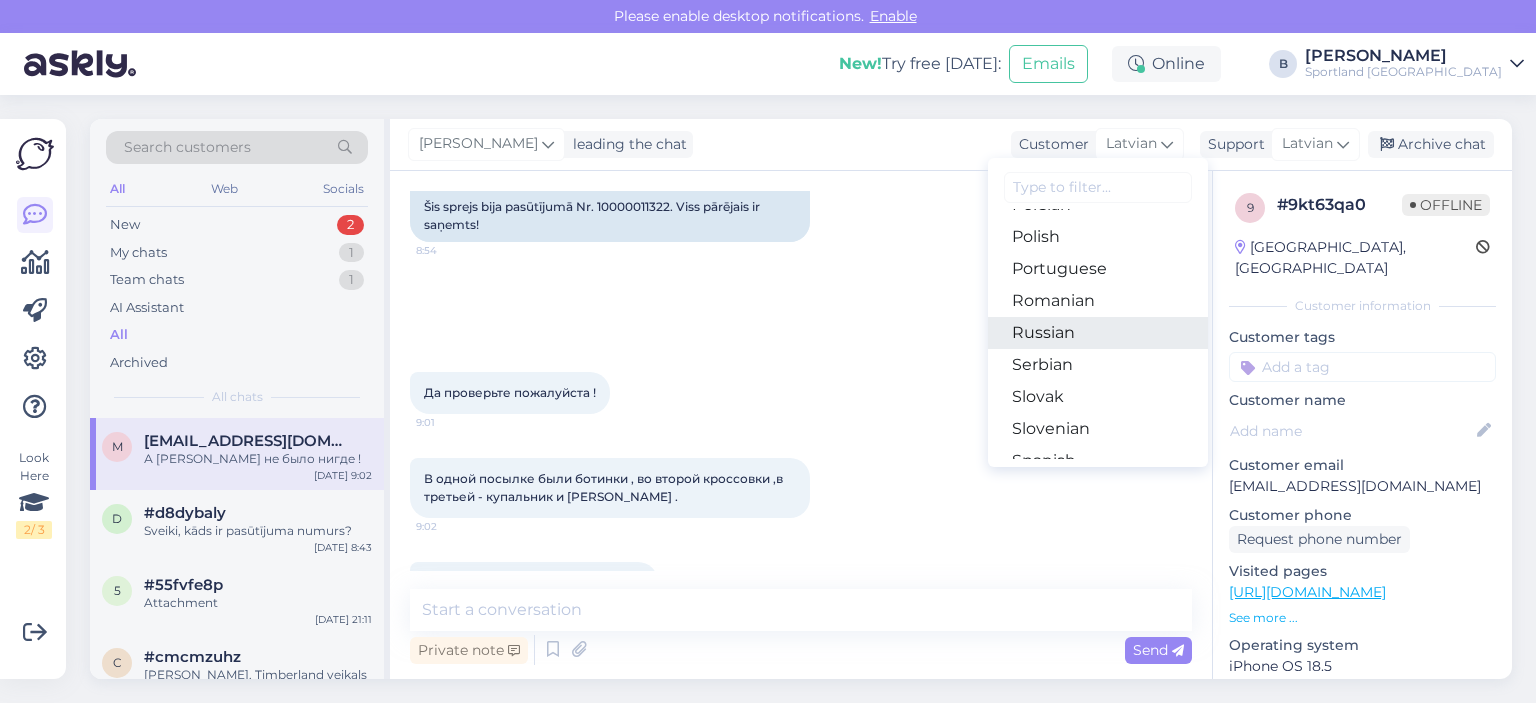 click on "Russian" at bounding box center [1098, 333] 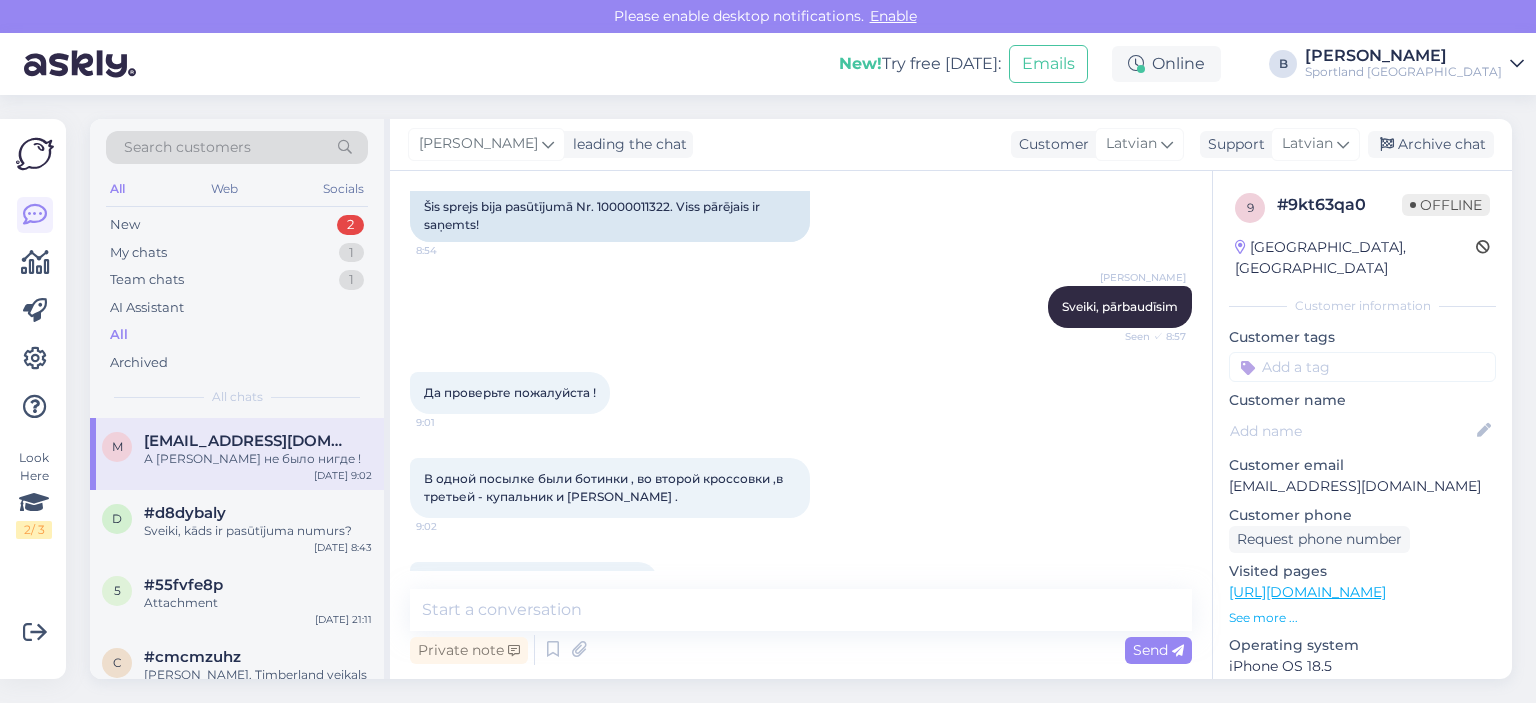 scroll, scrollTop: 7321, scrollLeft: 0, axis: vertical 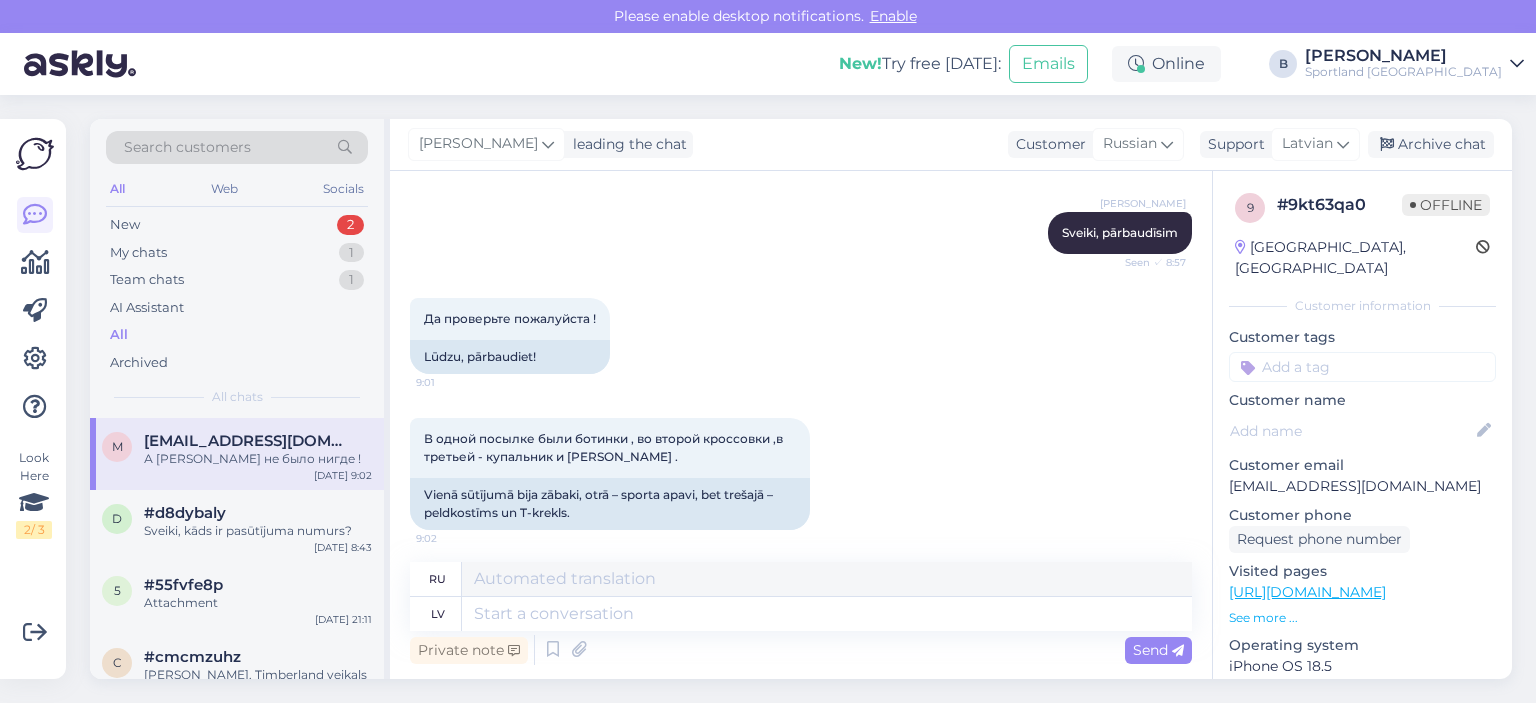 click on "В одной посылке были ботинки , во второй кроссовки ,в третьей - купальник и [PERSON_NAME] .  9:02  Vienā sūtījumā bija zābaki, otrā – sporta apavi, bet trešajā – peldkostīms un T-krekls." at bounding box center (801, 474) 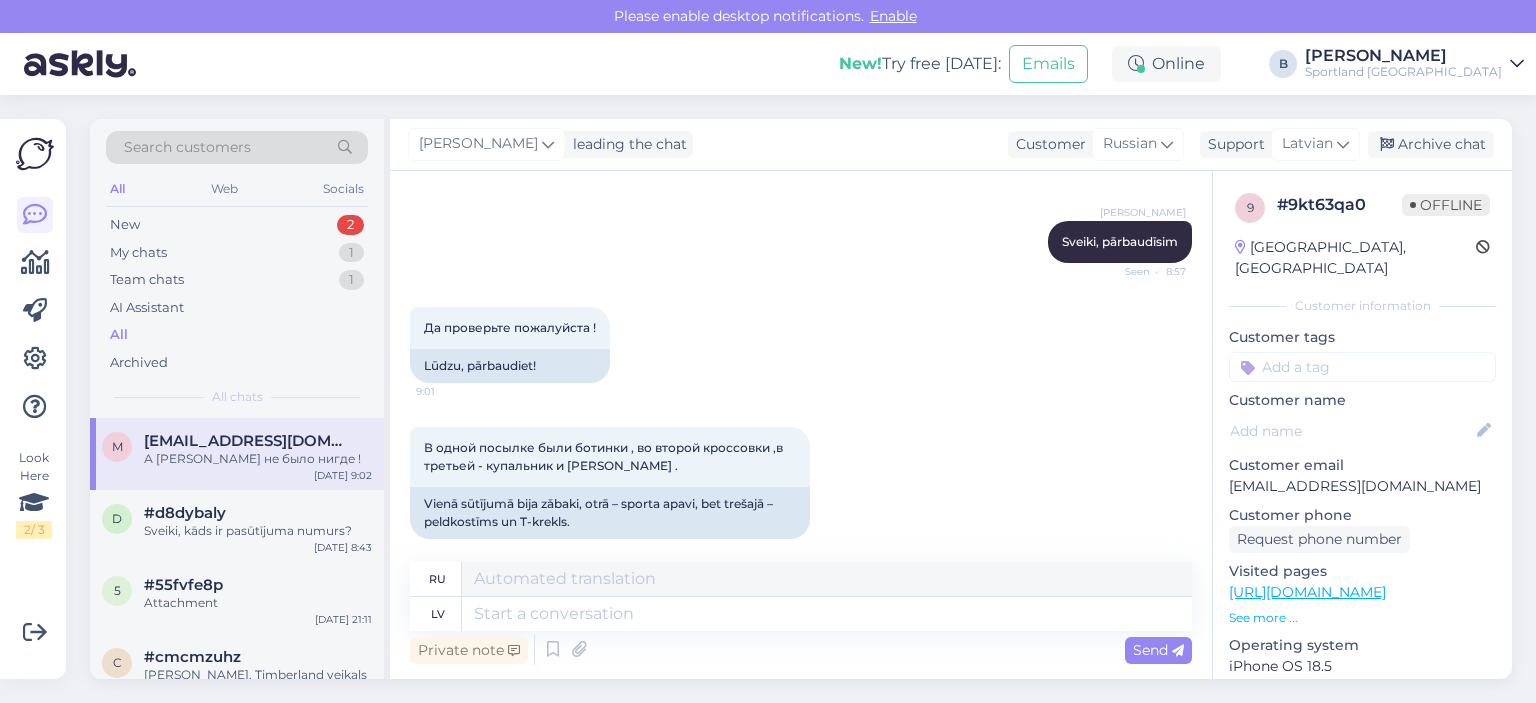 scroll, scrollTop: 7193, scrollLeft: 0, axis: vertical 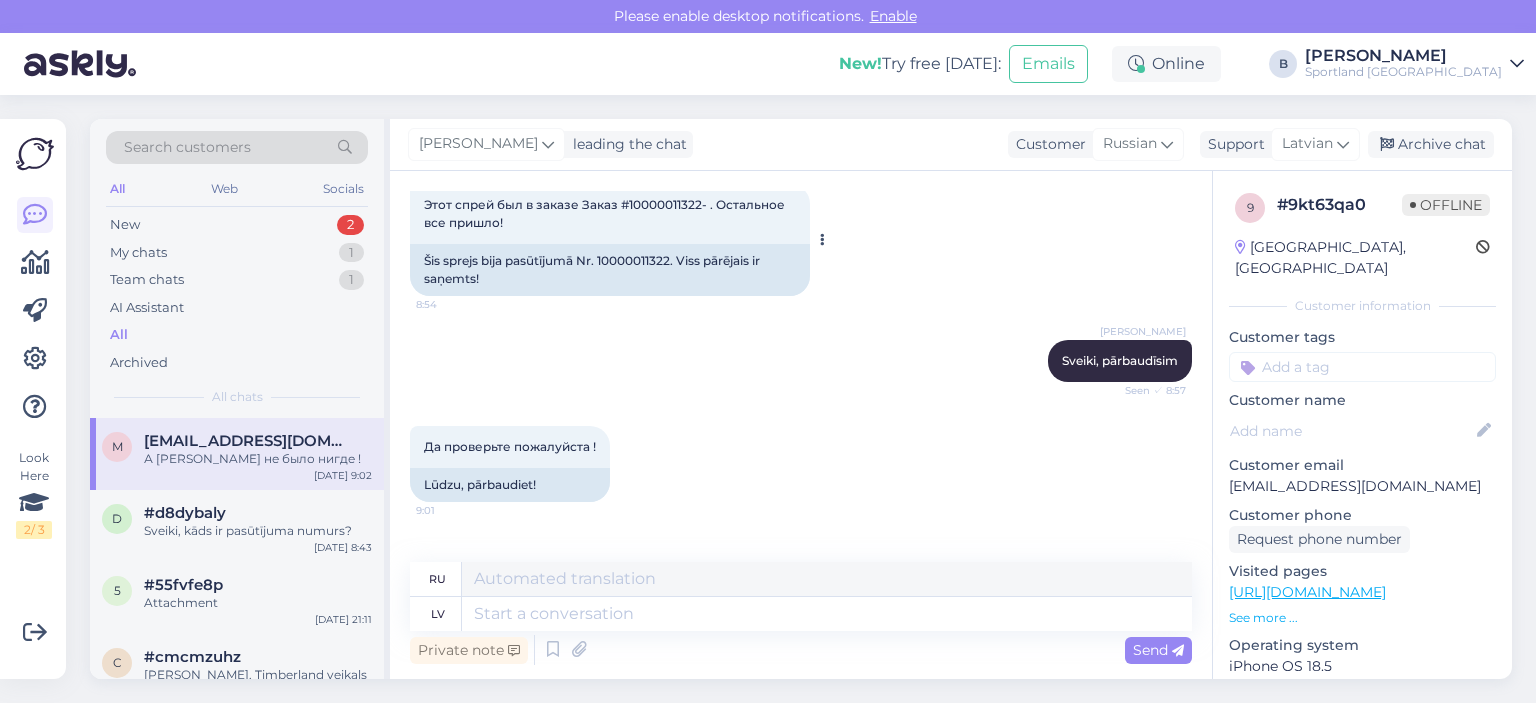 click on "Šis sprejs bija pasūtījumā Nr. 10000011322. Viss pārējais ir saņemts!" at bounding box center (610, 270) 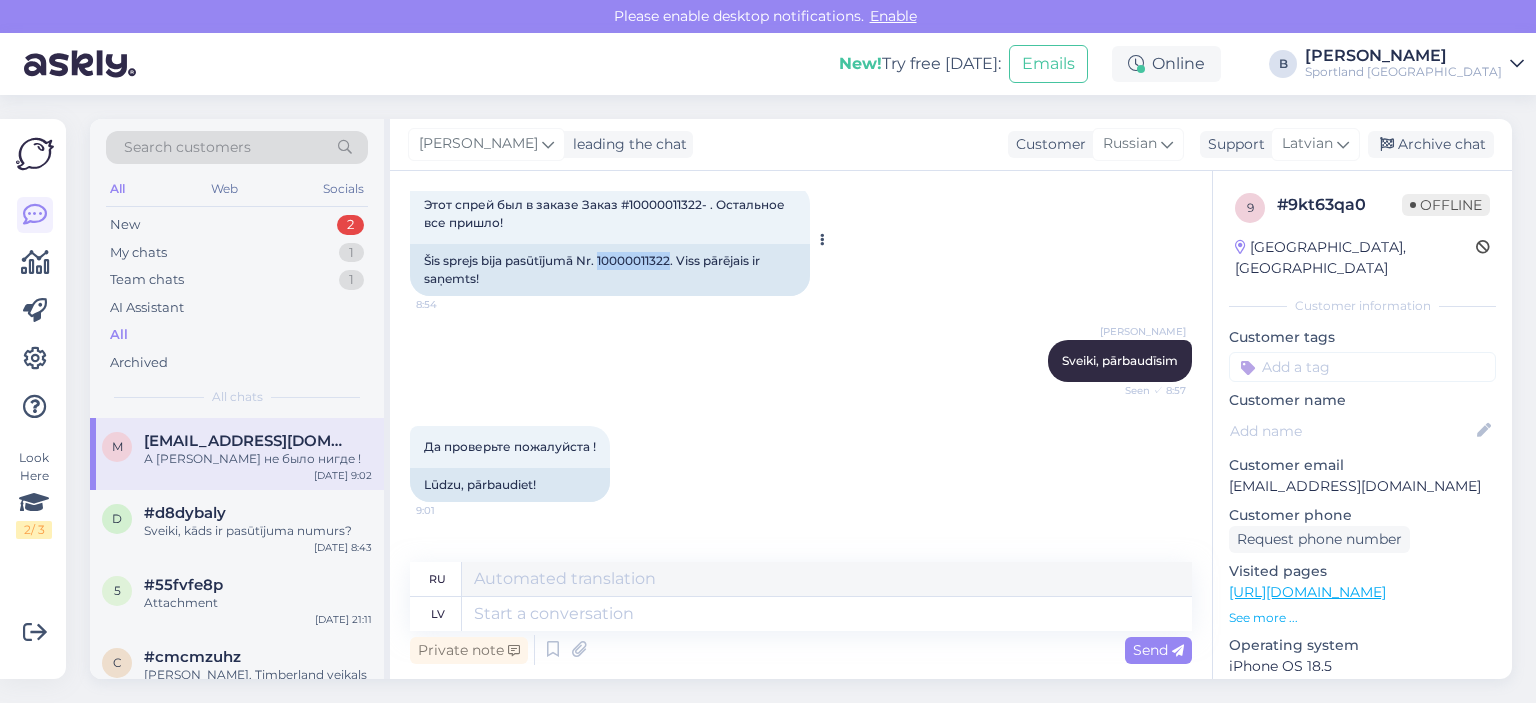 click on "Šis sprejs bija pasūtījumā Nr. 10000011322. Viss pārējais ir saņemts!" at bounding box center [610, 270] 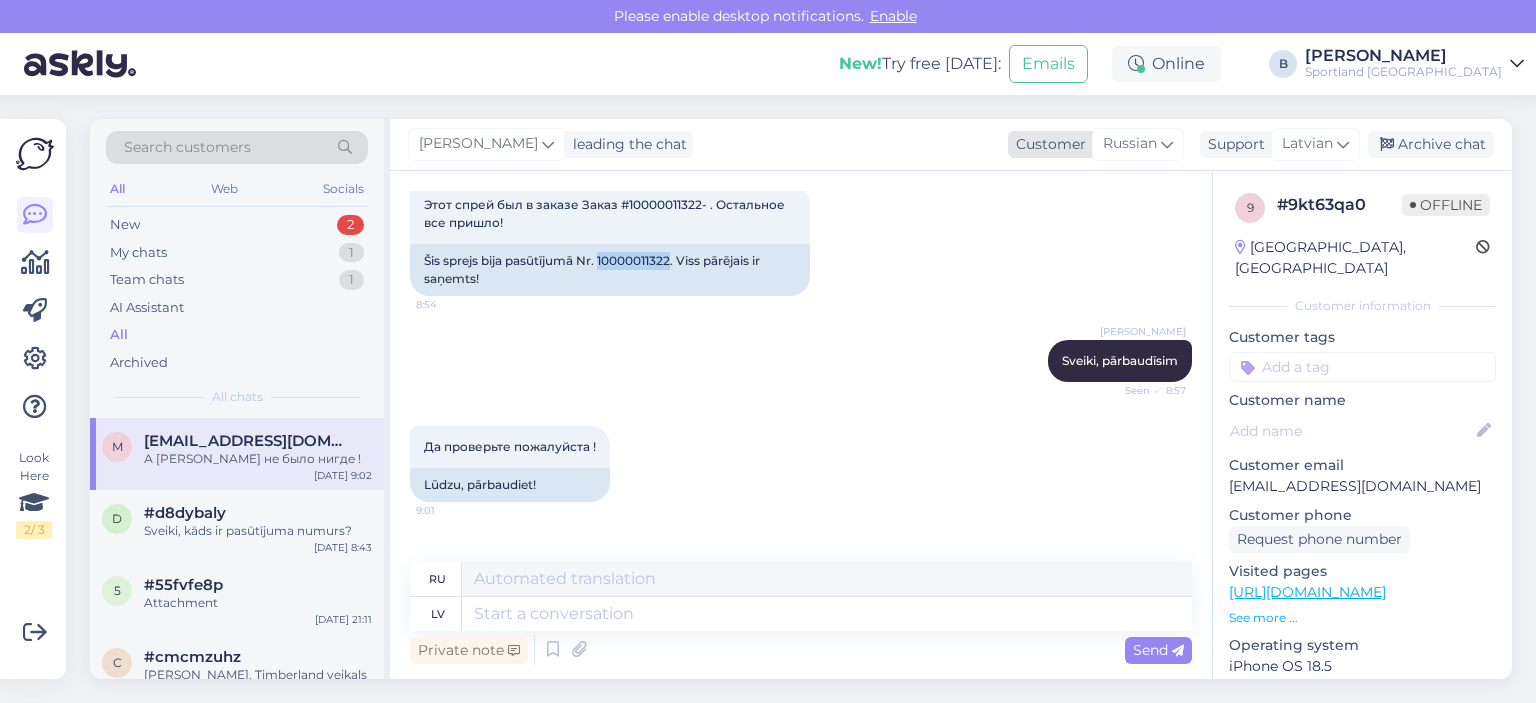click on "Russian" at bounding box center [1138, 144] 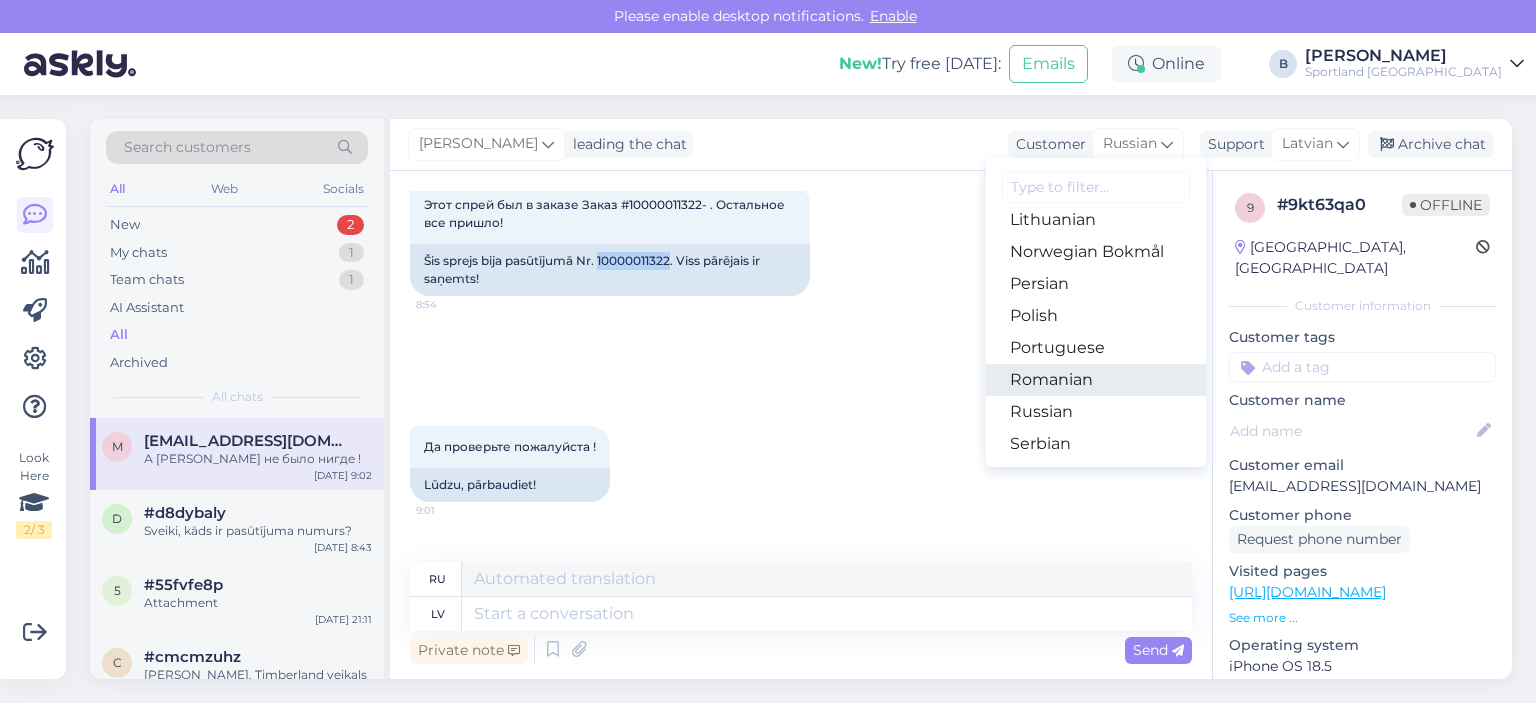 scroll, scrollTop: 521, scrollLeft: 0, axis: vertical 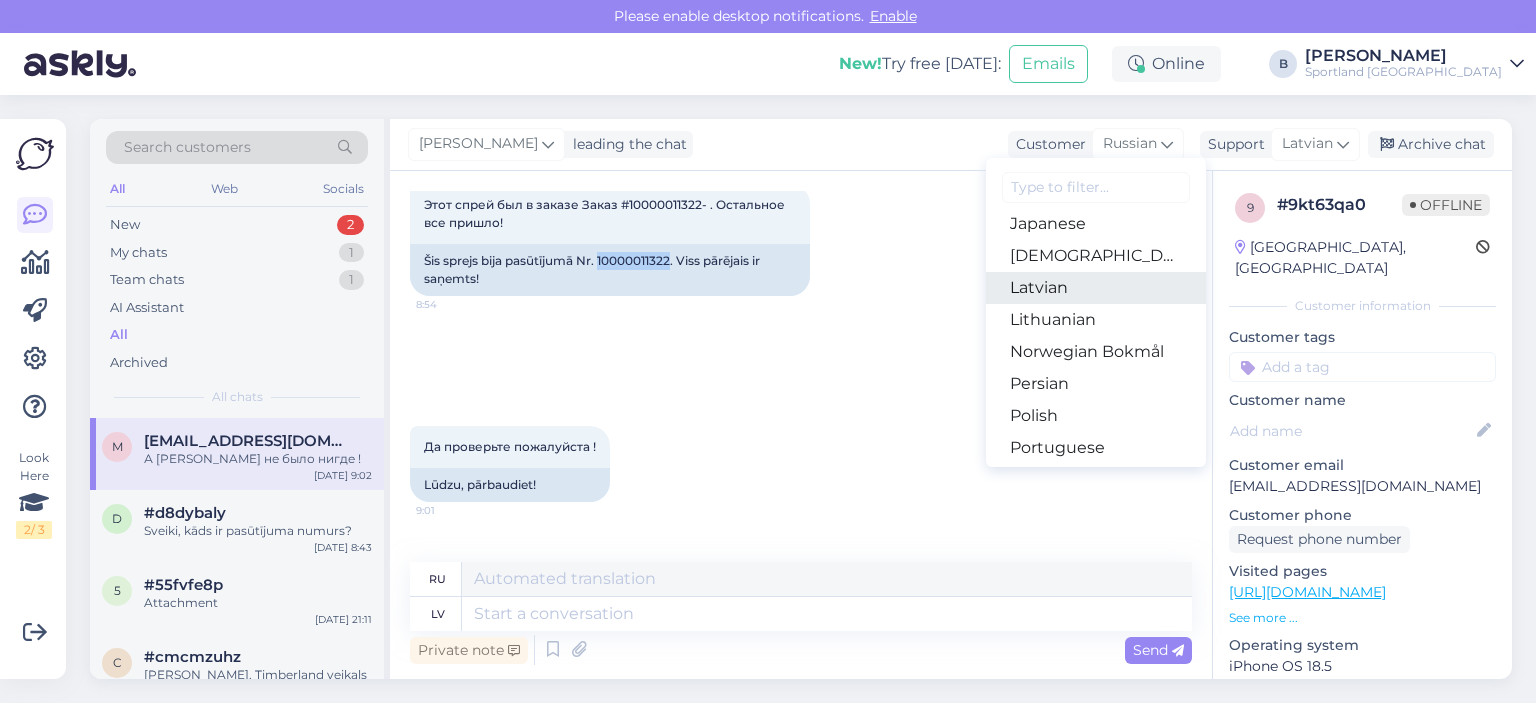 click on "Latvian" at bounding box center (1096, 288) 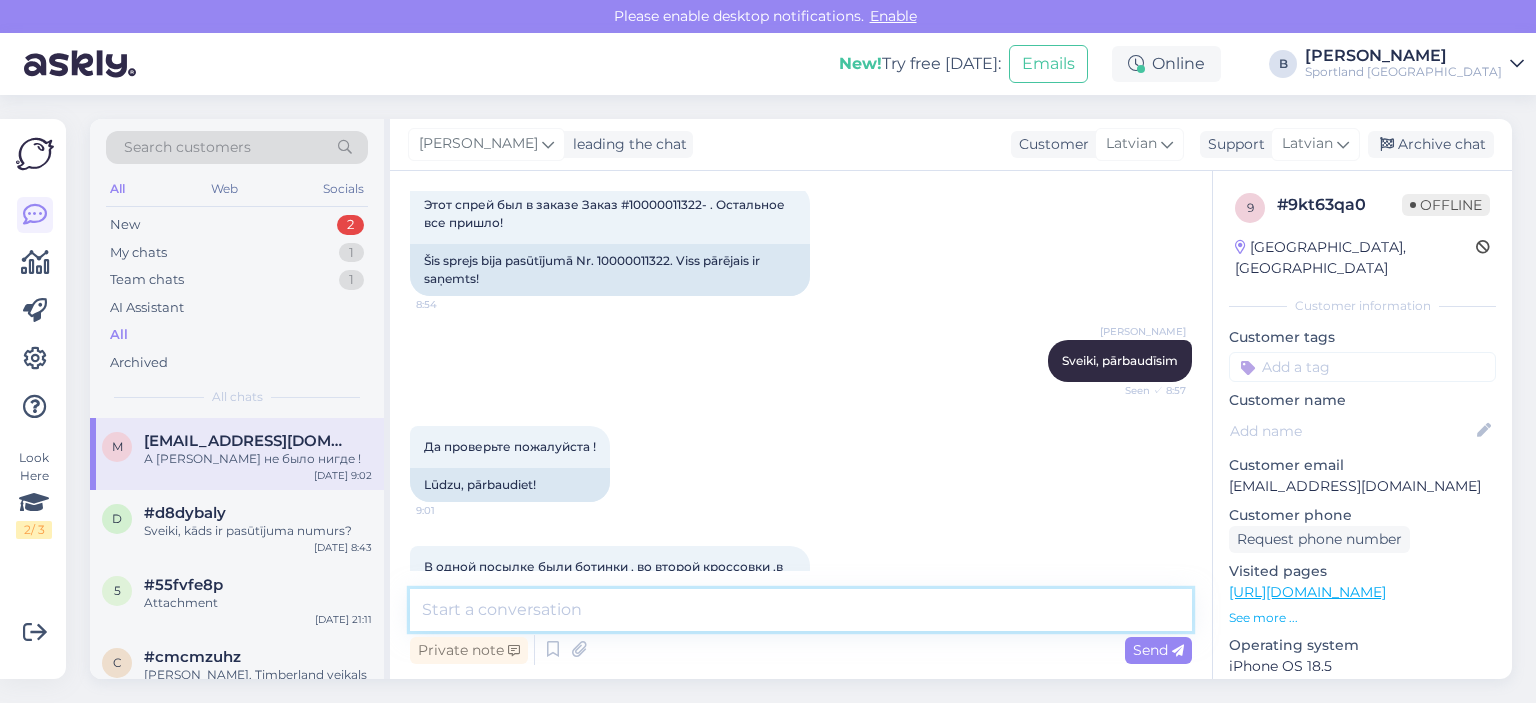 click at bounding box center [801, 610] 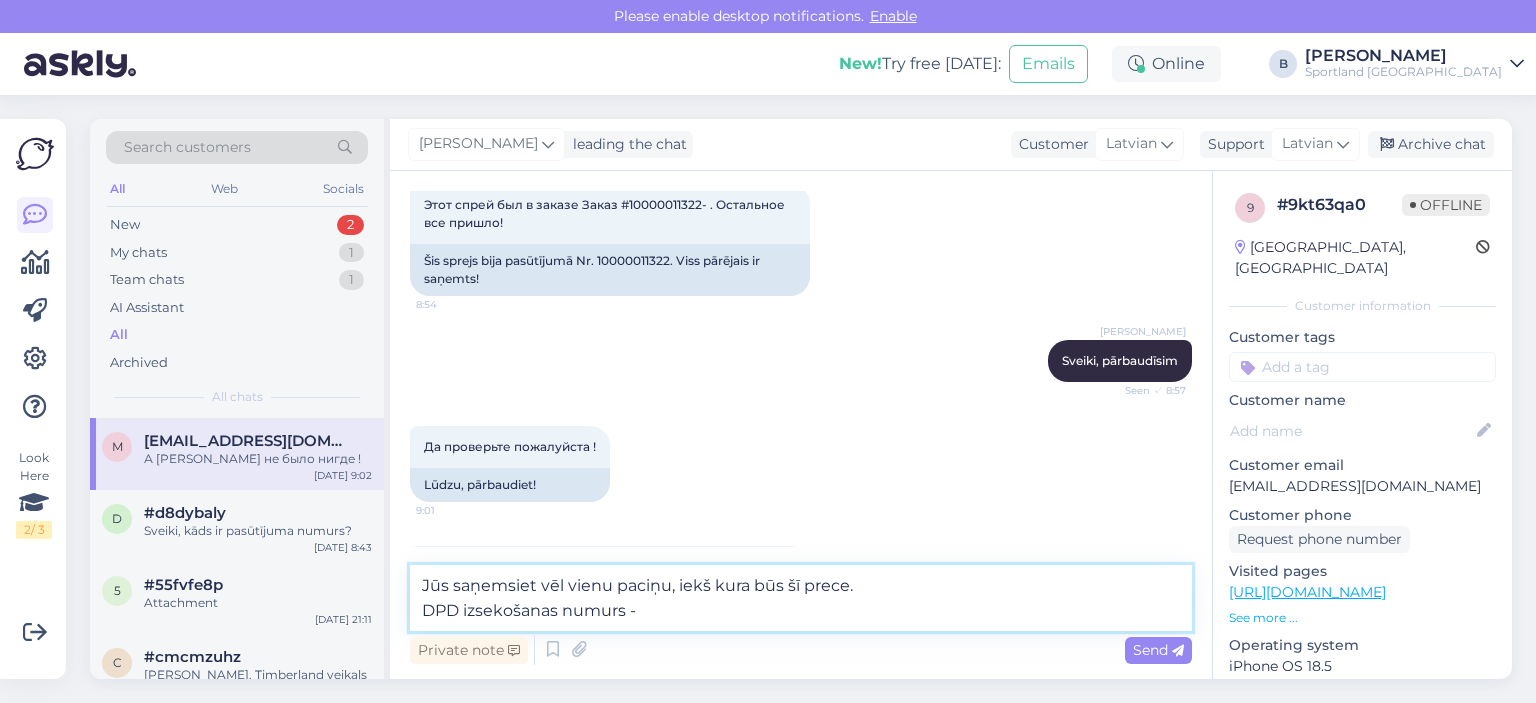 paste on "05757995512218" 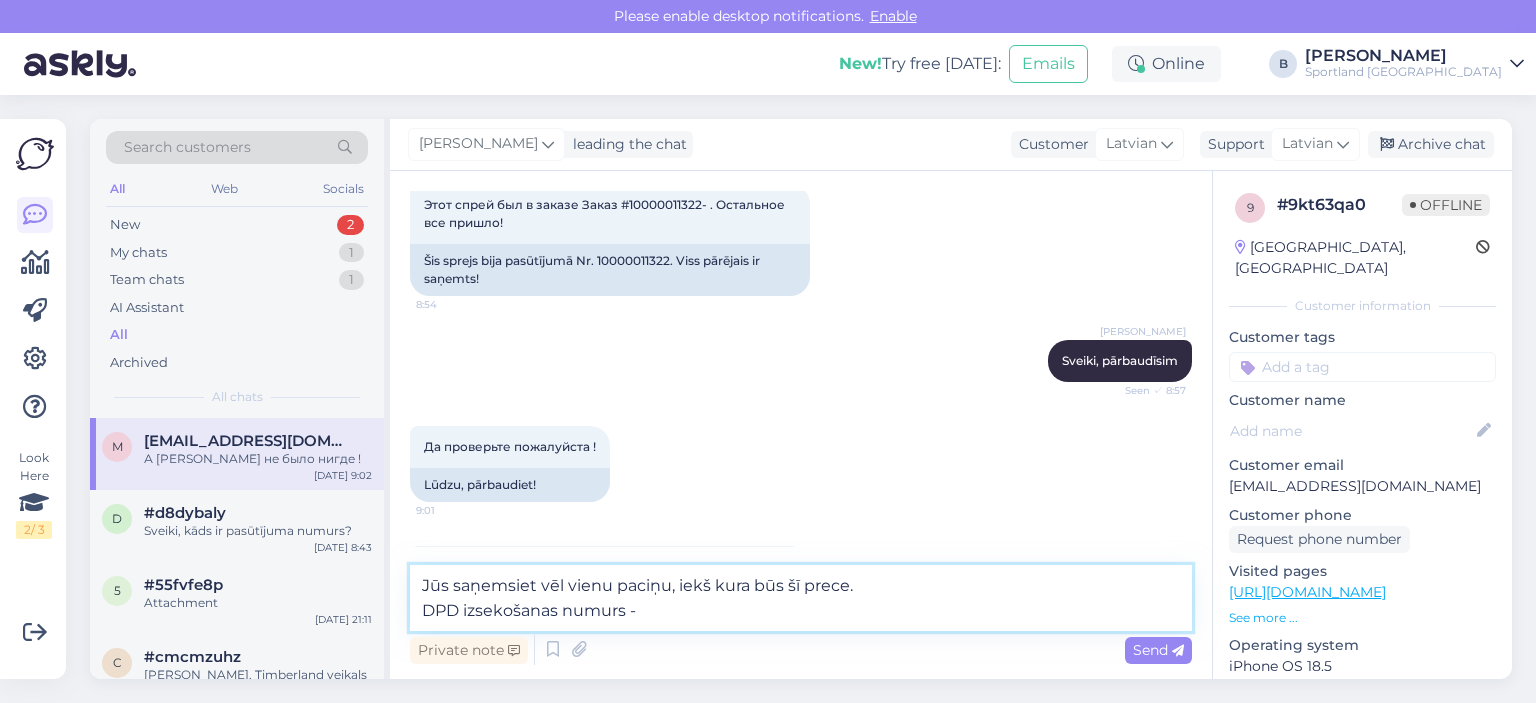 type on "Jūs saņemsiet vēl vienu paciņu, iekš kura būs šī prece.
DPD izsekošanas numurs - 05757995512218" 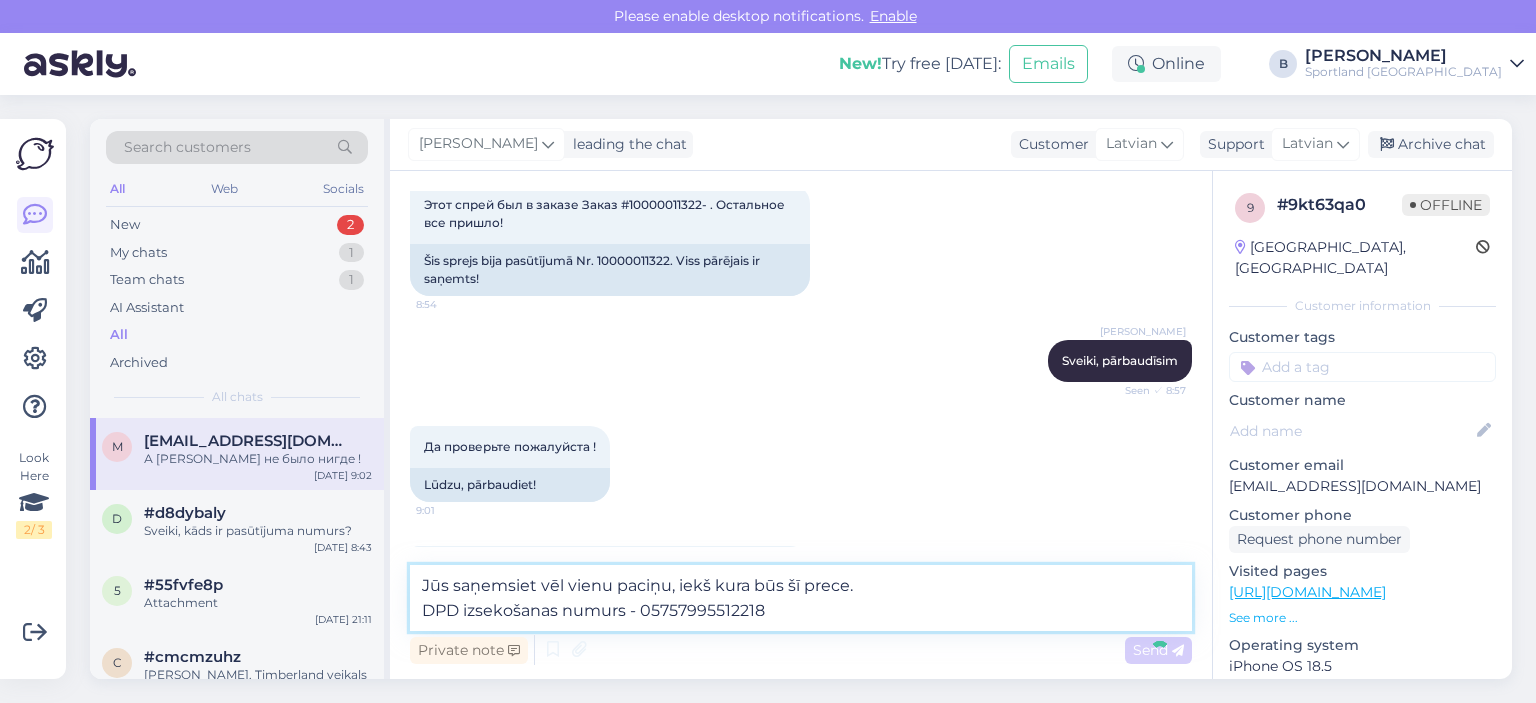 type 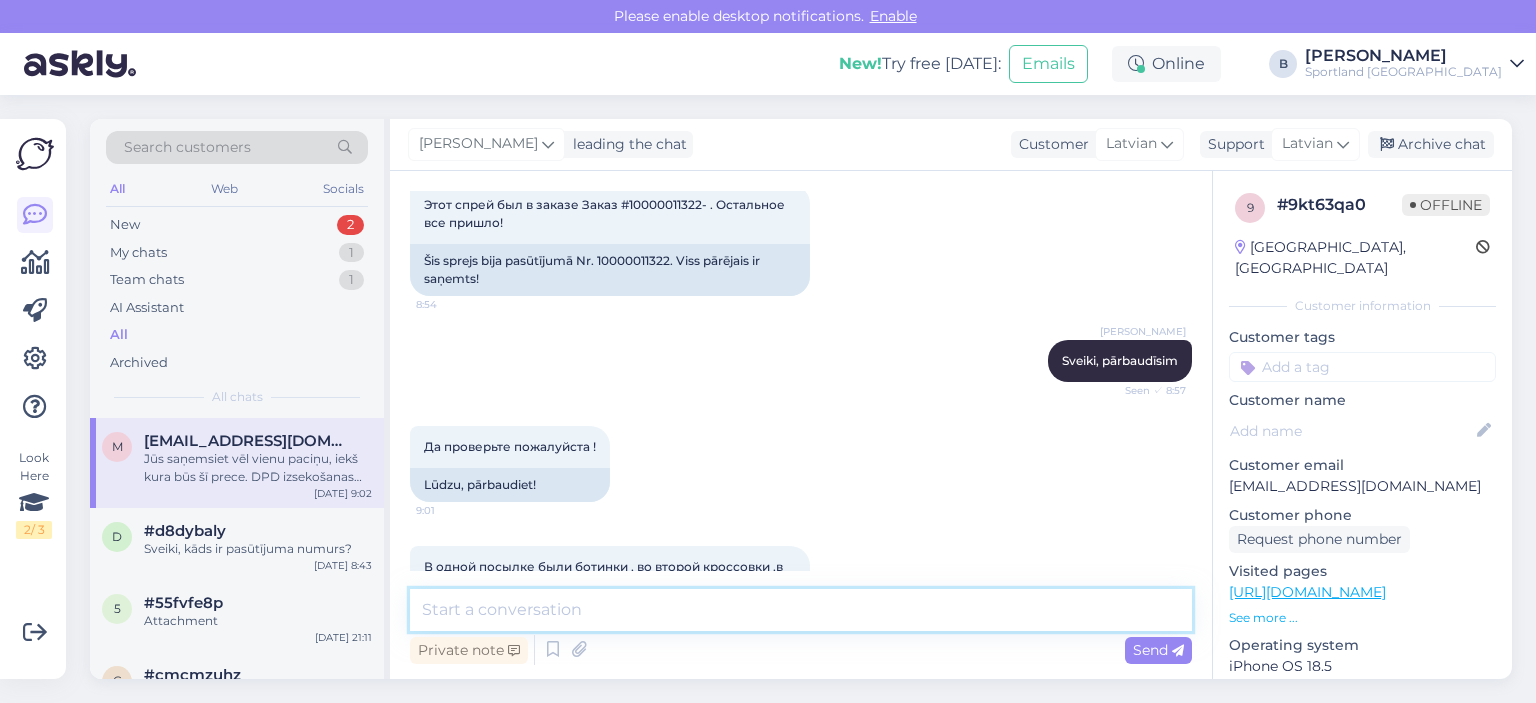 scroll, scrollTop: 7471, scrollLeft: 0, axis: vertical 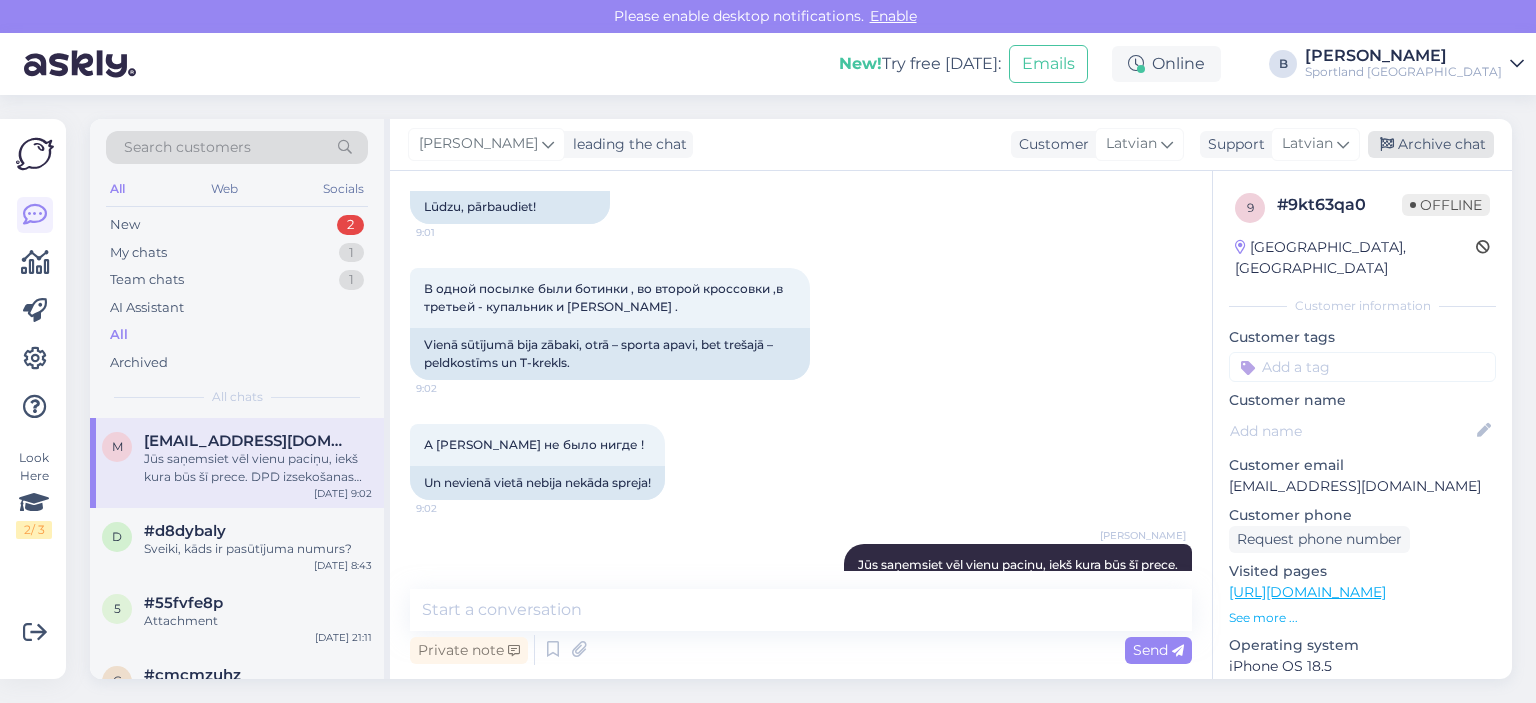 click on "Archive chat" at bounding box center (1431, 144) 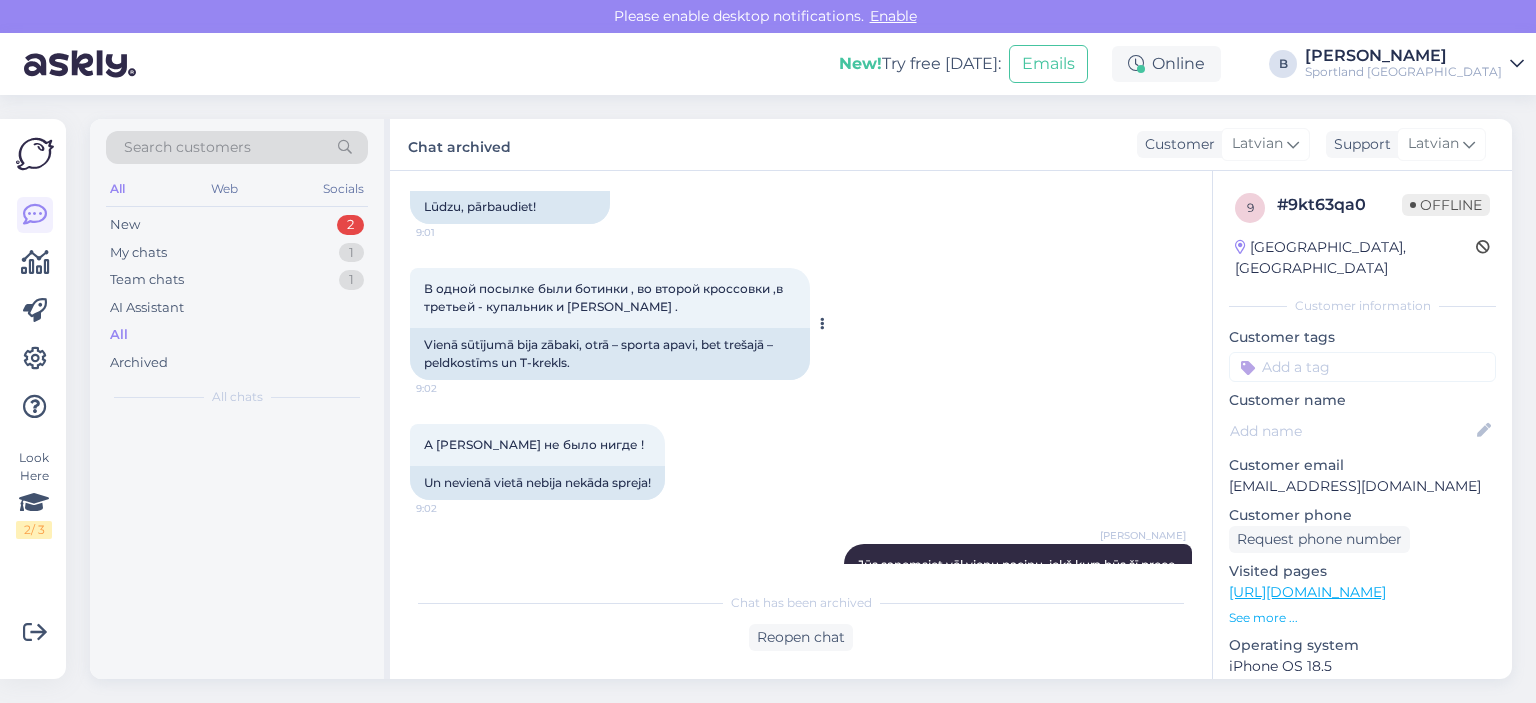 scroll, scrollTop: 7477, scrollLeft: 0, axis: vertical 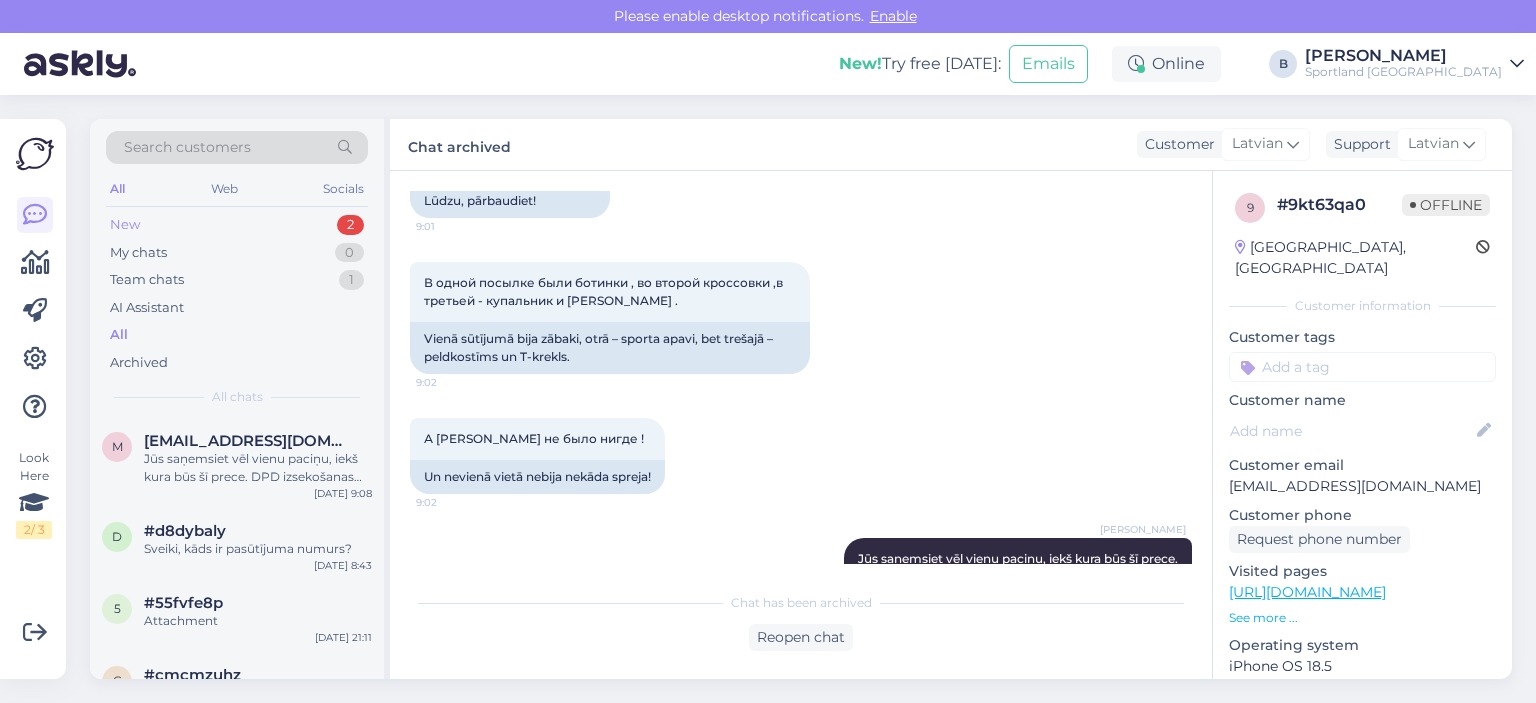 click on "New 2" at bounding box center [237, 225] 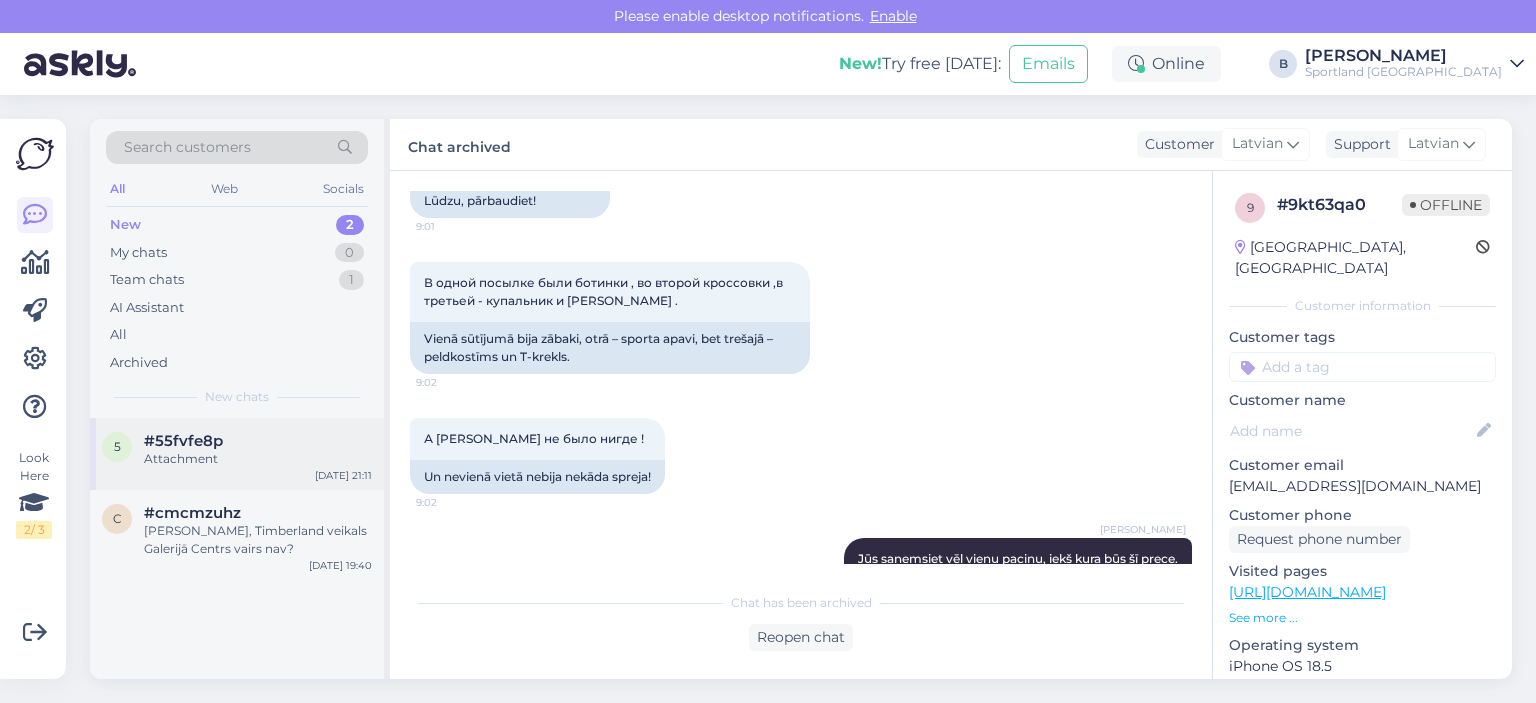 click on "Attachment" at bounding box center [258, 459] 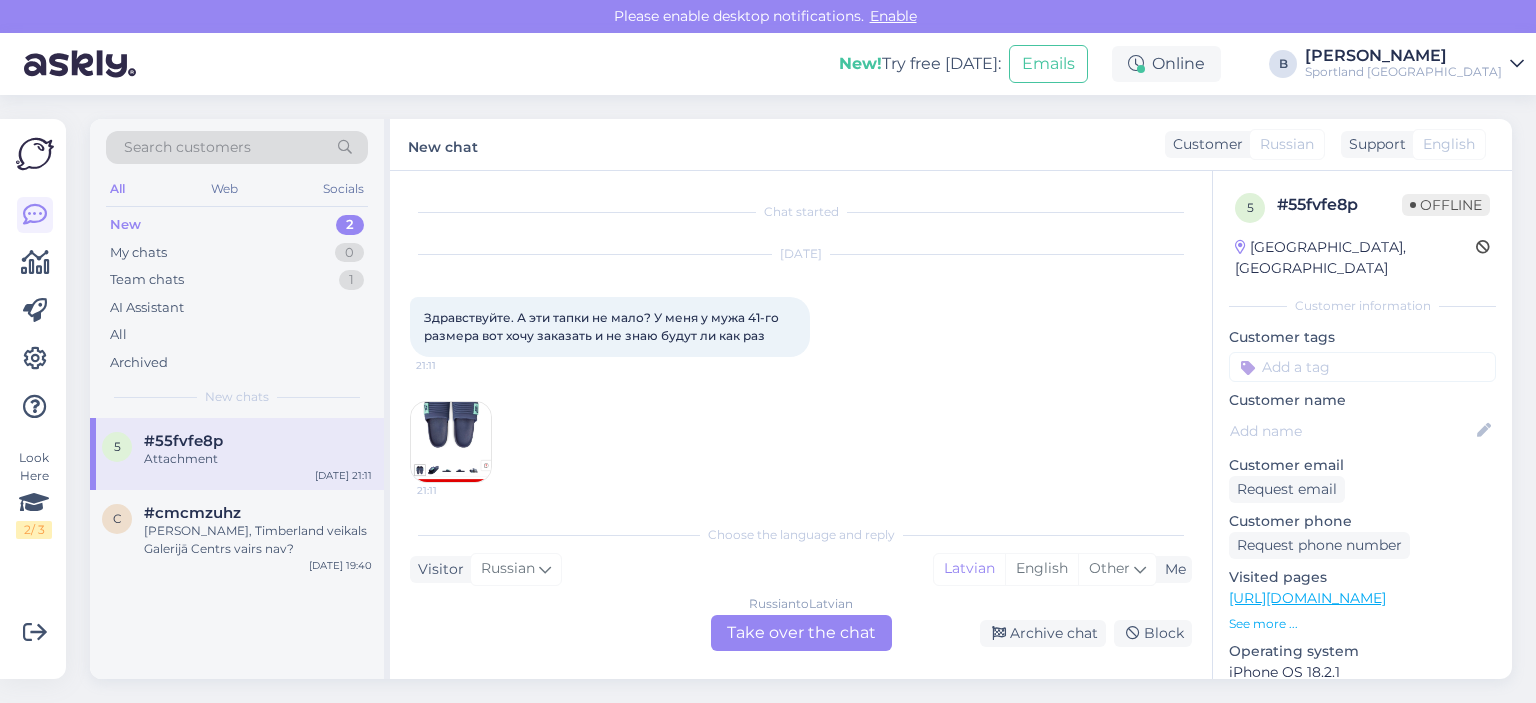 scroll, scrollTop: 8, scrollLeft: 0, axis: vertical 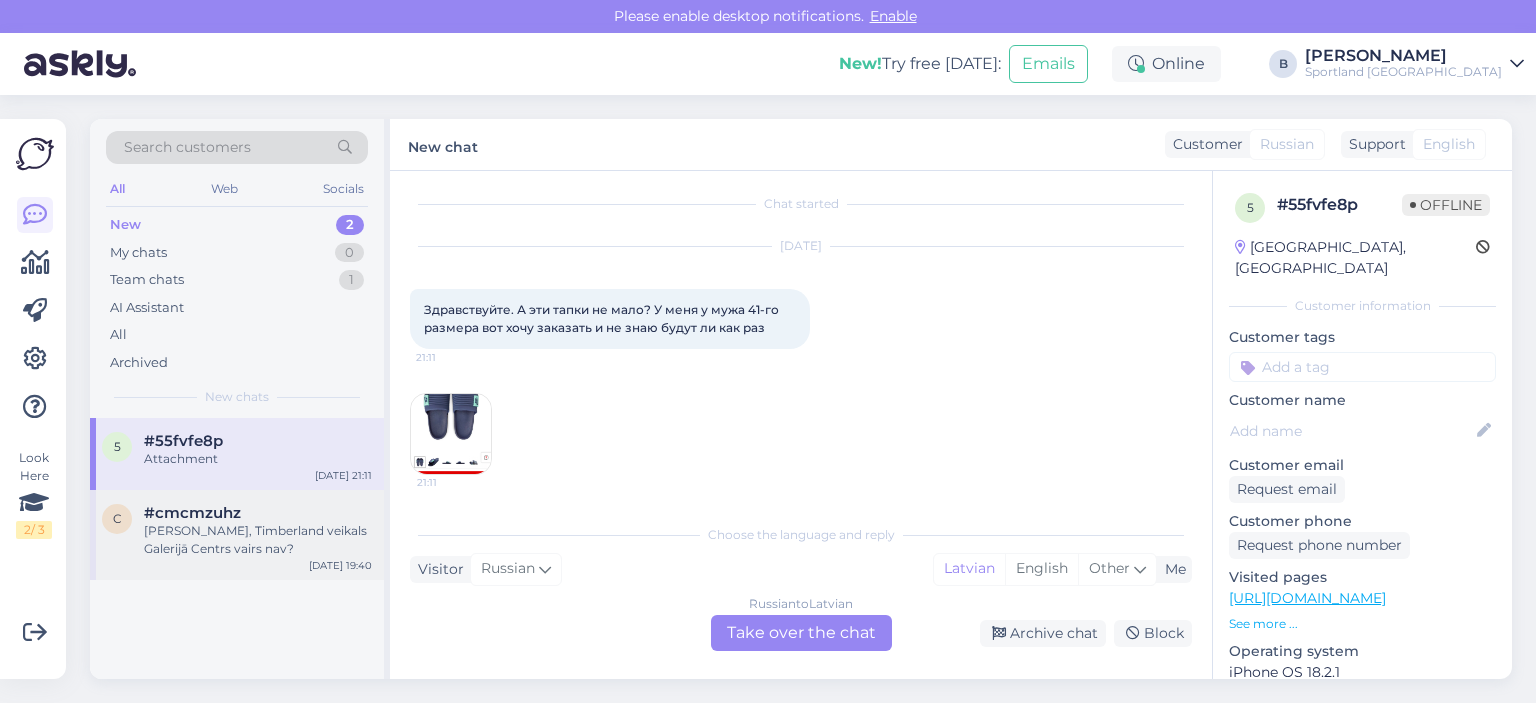 click on "#cmcmzuhz" at bounding box center (258, 513) 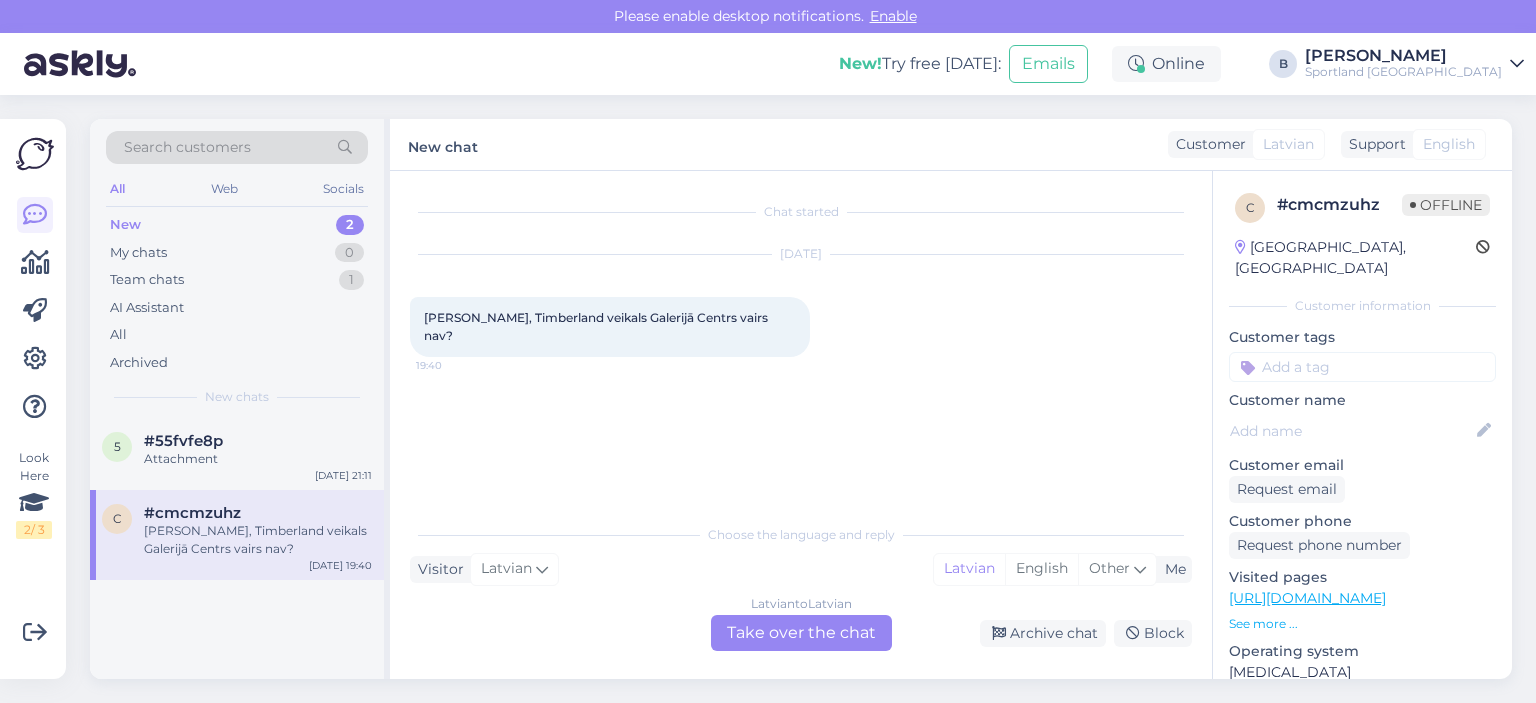 scroll, scrollTop: 0, scrollLeft: 0, axis: both 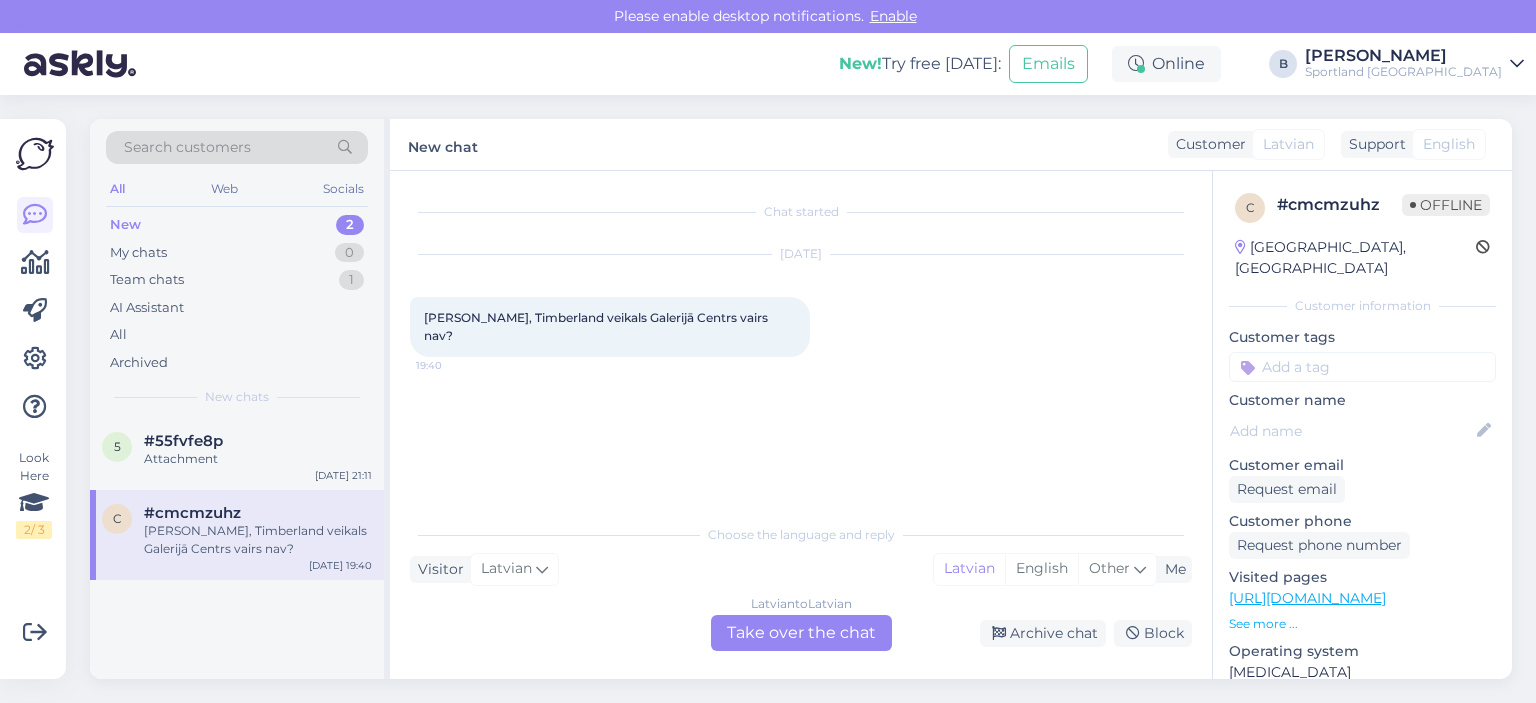 click on "Latvian  to  Latvian Take over the chat" at bounding box center [801, 633] 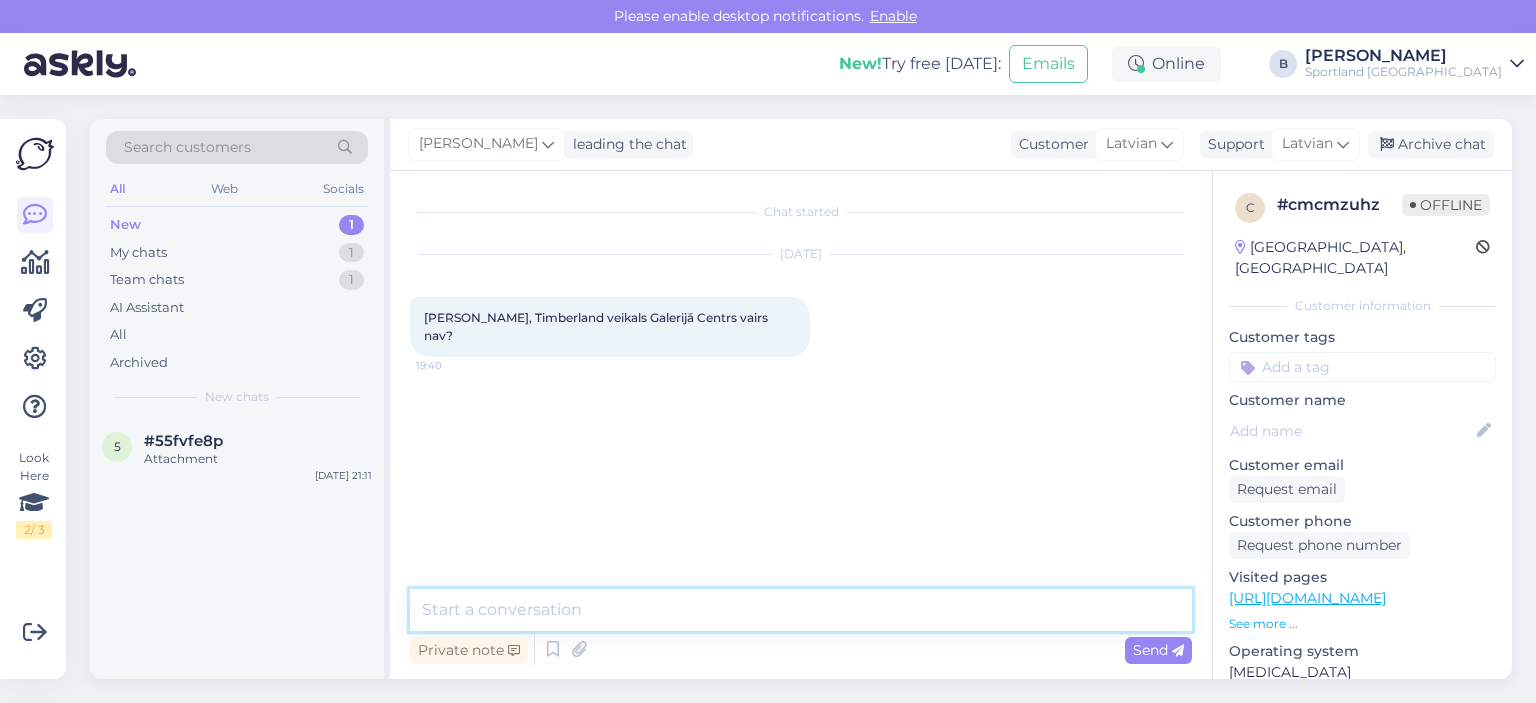 click at bounding box center [801, 610] 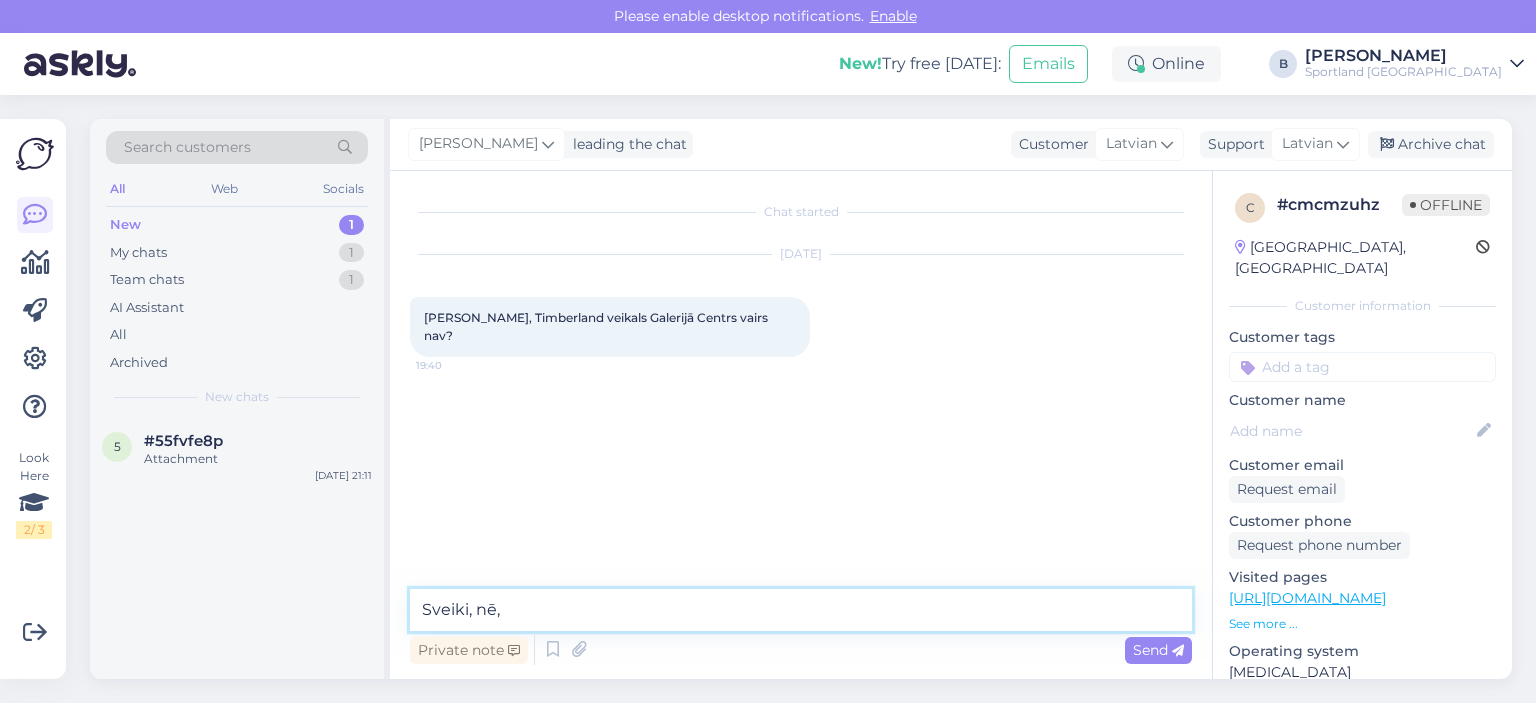 type on "Sveiki, nē," 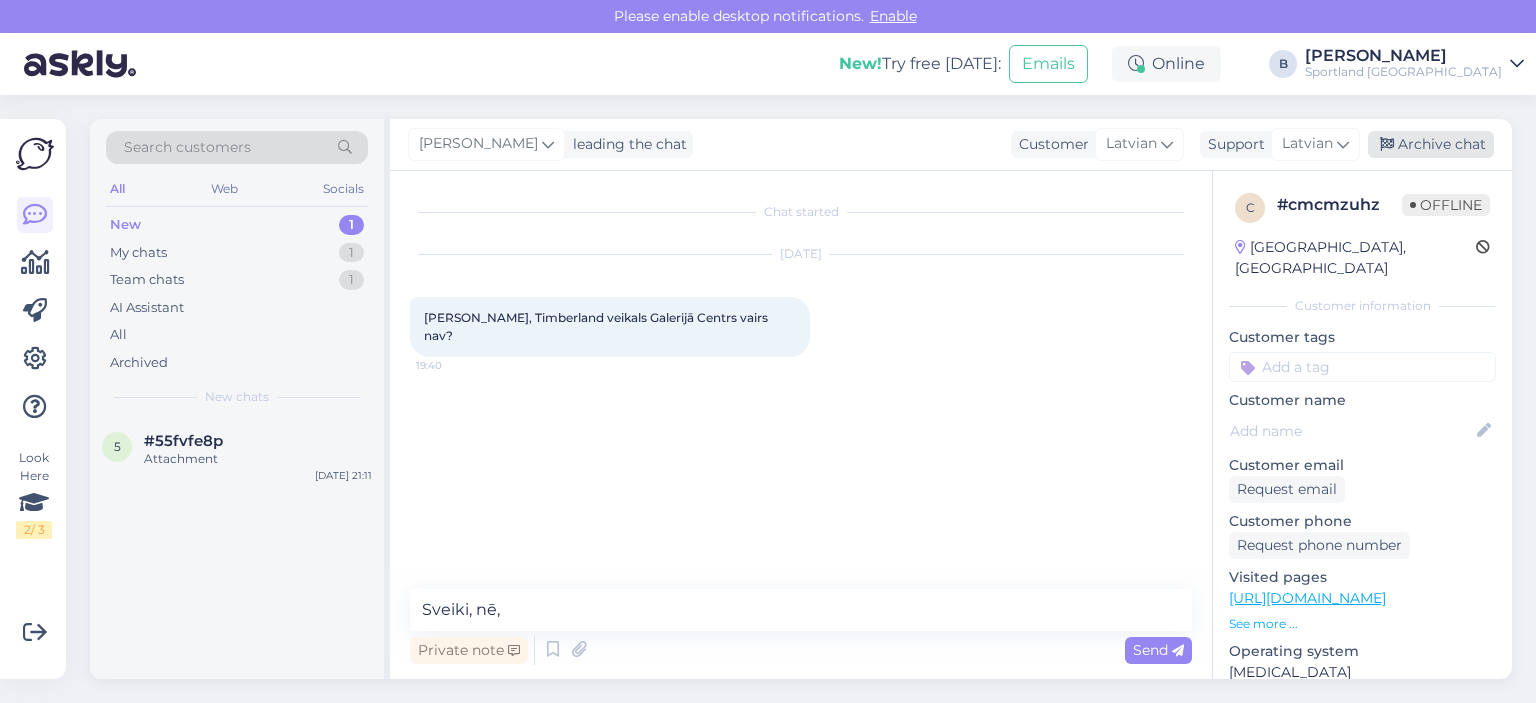 click on "Archive chat" at bounding box center (1431, 144) 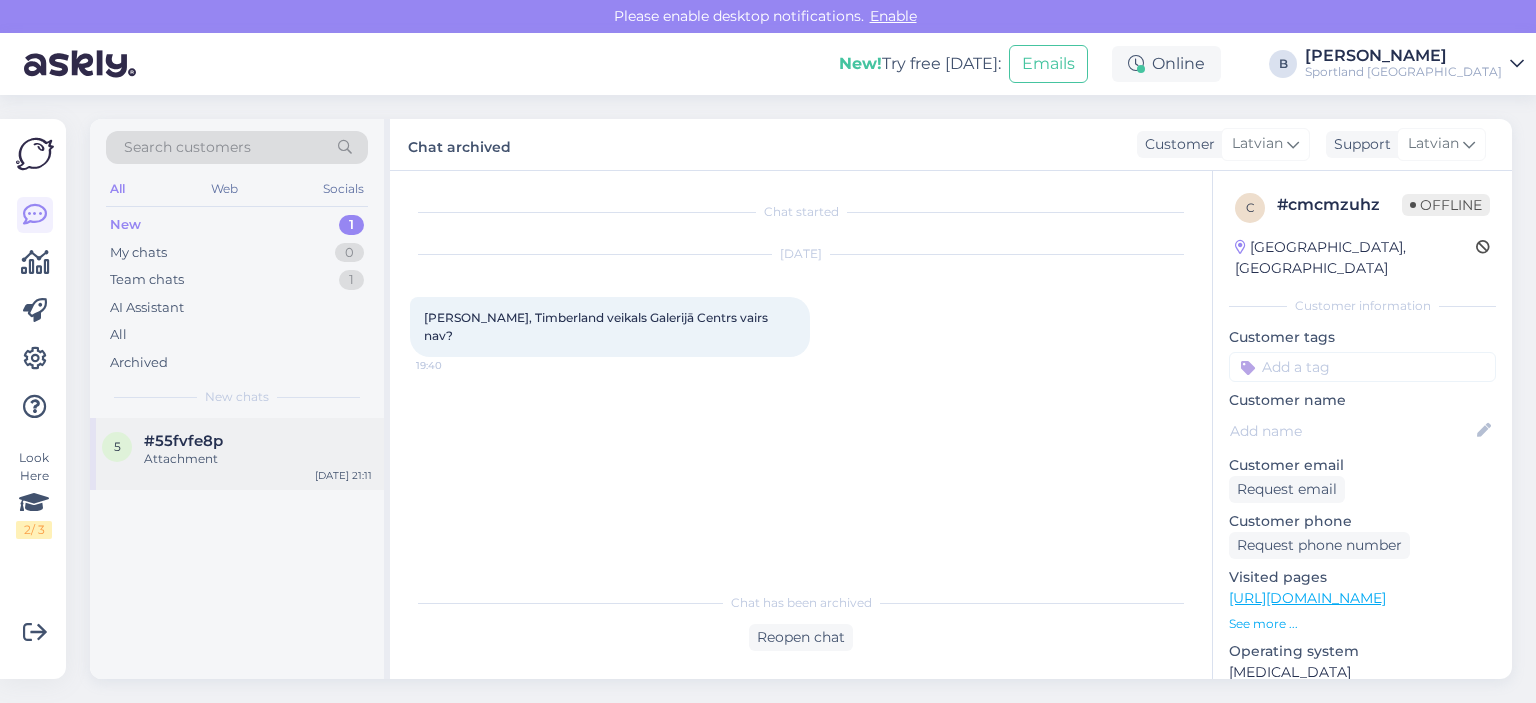 click on "Attachment" at bounding box center [258, 459] 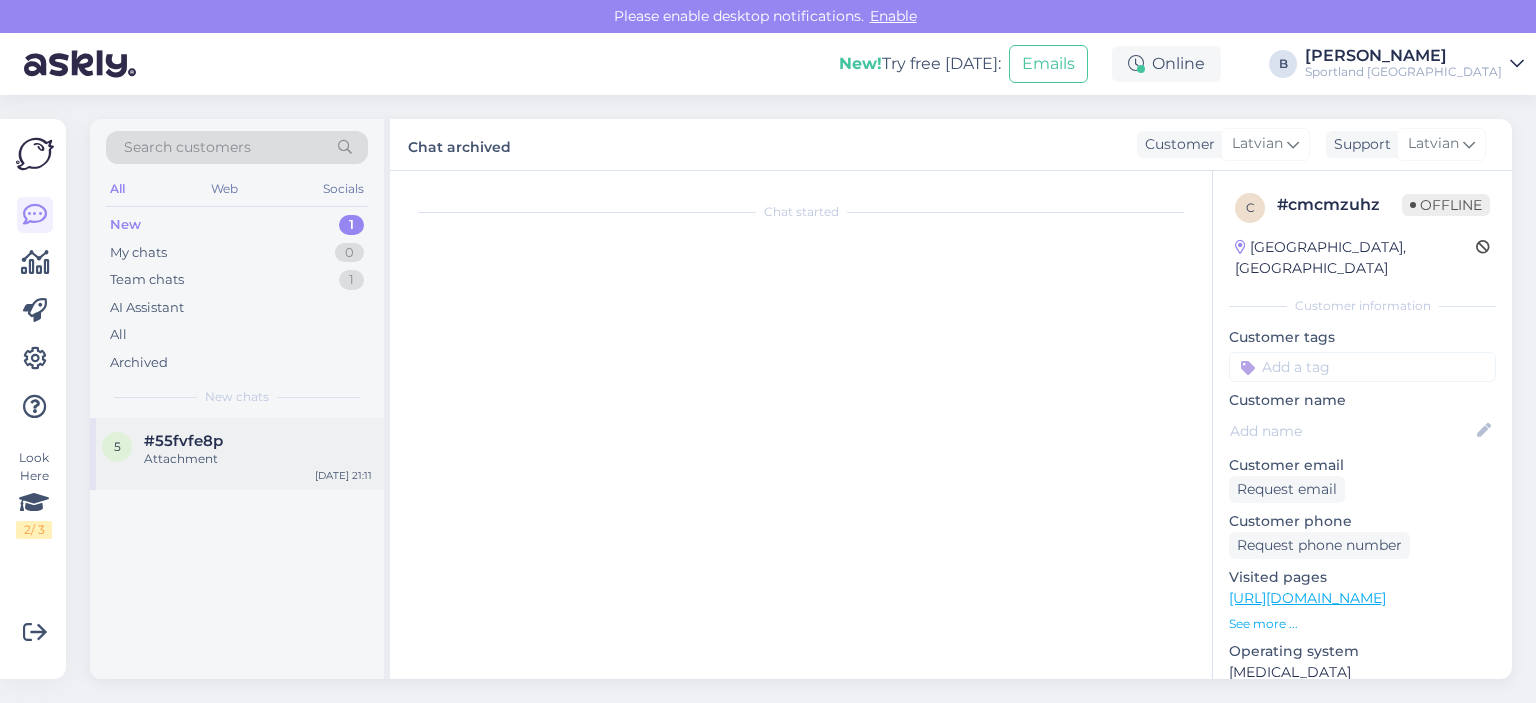 scroll, scrollTop: 8, scrollLeft: 0, axis: vertical 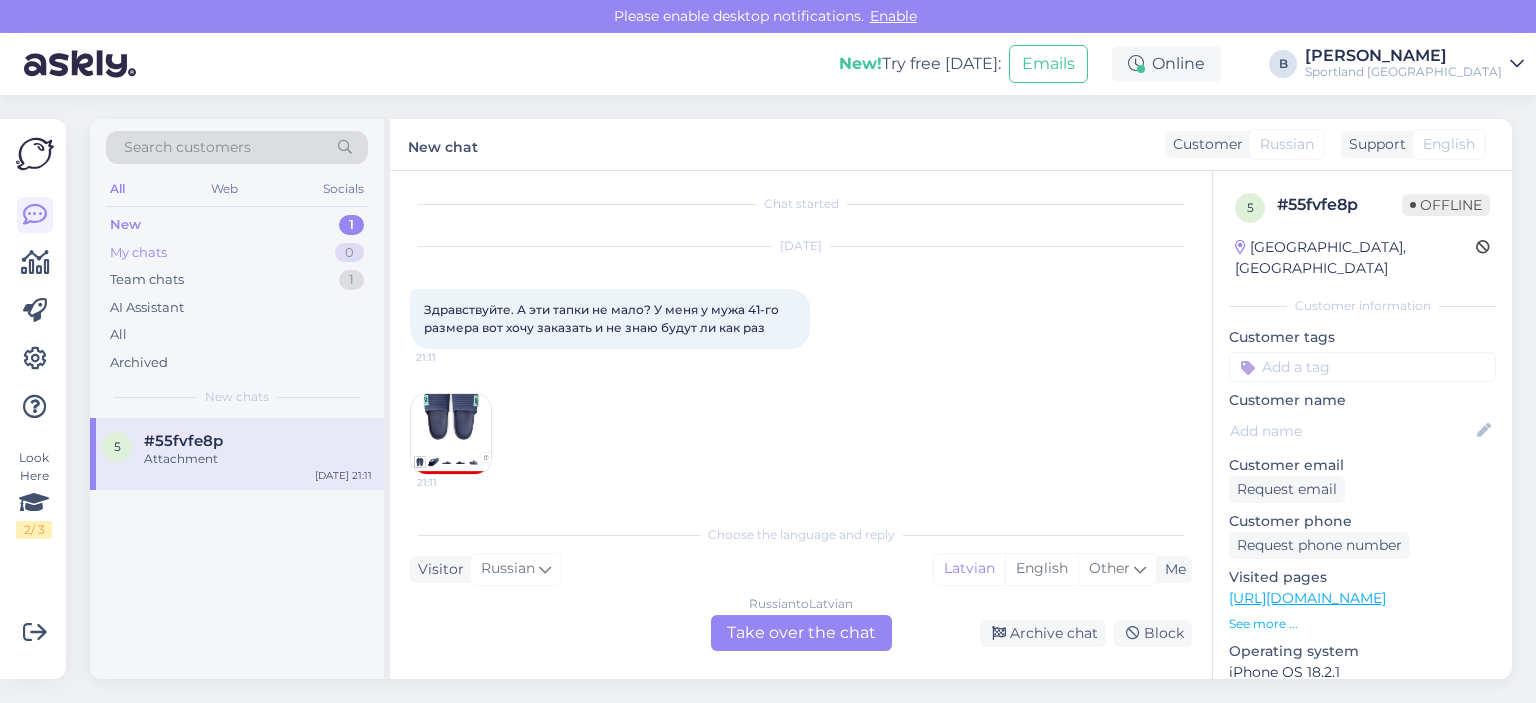 click on "My chats 0" at bounding box center [237, 253] 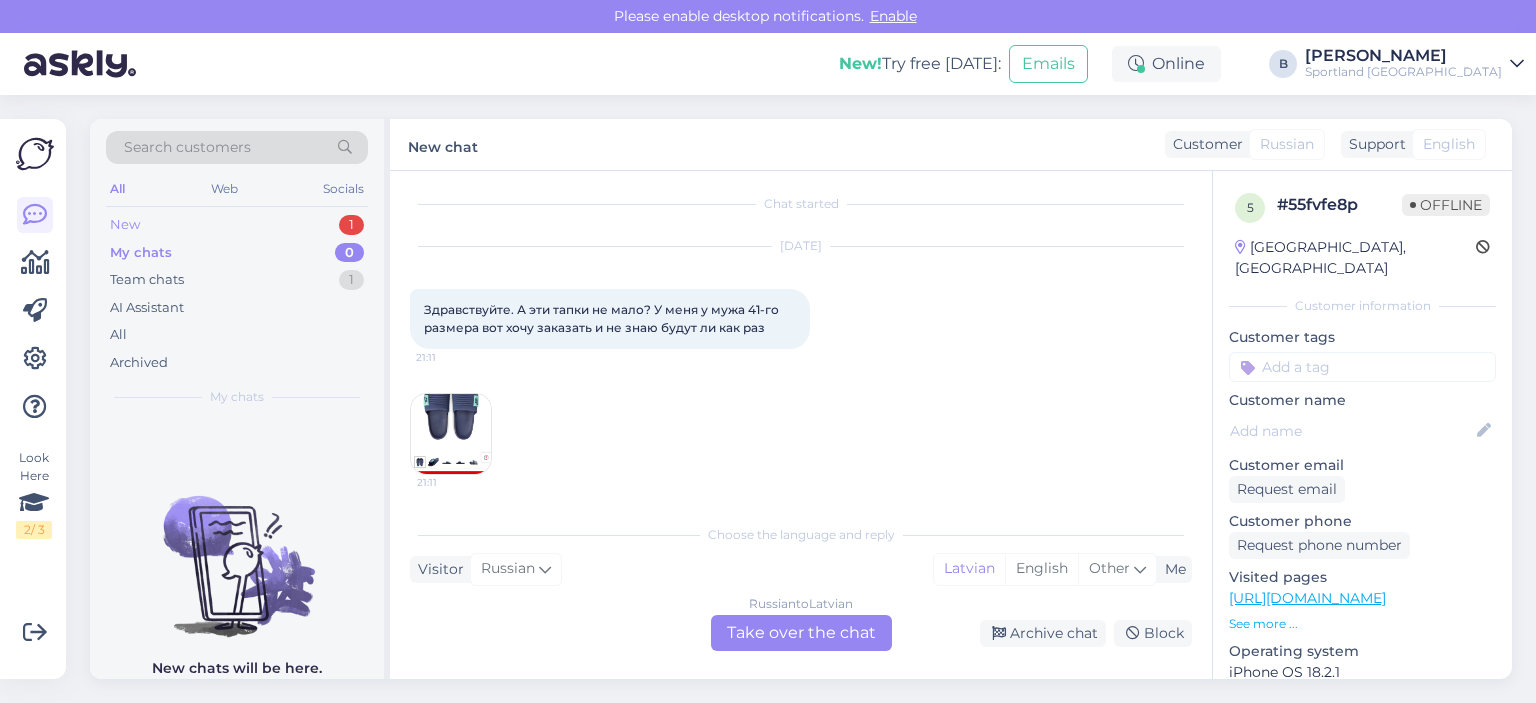click on "New 1" at bounding box center [237, 225] 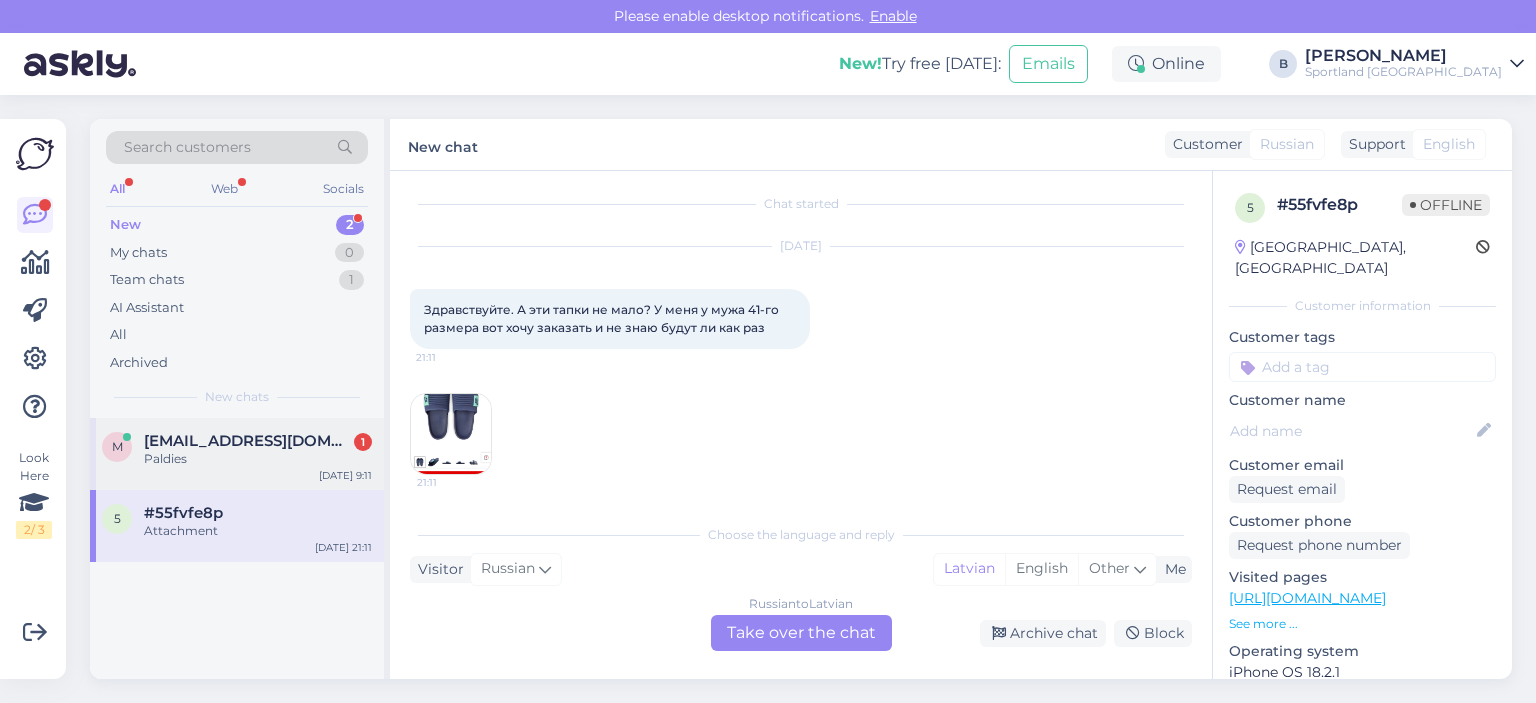 click on "m [EMAIL_ADDRESS][DOMAIN_NAME] 1 Paldies  [DATE] 9:11" at bounding box center (237, 454) 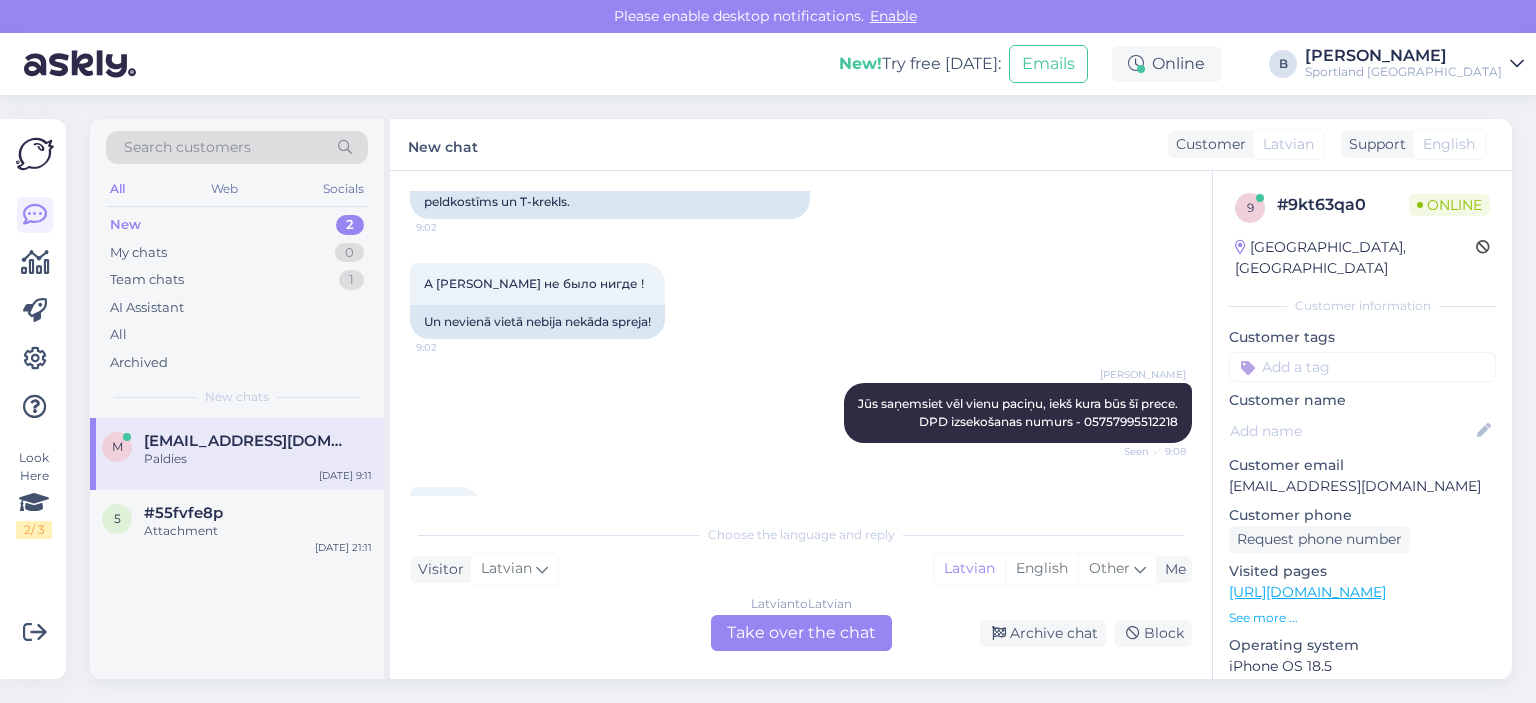 click on "Latvian  to  Latvian Take over the chat" at bounding box center [801, 633] 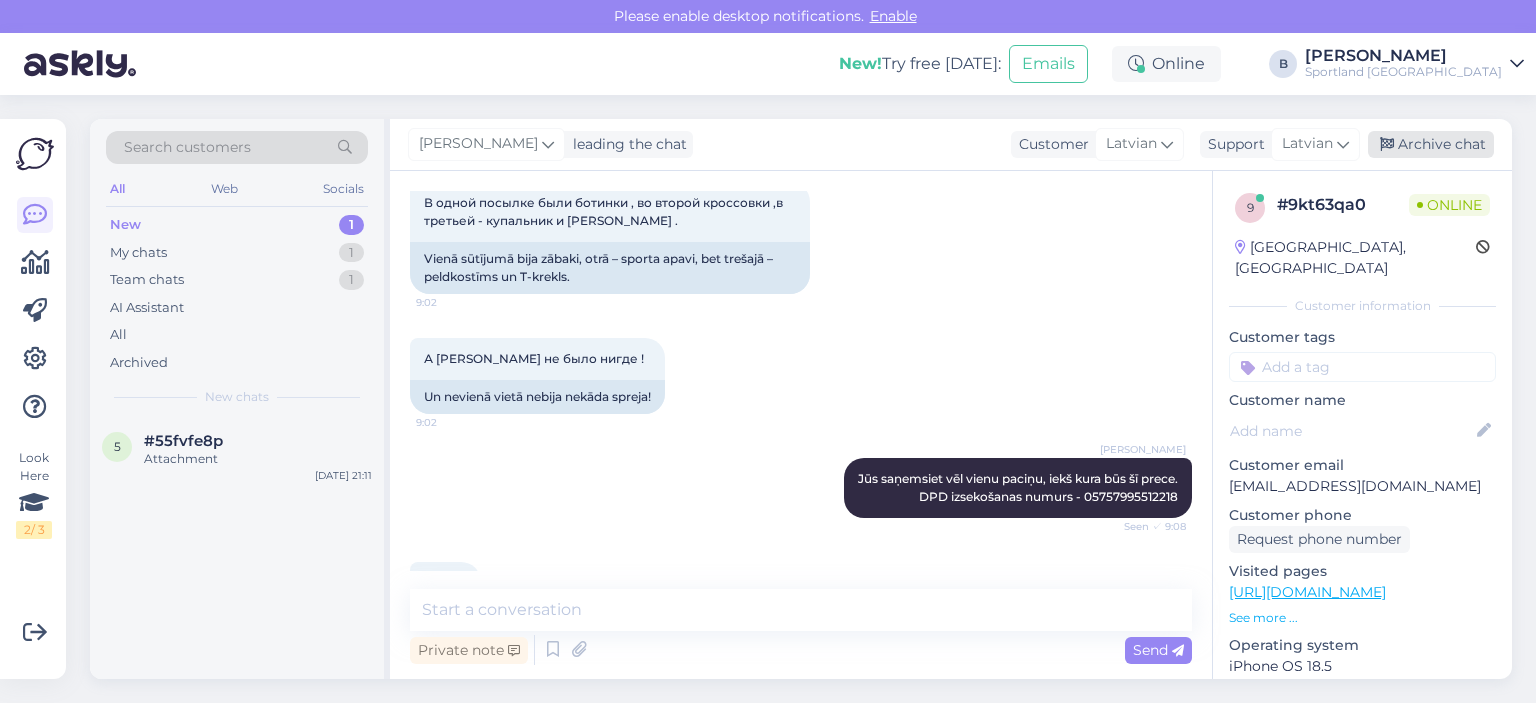 click on "Archive chat" at bounding box center [1431, 144] 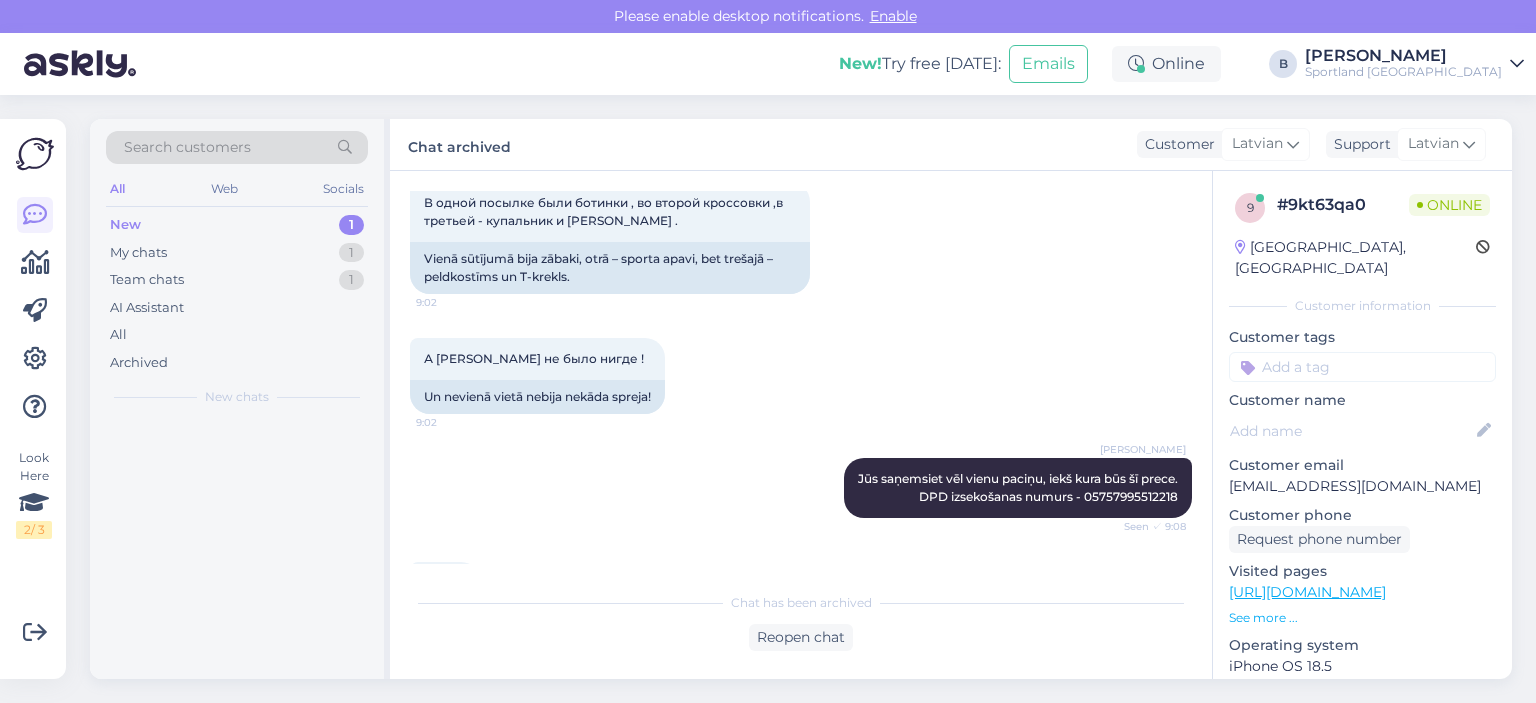 scroll, scrollTop: 7564, scrollLeft: 0, axis: vertical 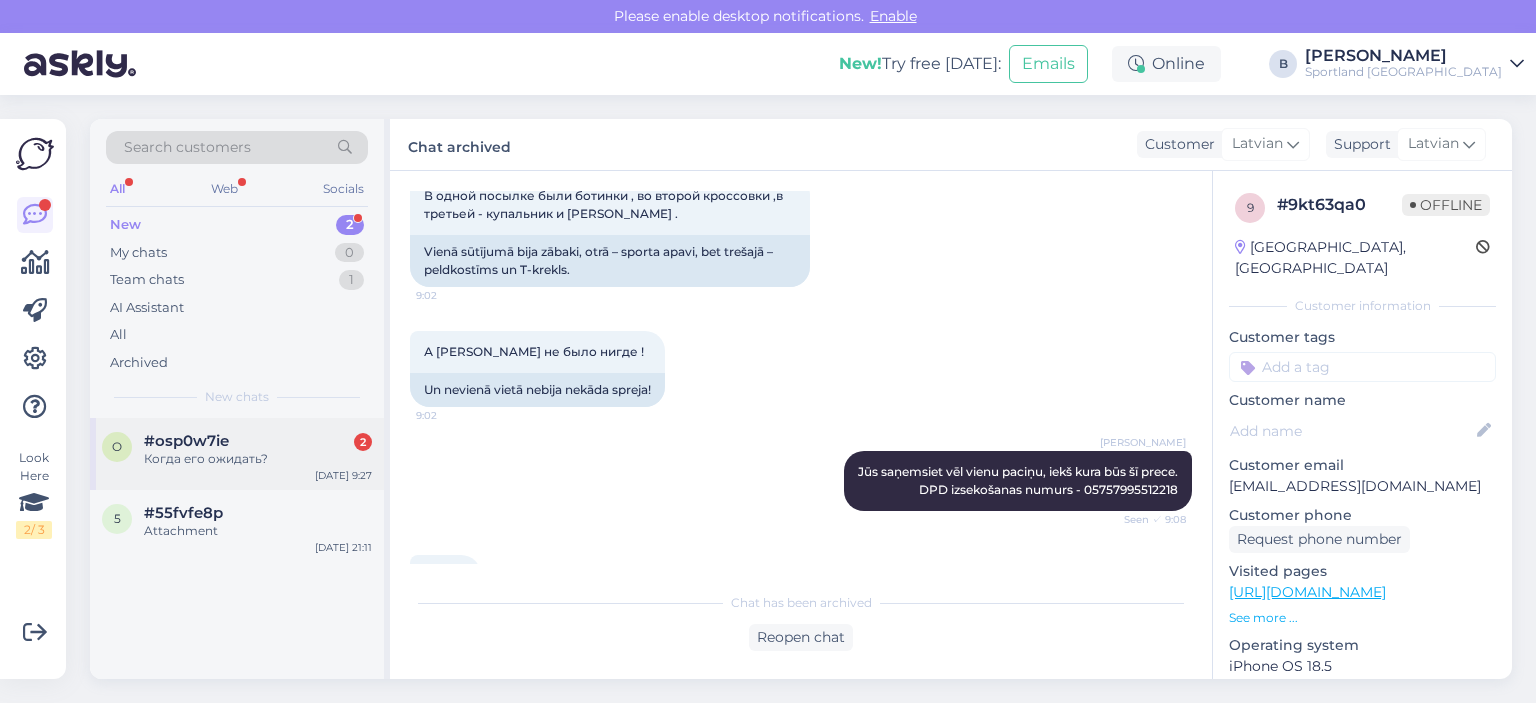 click on "Когда его ожидать?" at bounding box center (258, 459) 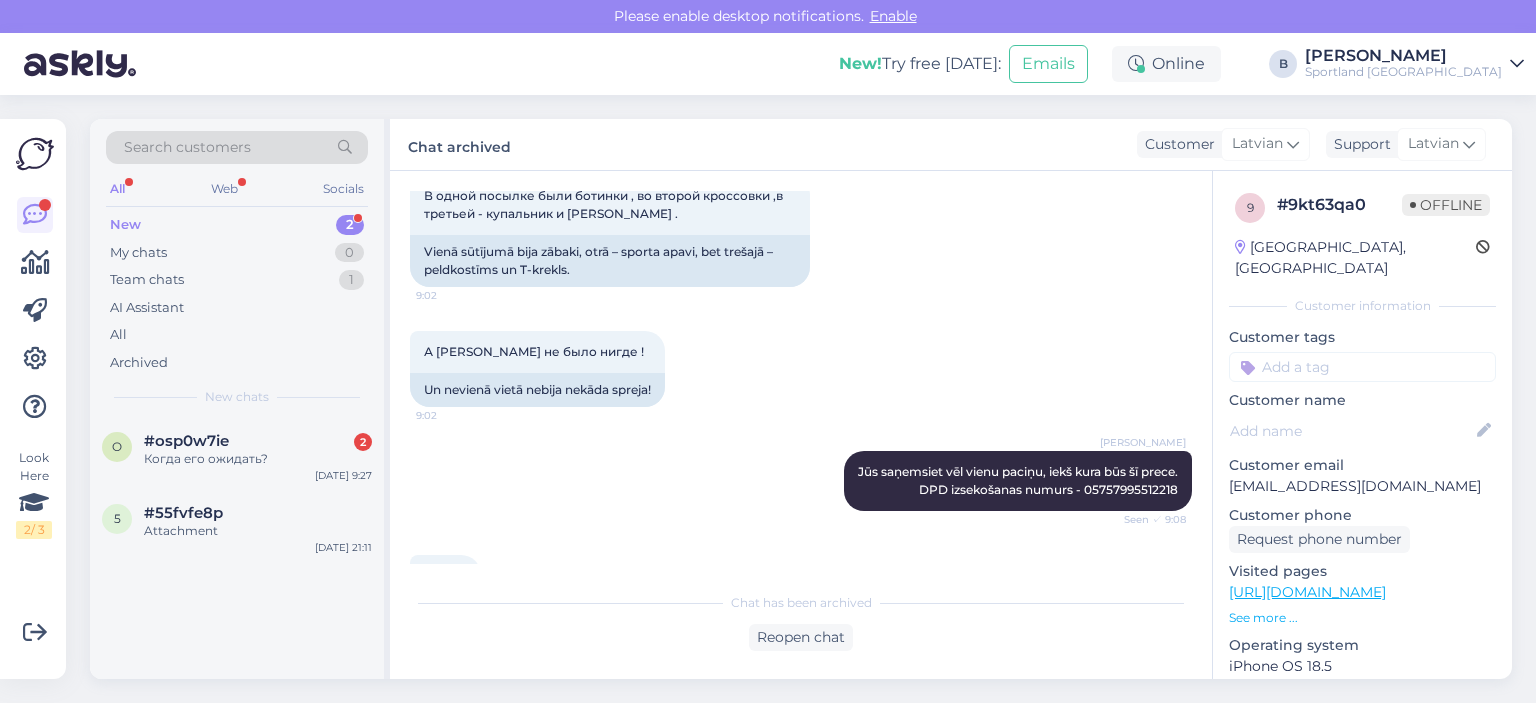 scroll, scrollTop: 0, scrollLeft: 0, axis: both 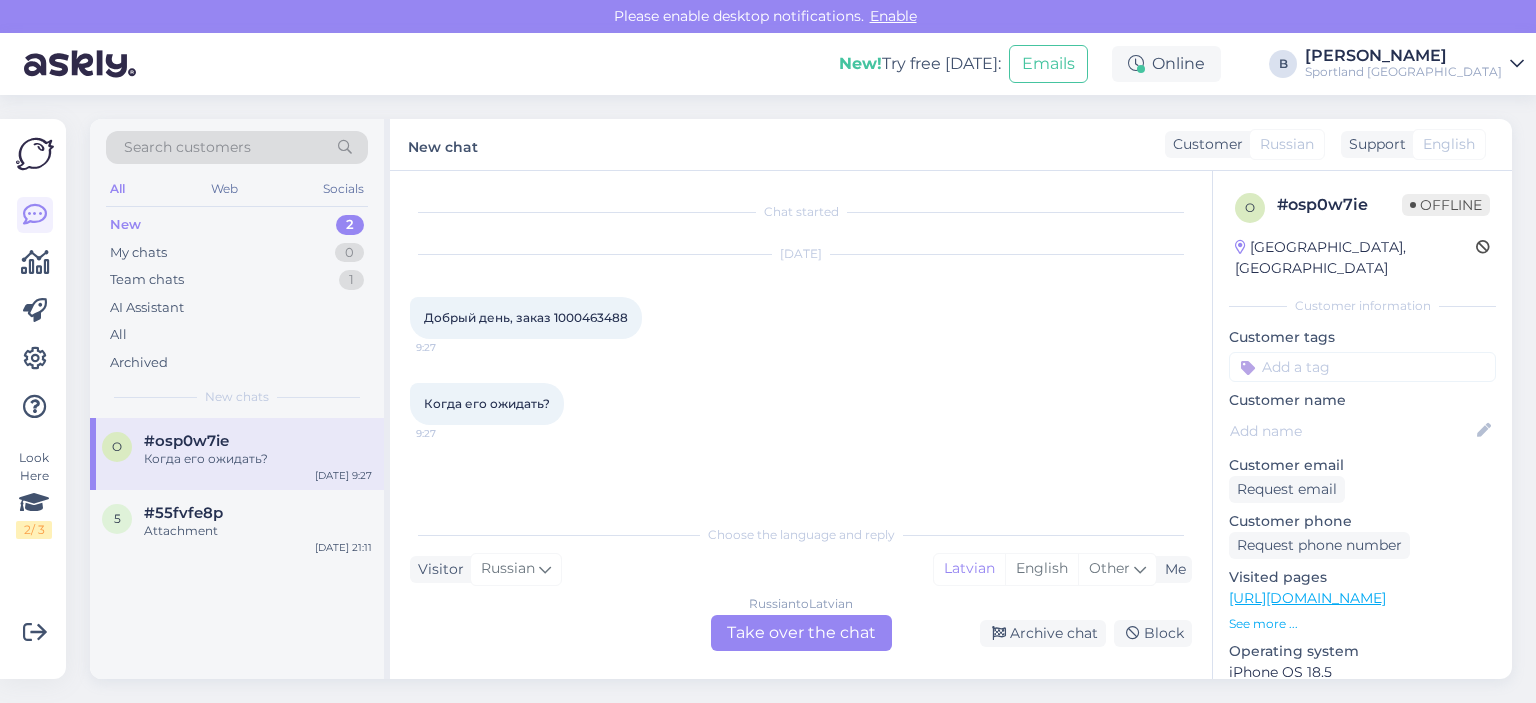 click on "Russian  to  Latvian Take over the chat" at bounding box center [801, 633] 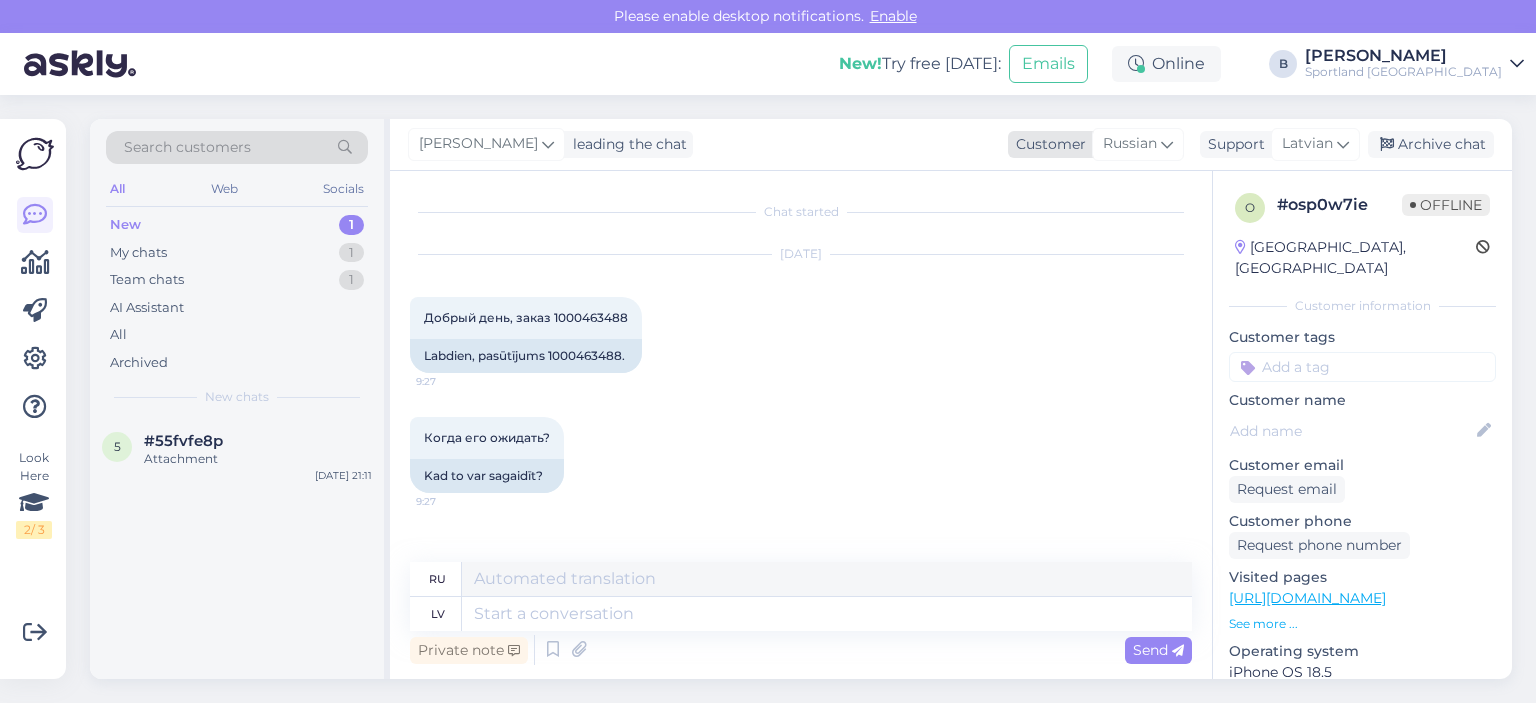 click on "Russian" at bounding box center (1130, 144) 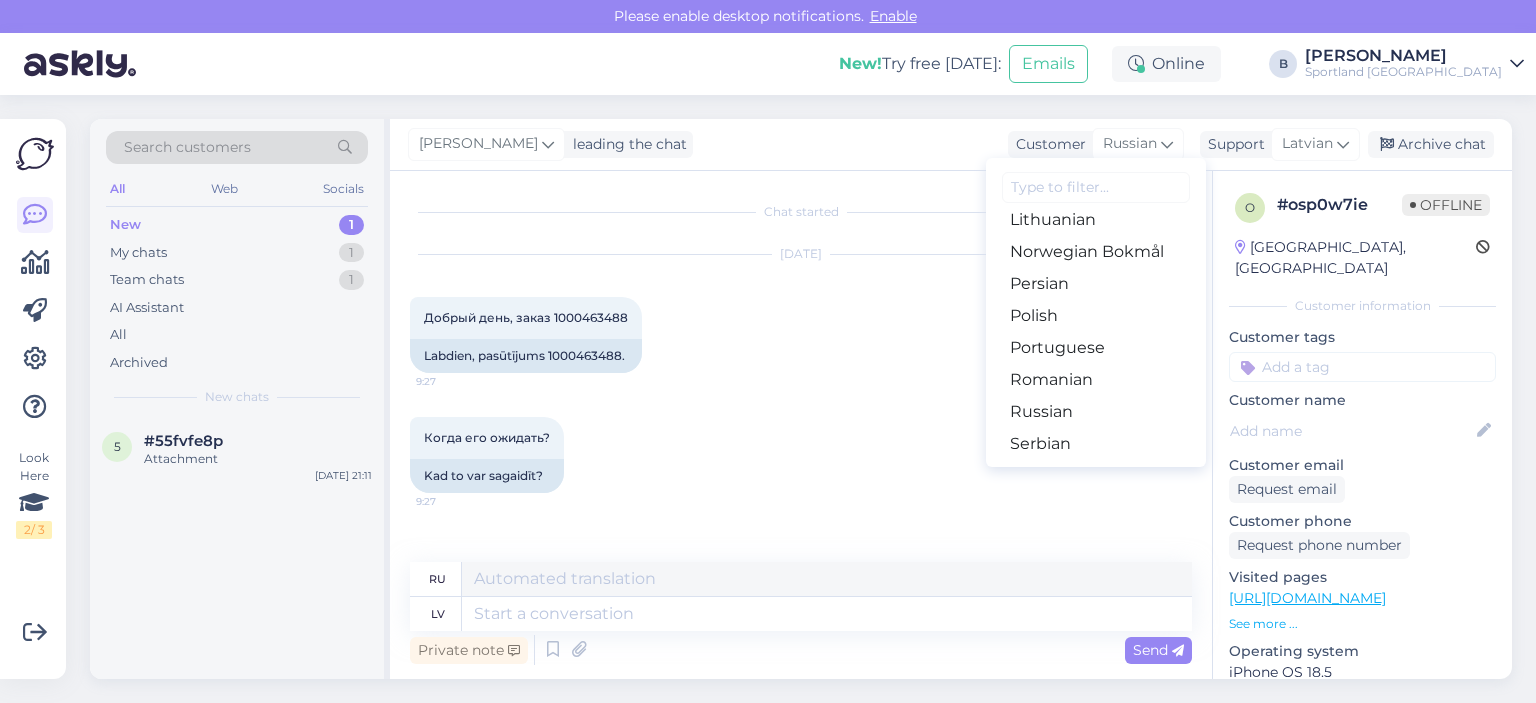 scroll, scrollTop: 521, scrollLeft: 0, axis: vertical 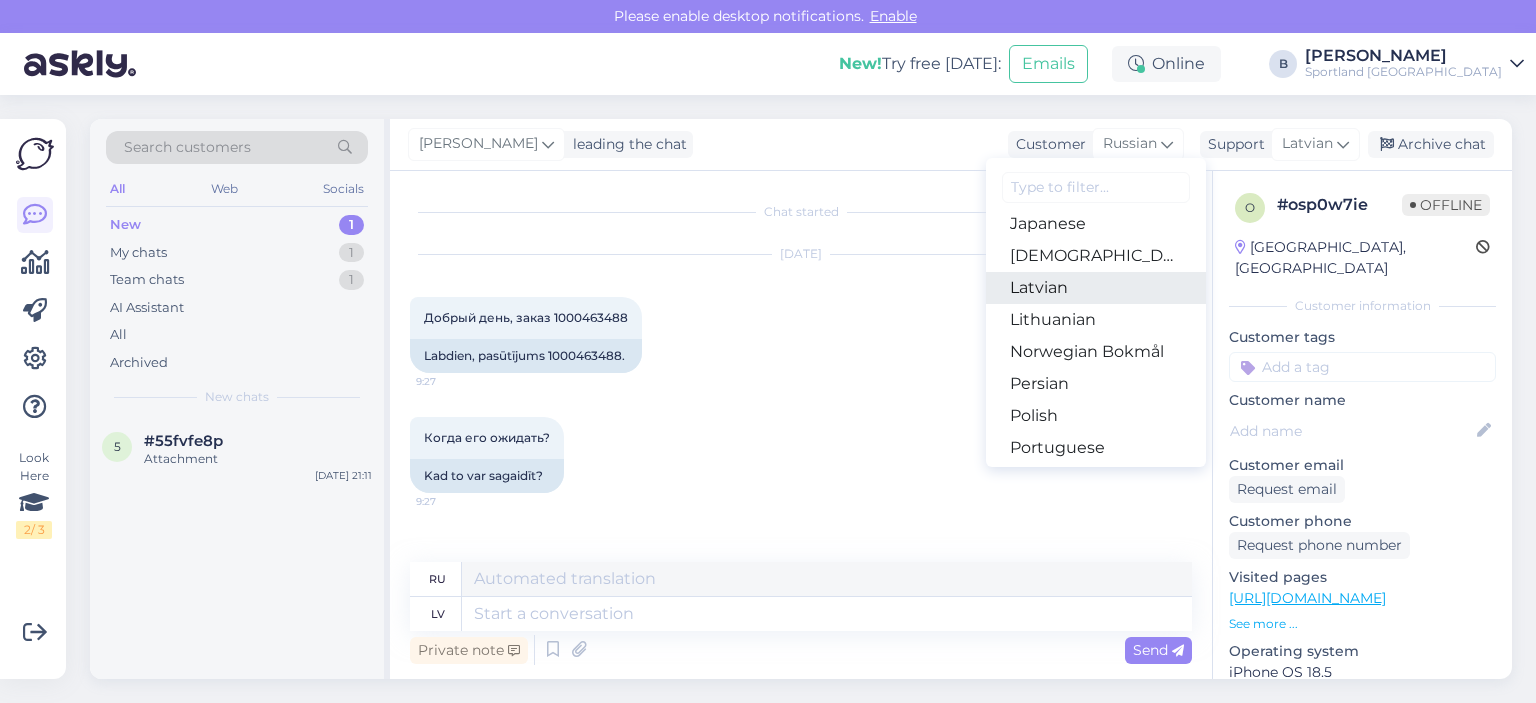 click on "Latvian" at bounding box center [1096, 288] 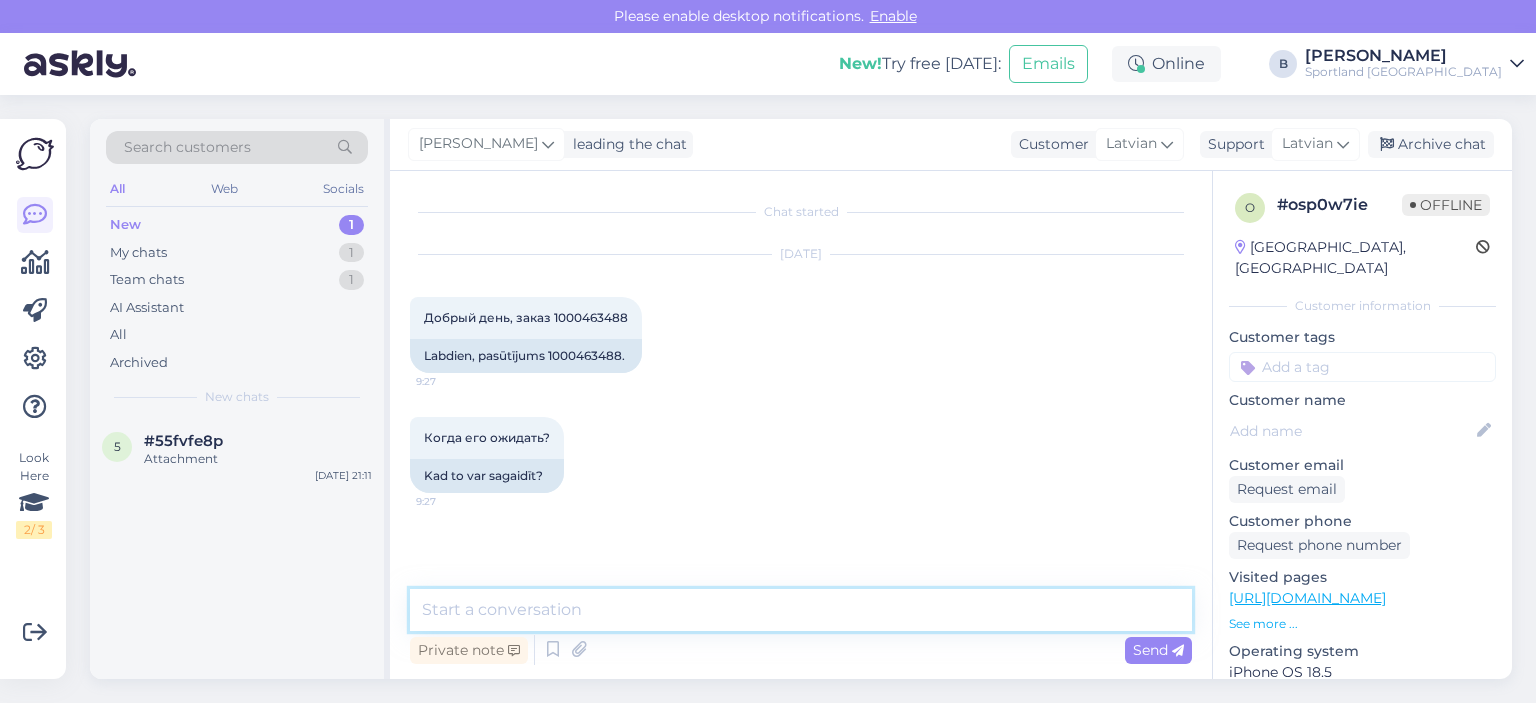 click at bounding box center (801, 610) 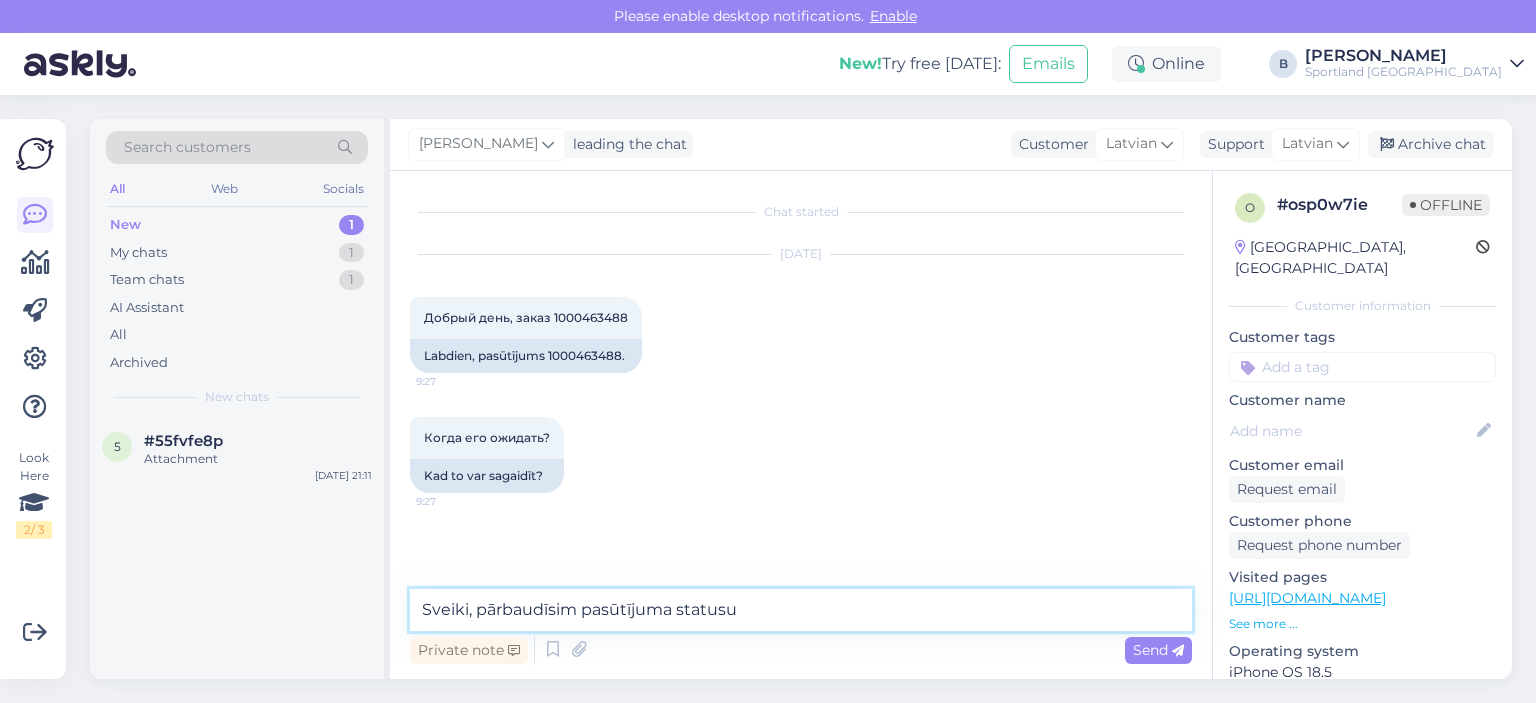 type on "Sveiki, pārbaudīsim pasūtījuma statusu." 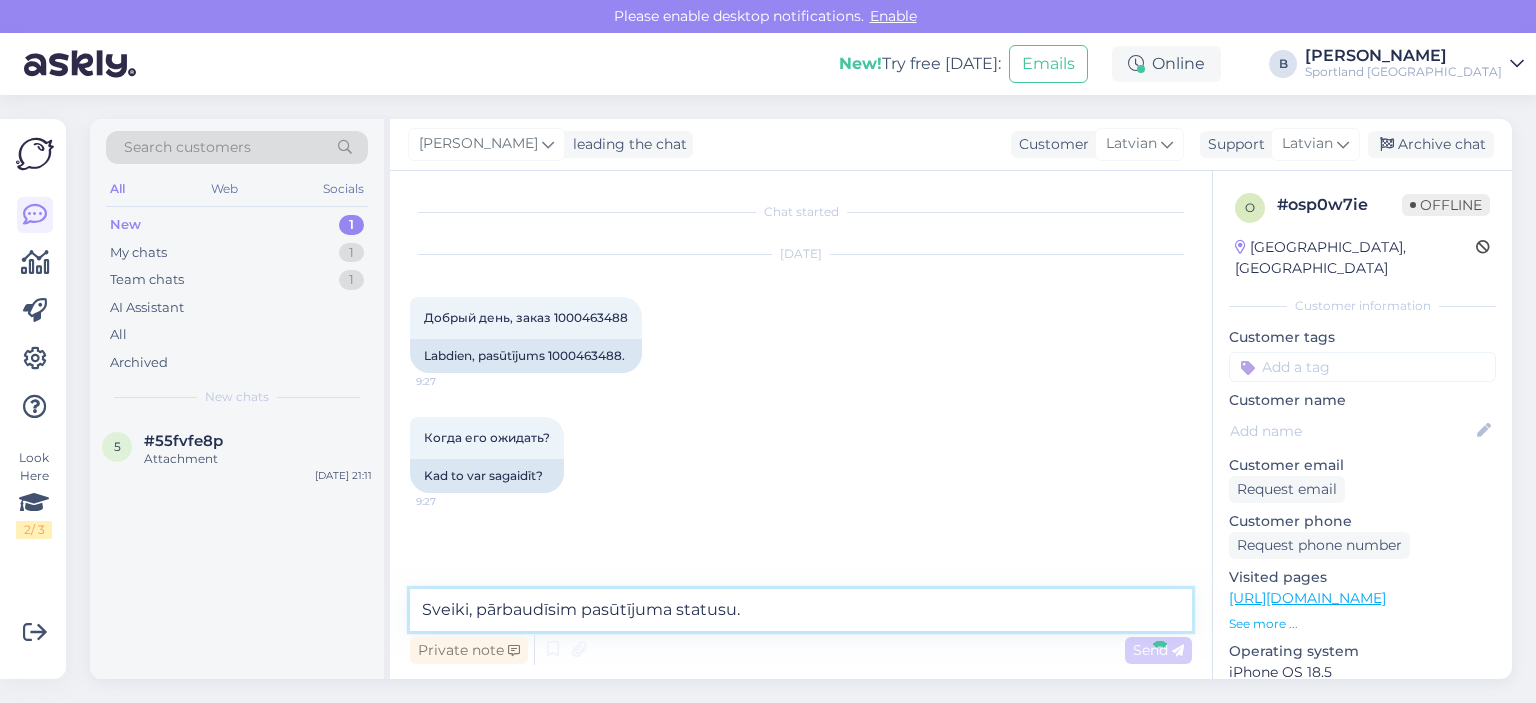 type 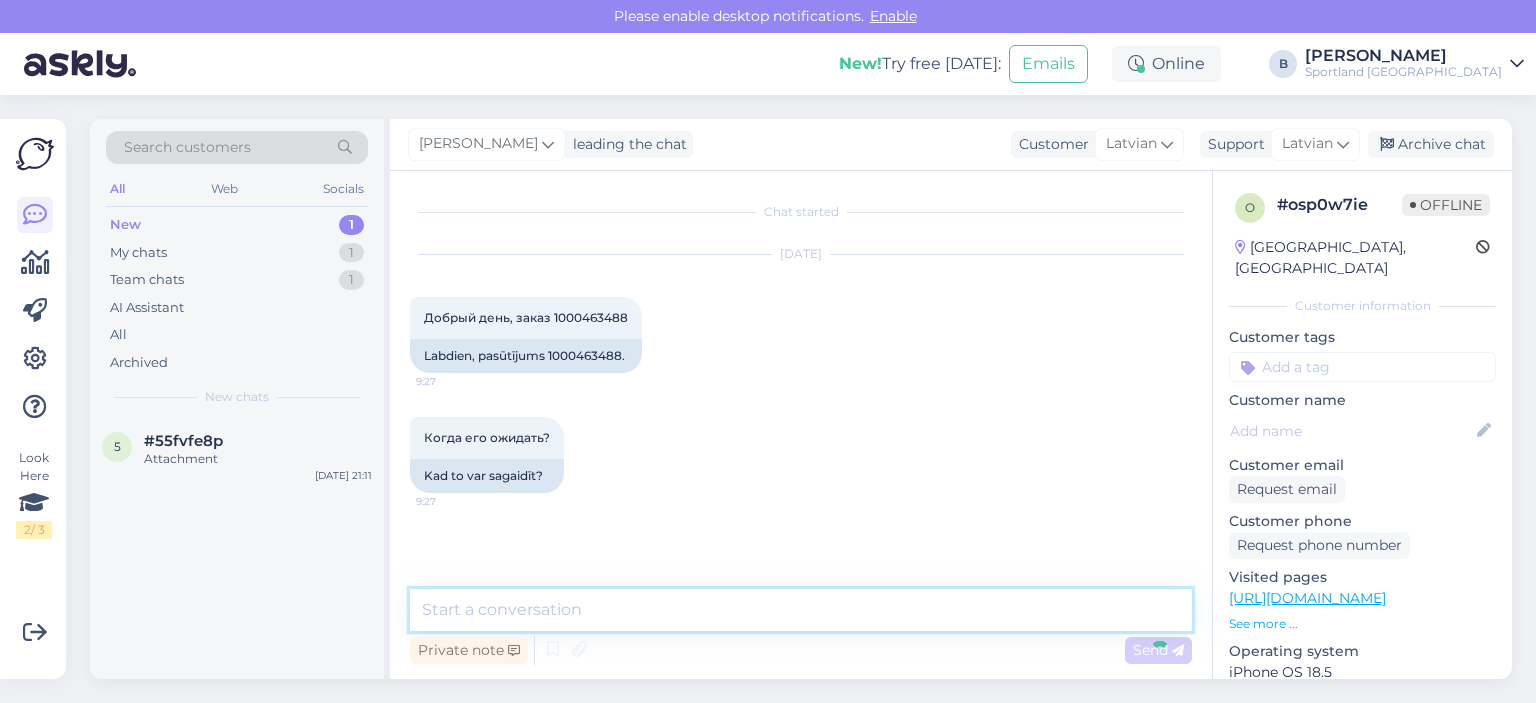 scroll, scrollTop: 30, scrollLeft: 0, axis: vertical 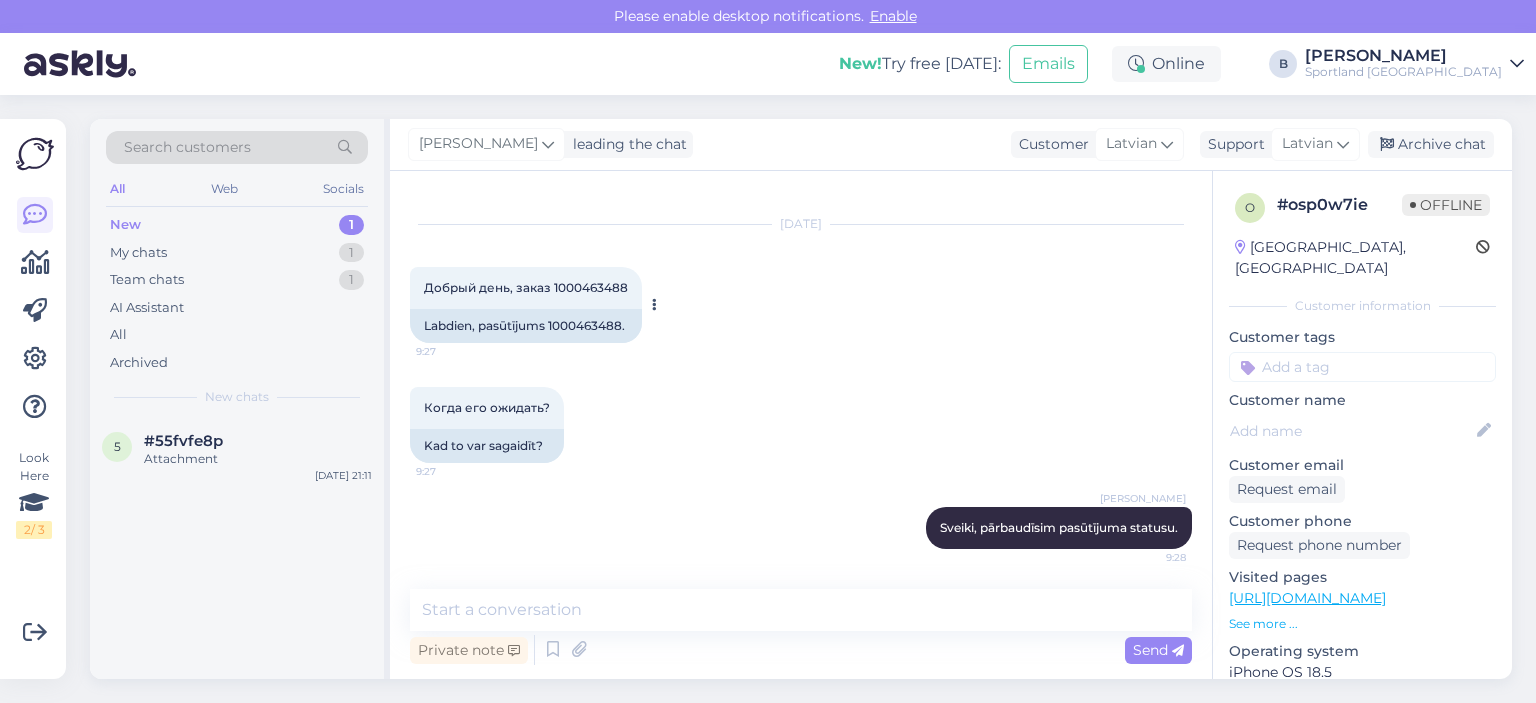 click on "Labdien, pasūtījums 1000463488." at bounding box center (526, 326) 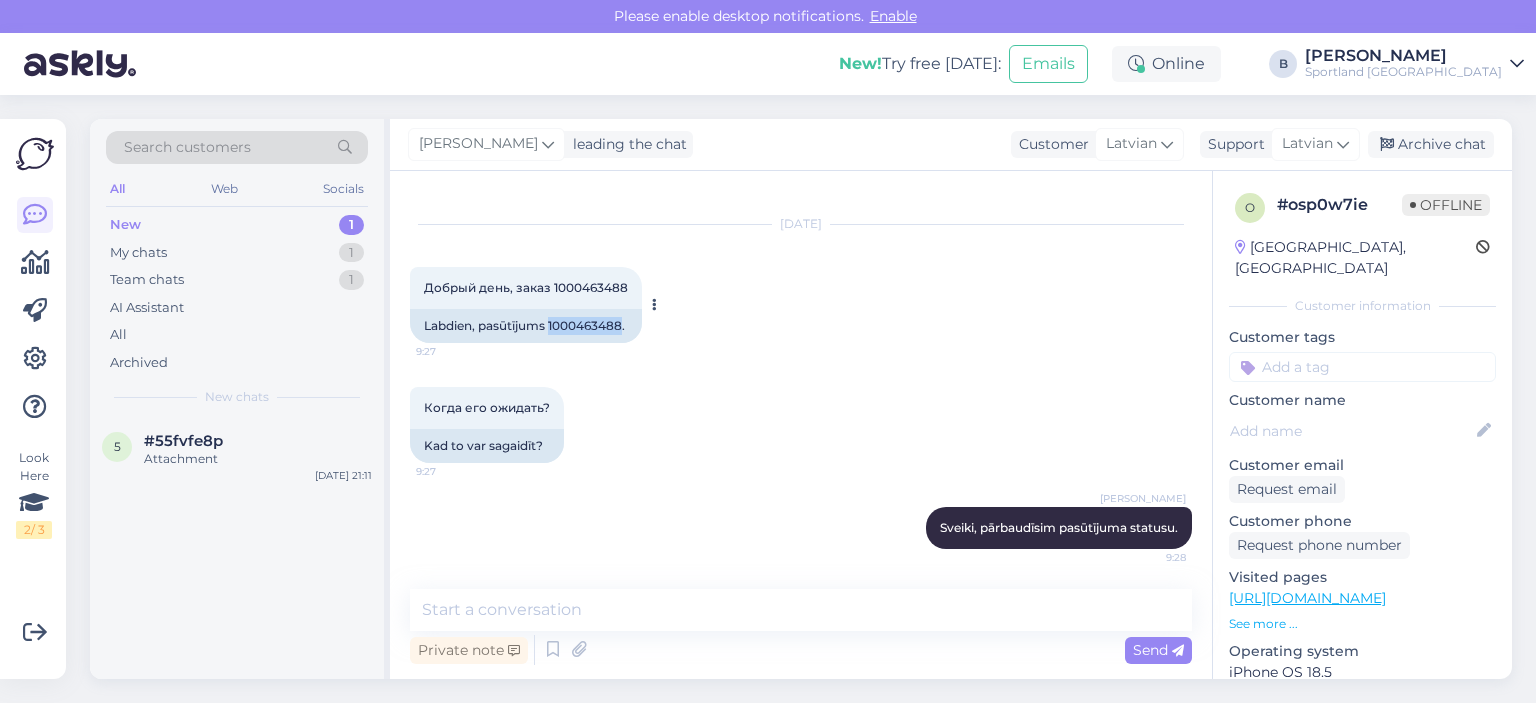 click on "Labdien, pasūtījums 1000463488." at bounding box center (526, 326) 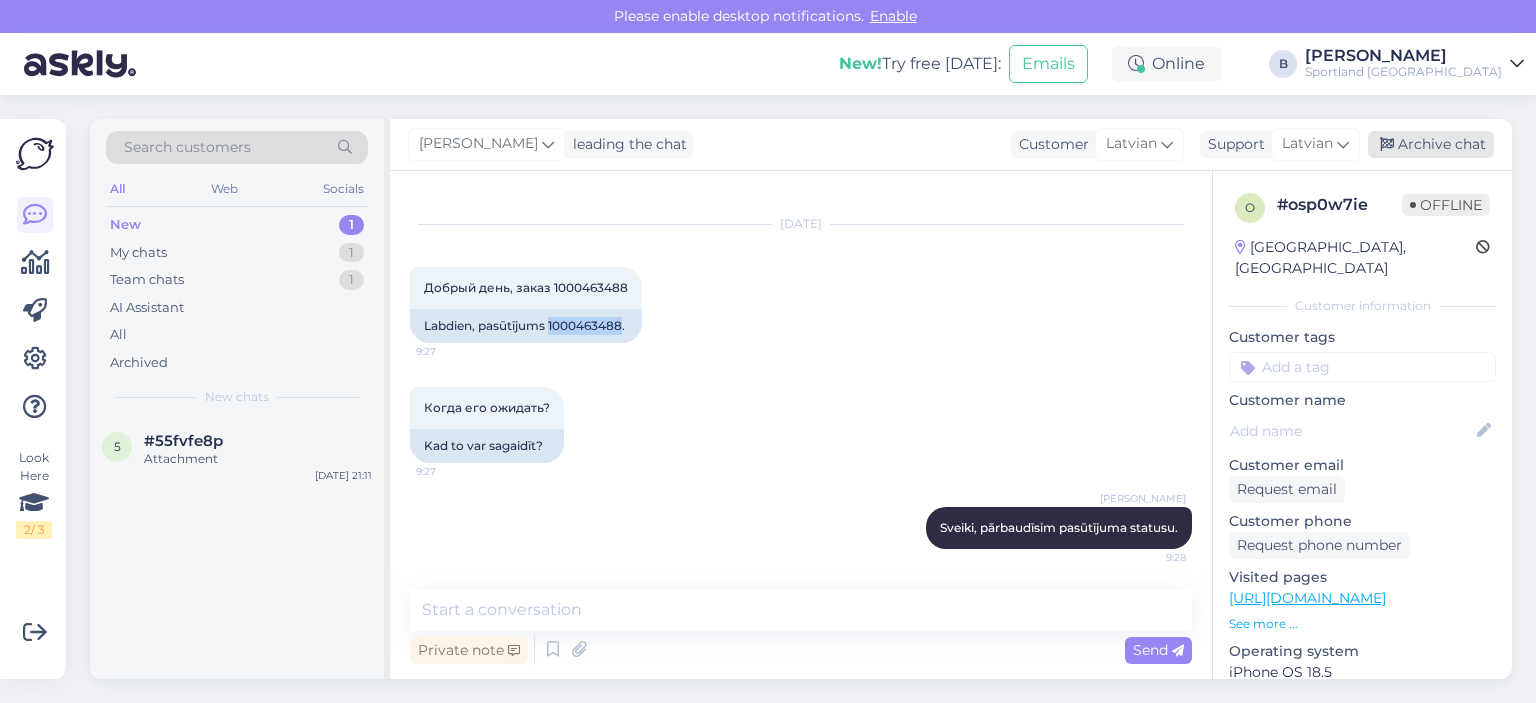 click on "Archive chat" at bounding box center [1431, 144] 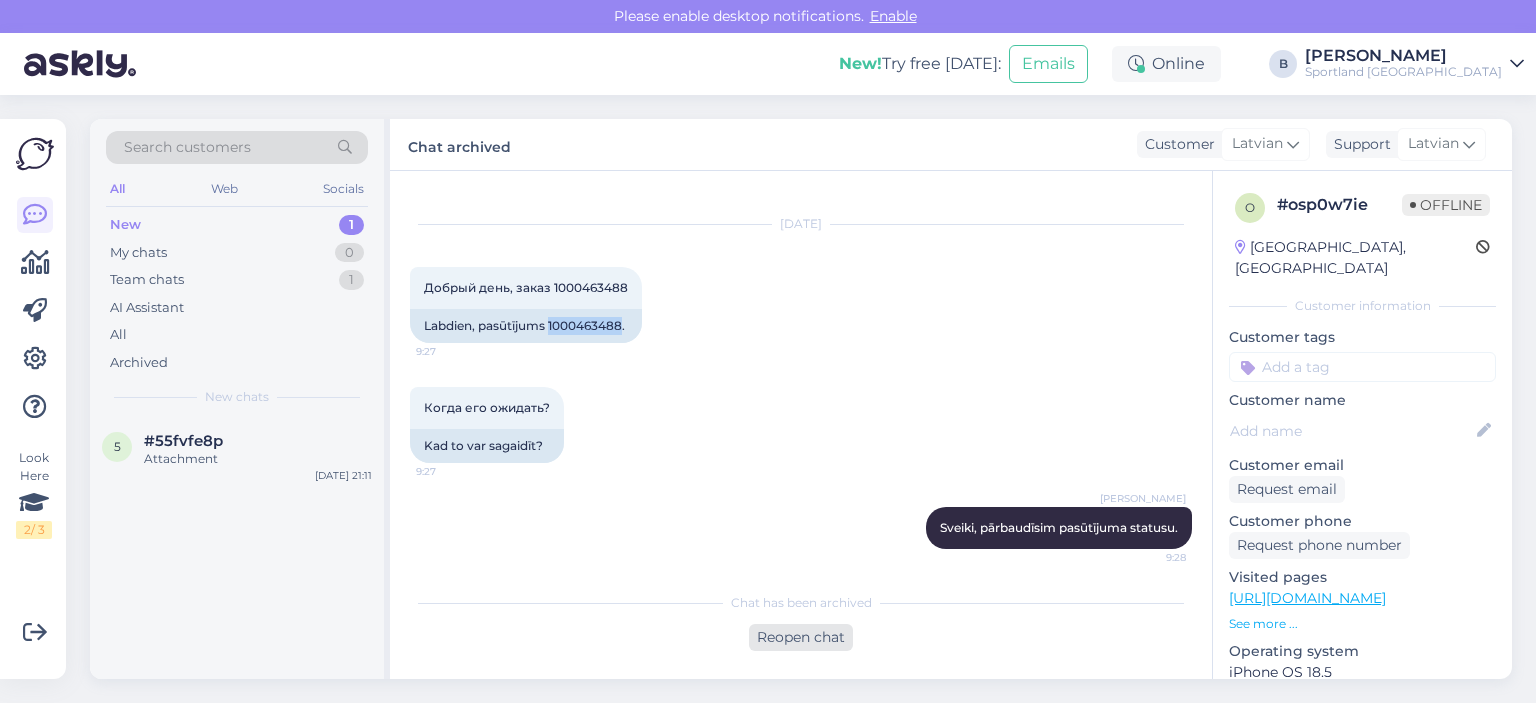click on "Reopen chat" at bounding box center (801, 637) 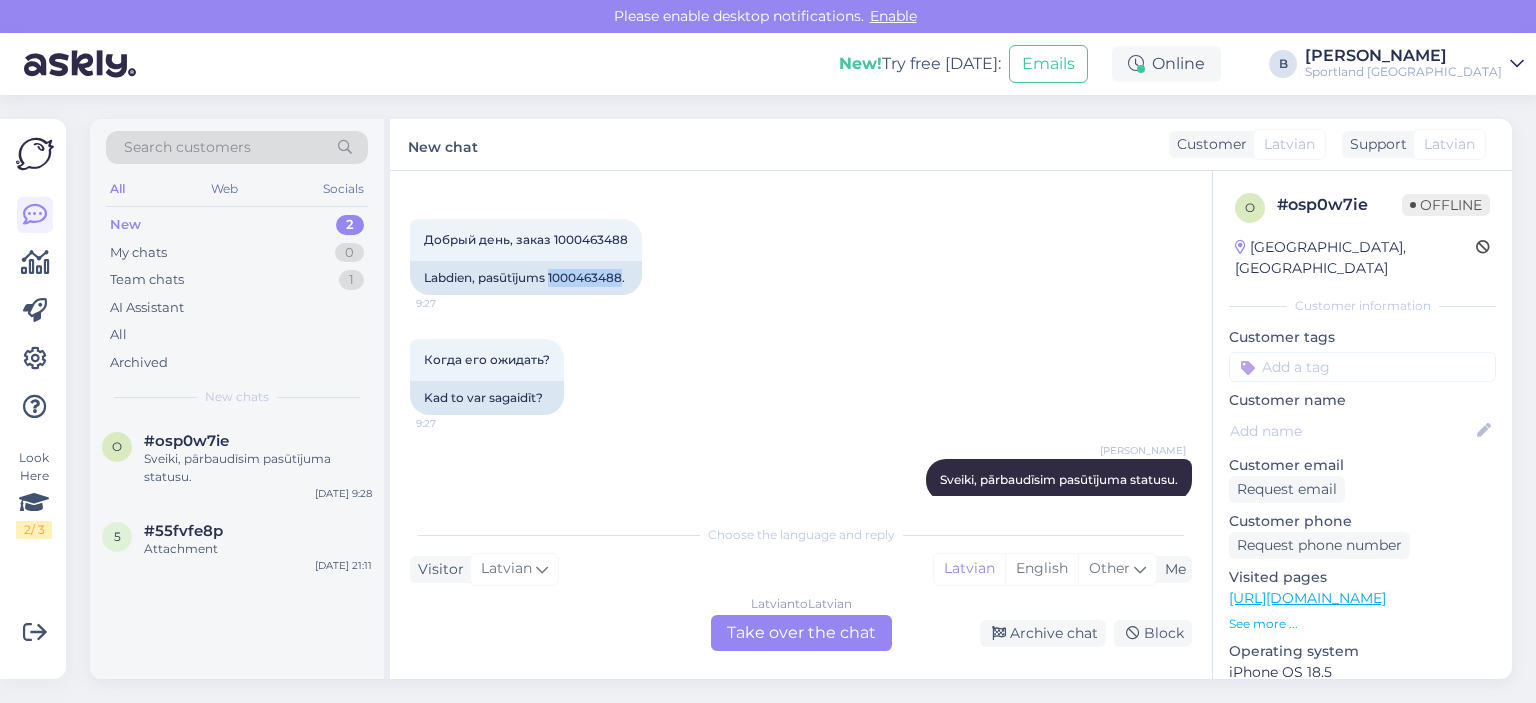 scroll, scrollTop: 104, scrollLeft: 0, axis: vertical 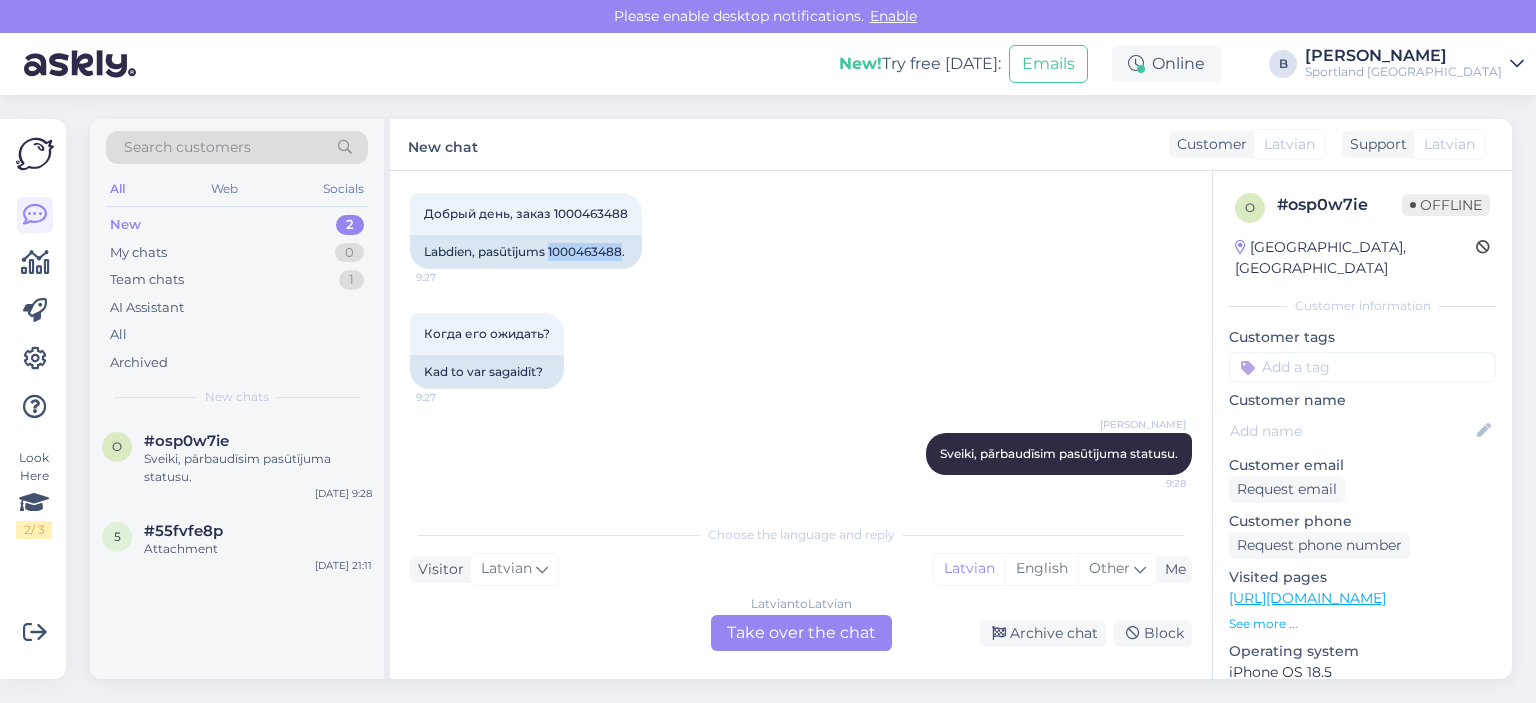 click on "Latvian  to  Latvian Take over the chat" at bounding box center [801, 633] 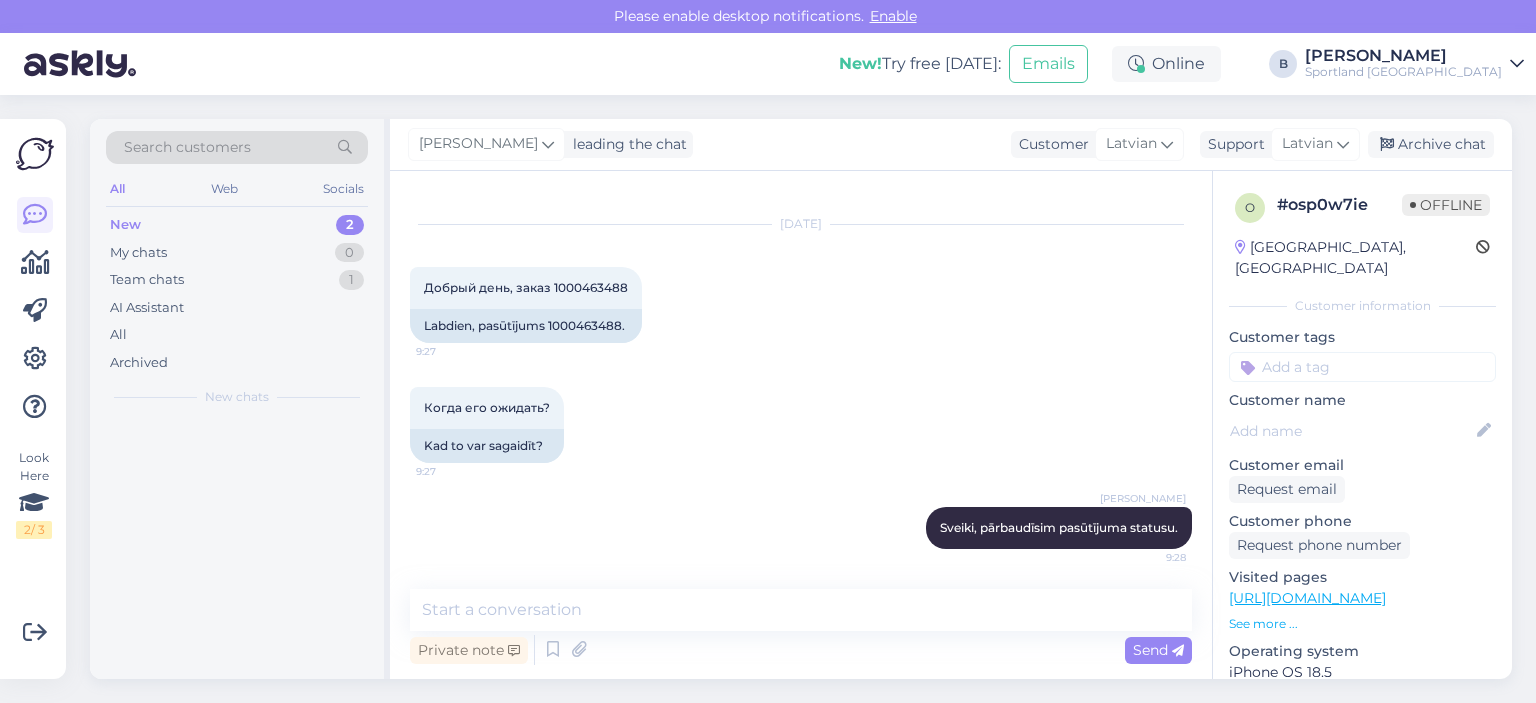 scroll, scrollTop: 30, scrollLeft: 0, axis: vertical 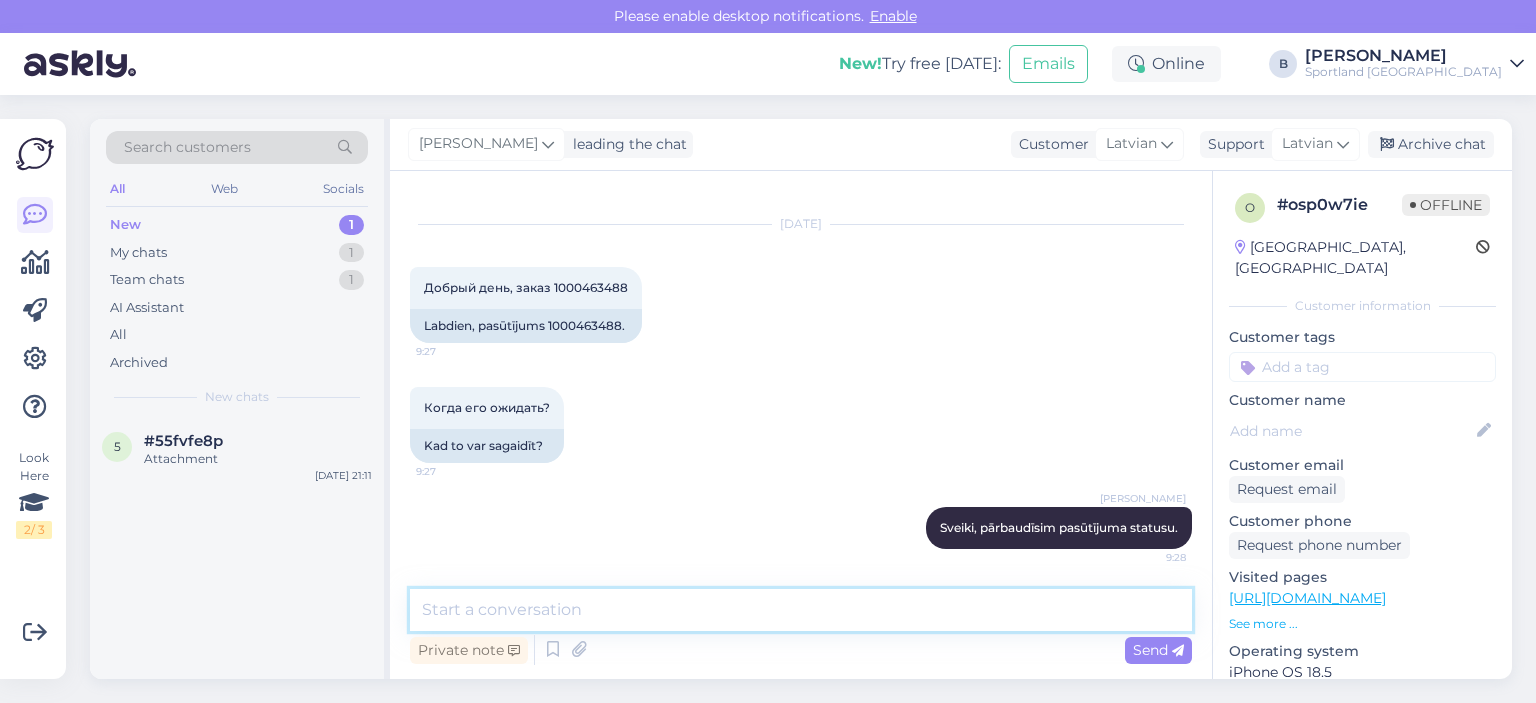 click at bounding box center [801, 610] 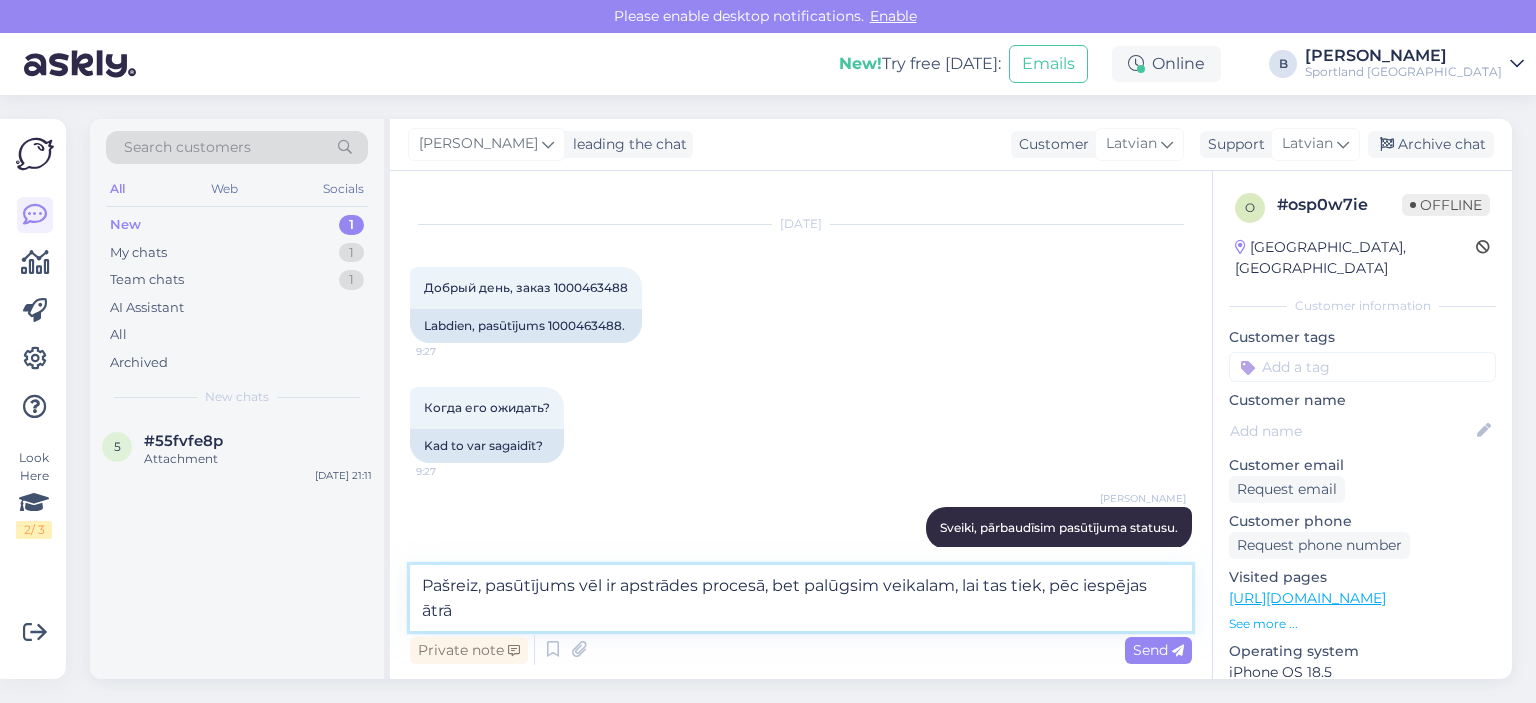 scroll, scrollTop: 54, scrollLeft: 0, axis: vertical 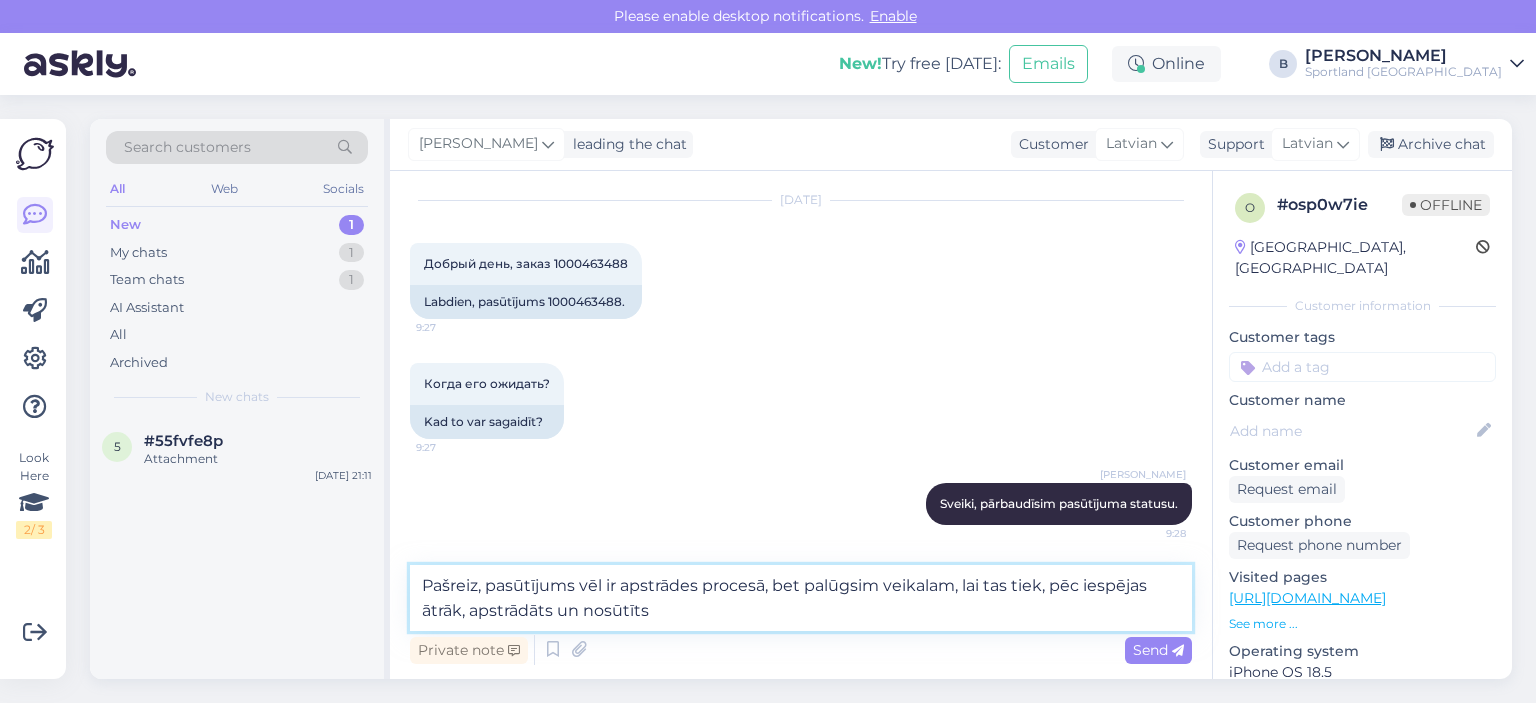 type on "Pašreiz, pasūtījums vēl ir apstrādes procesā, bet palūgsim veikalam, lai tas tiek, pēc iespējas ātrāk, apstrādāts un nosūtīts." 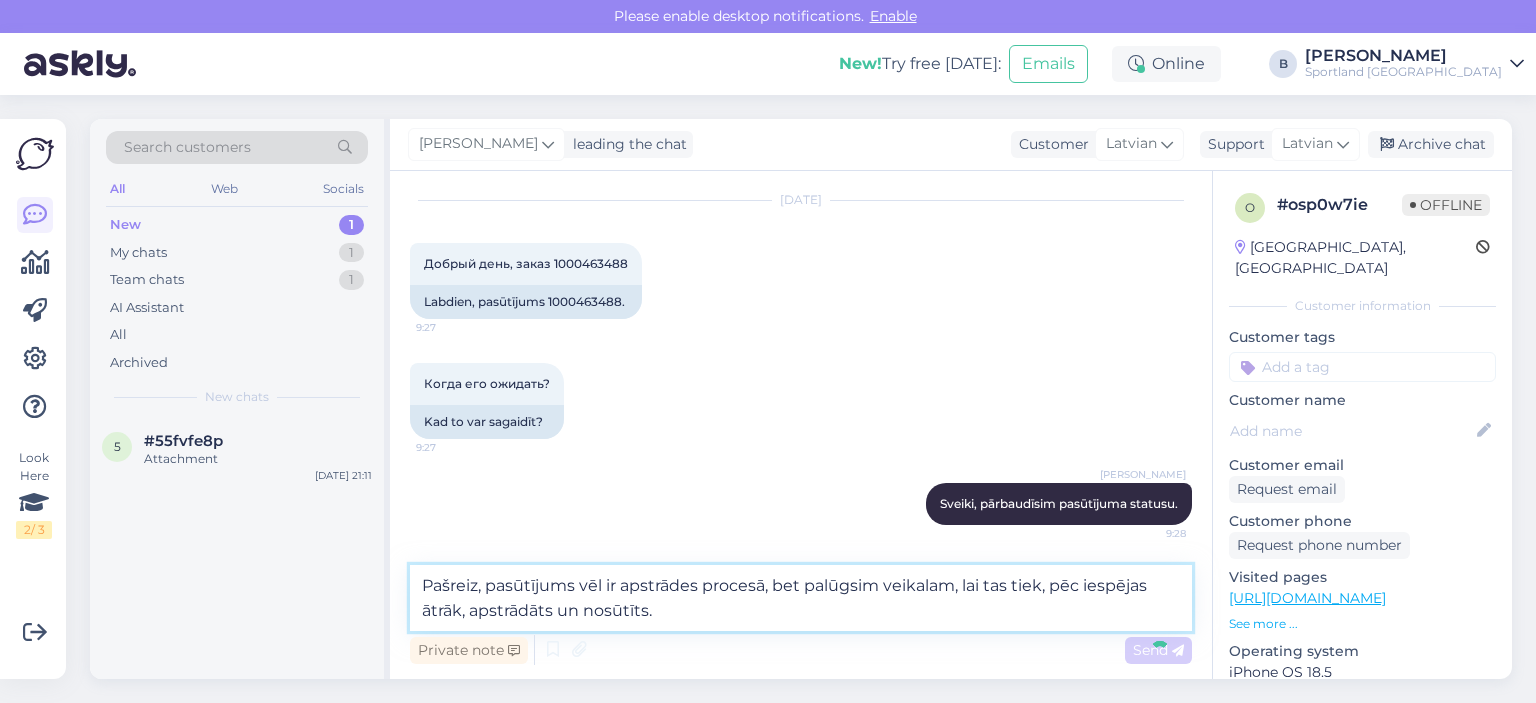 type 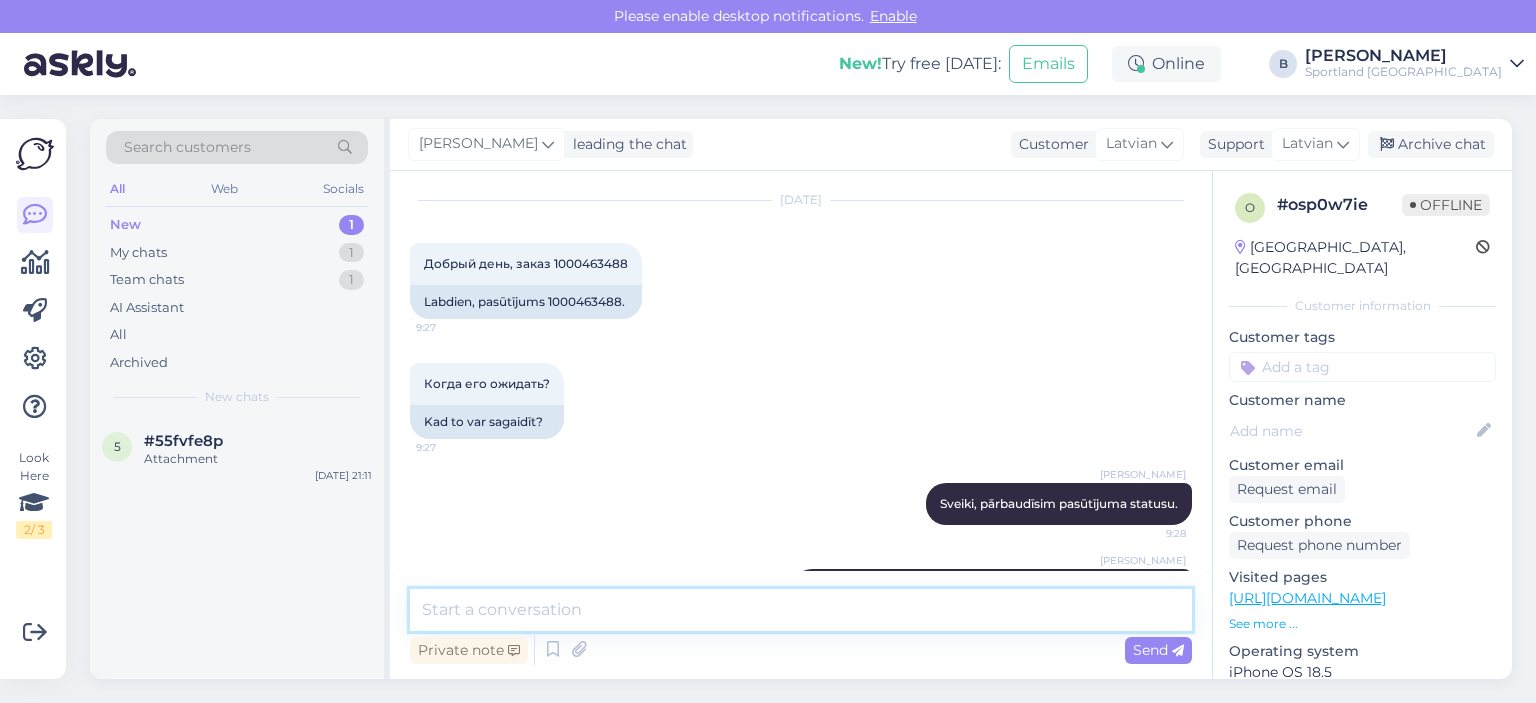 scroll, scrollTop: 152, scrollLeft: 0, axis: vertical 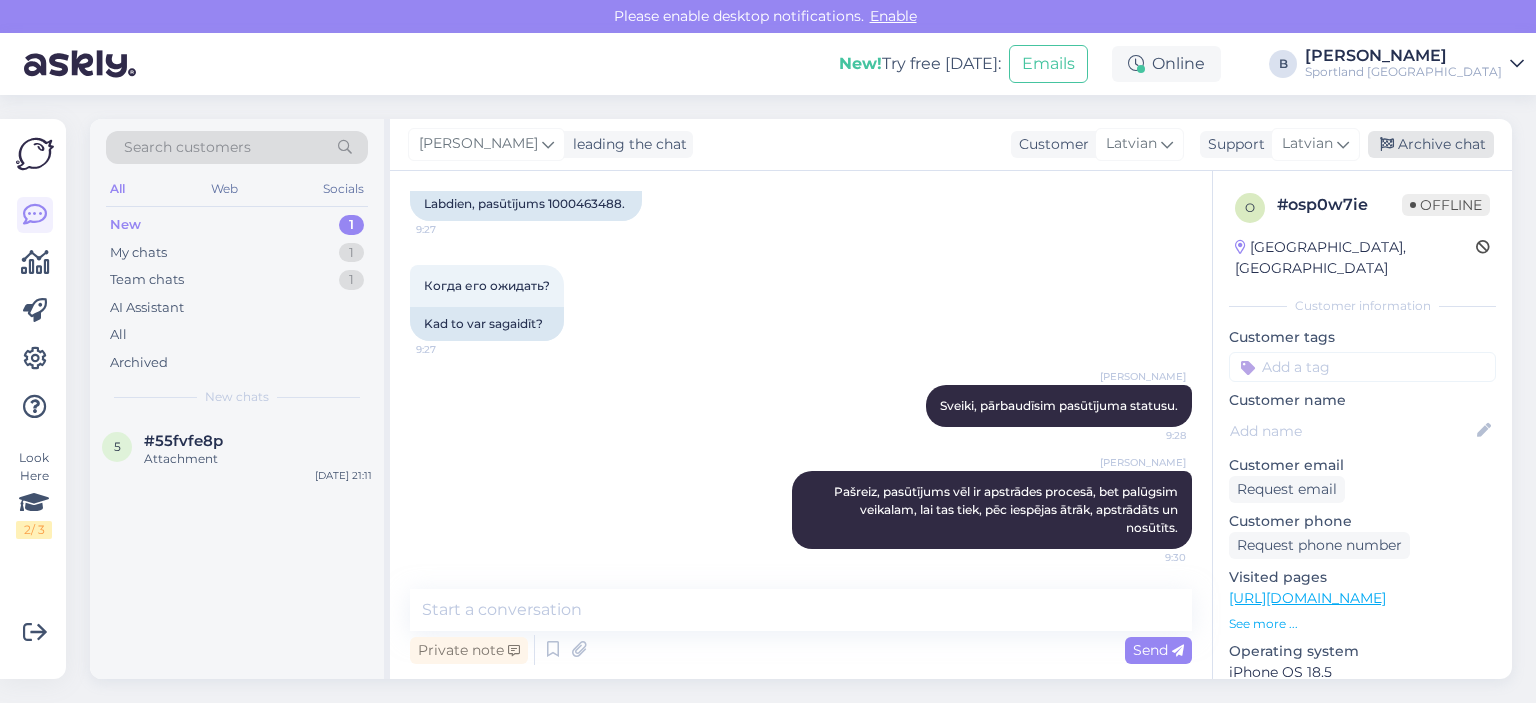click on "Archive chat" at bounding box center [1431, 144] 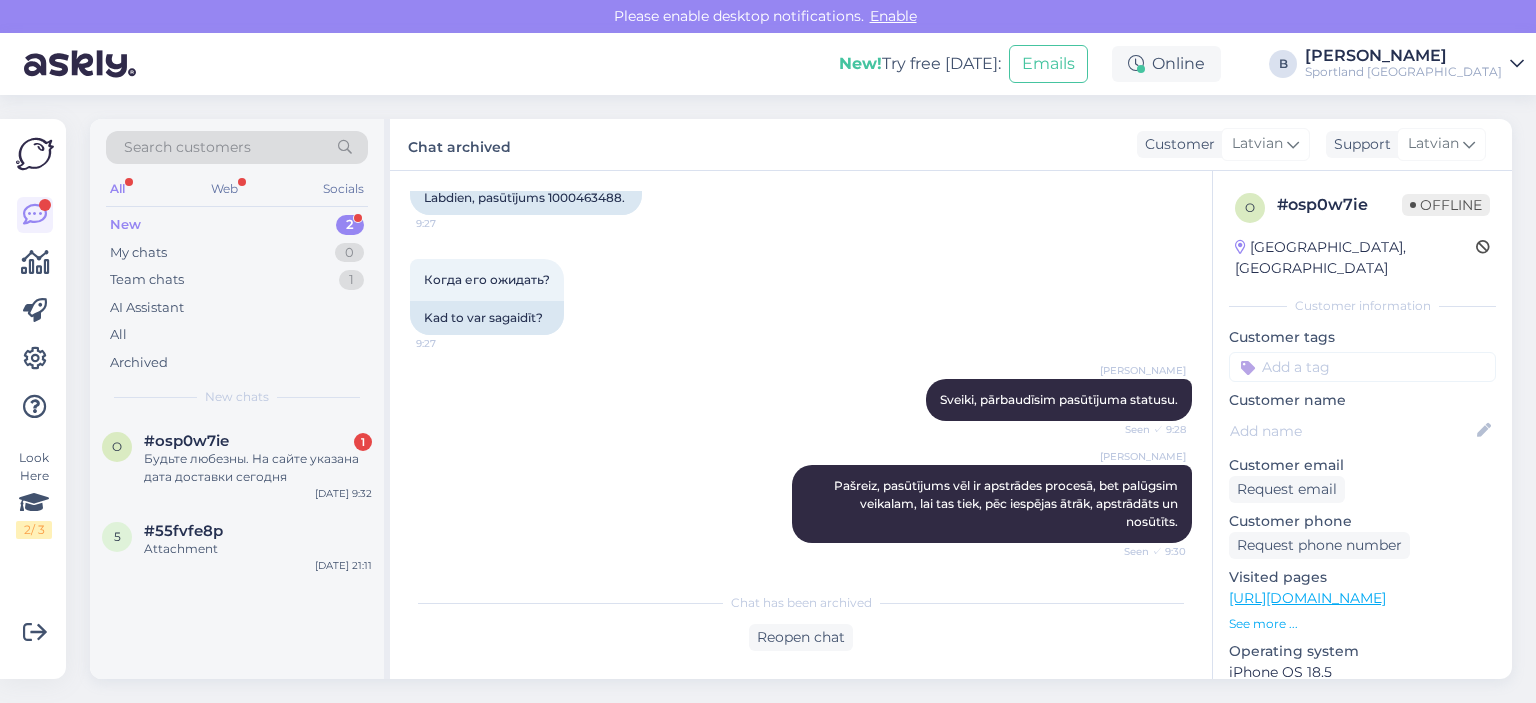 scroll, scrollTop: 244, scrollLeft: 0, axis: vertical 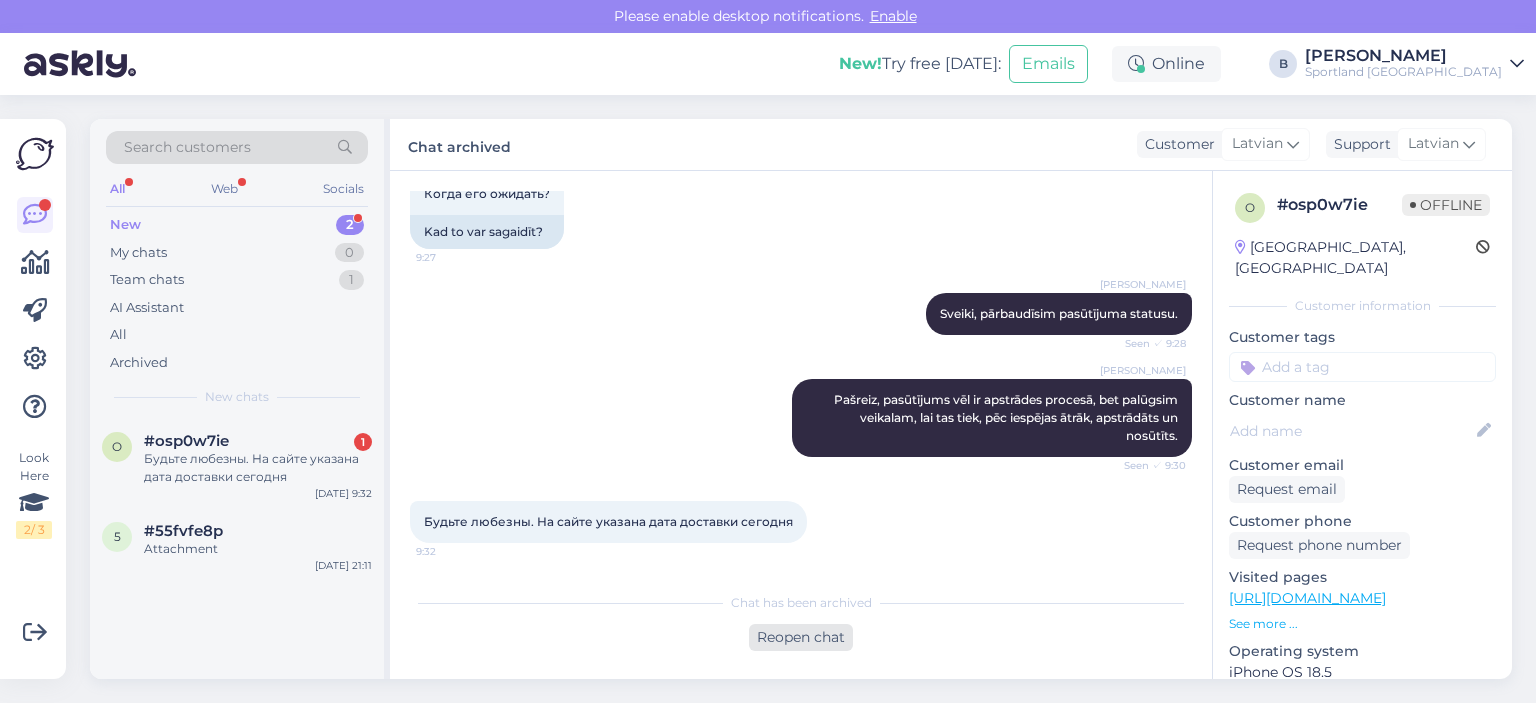 click on "Reopen chat" at bounding box center (801, 637) 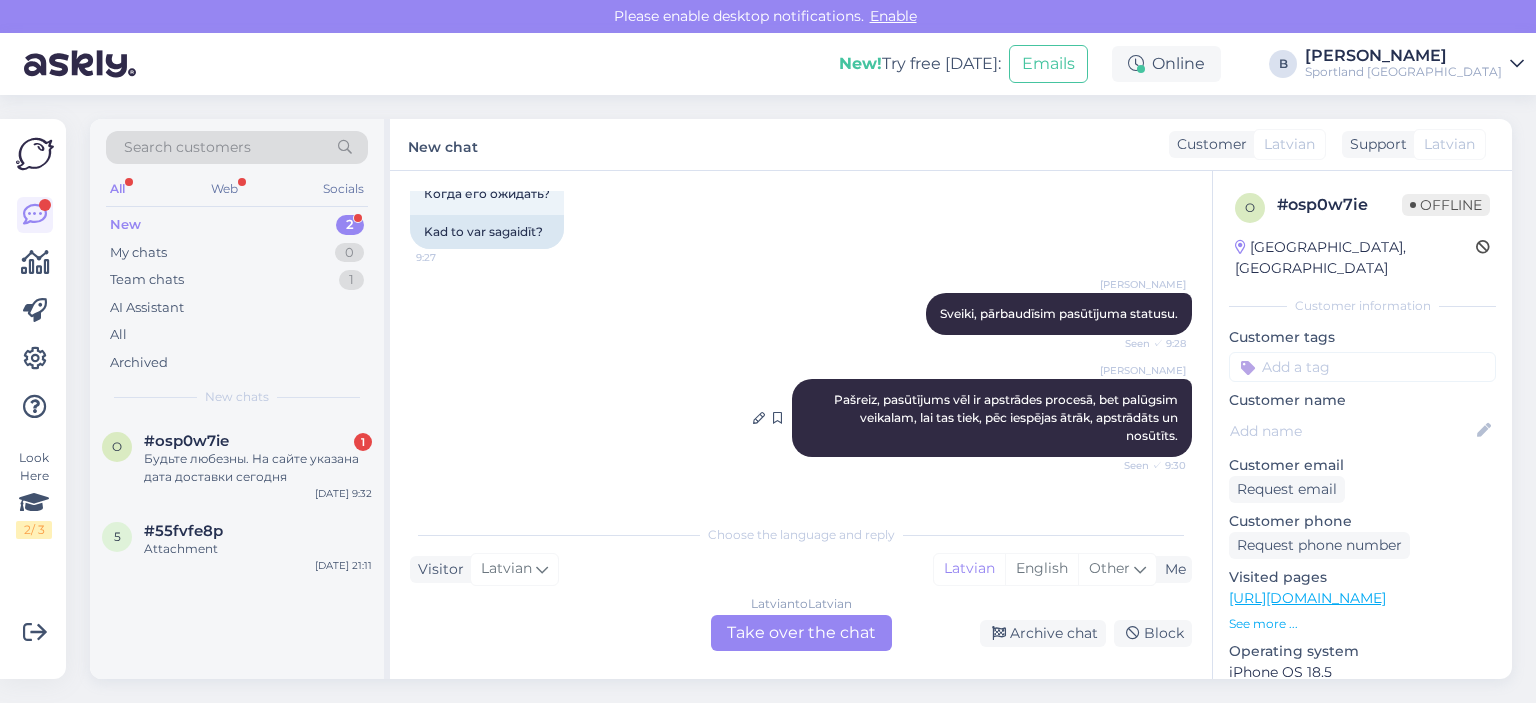 scroll, scrollTop: 312, scrollLeft: 0, axis: vertical 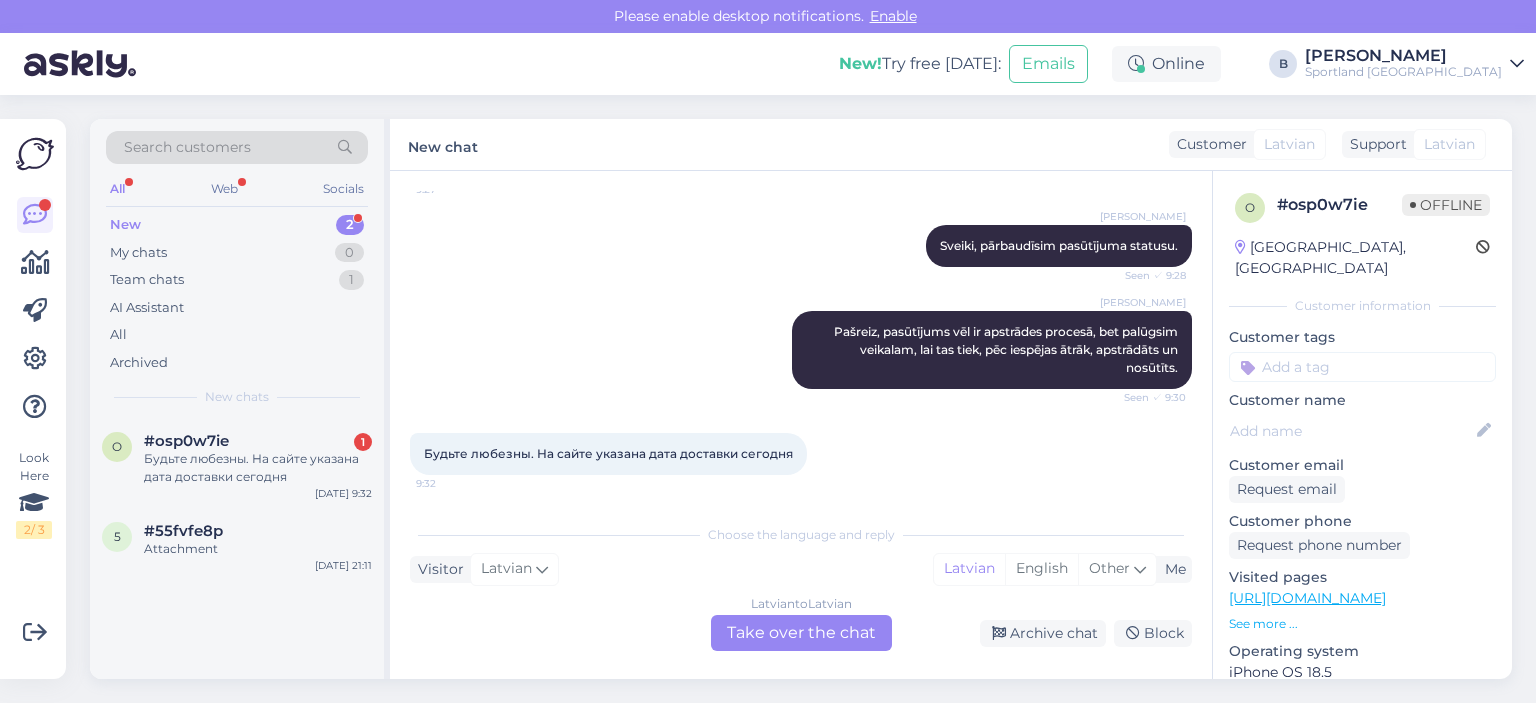 click on "Latvian  to  Latvian Take over the chat" at bounding box center [801, 633] 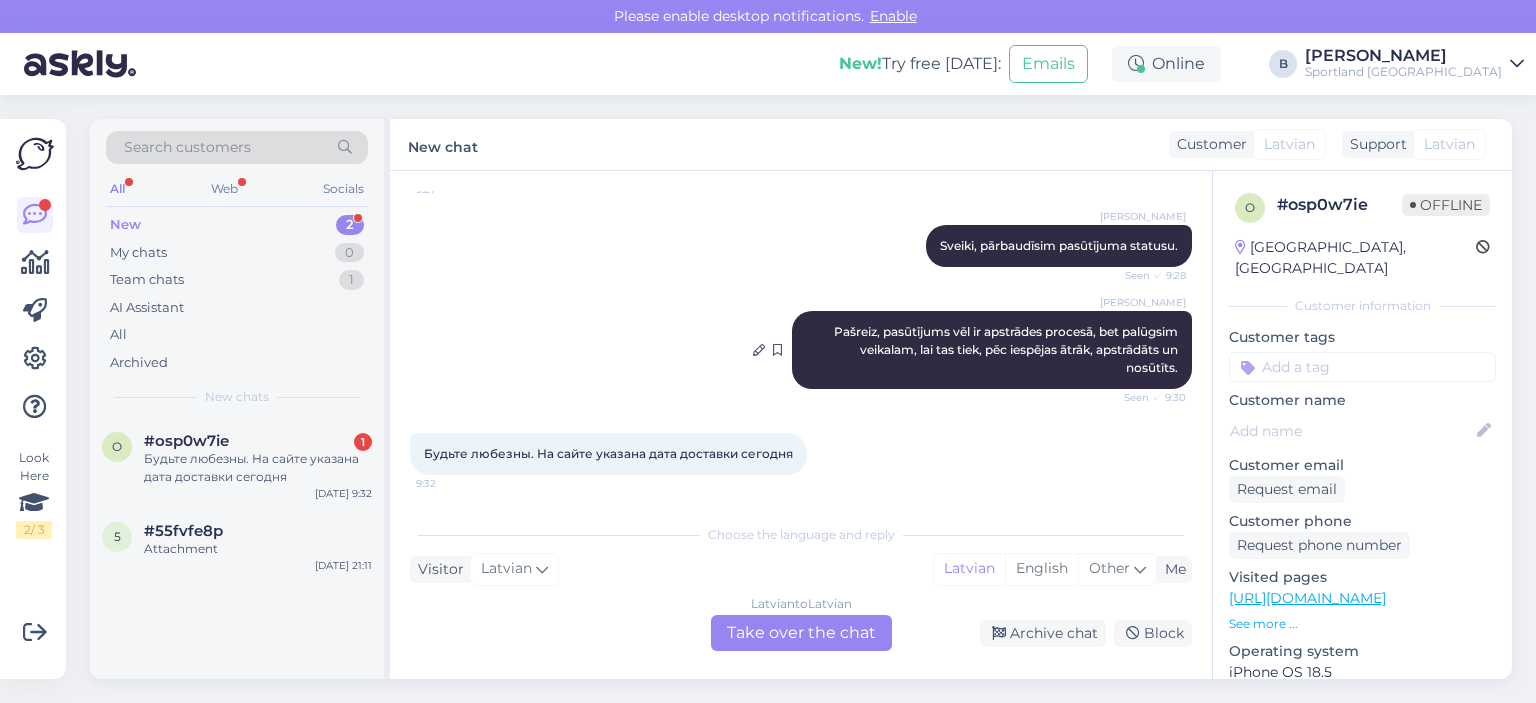 scroll, scrollTop: 238, scrollLeft: 0, axis: vertical 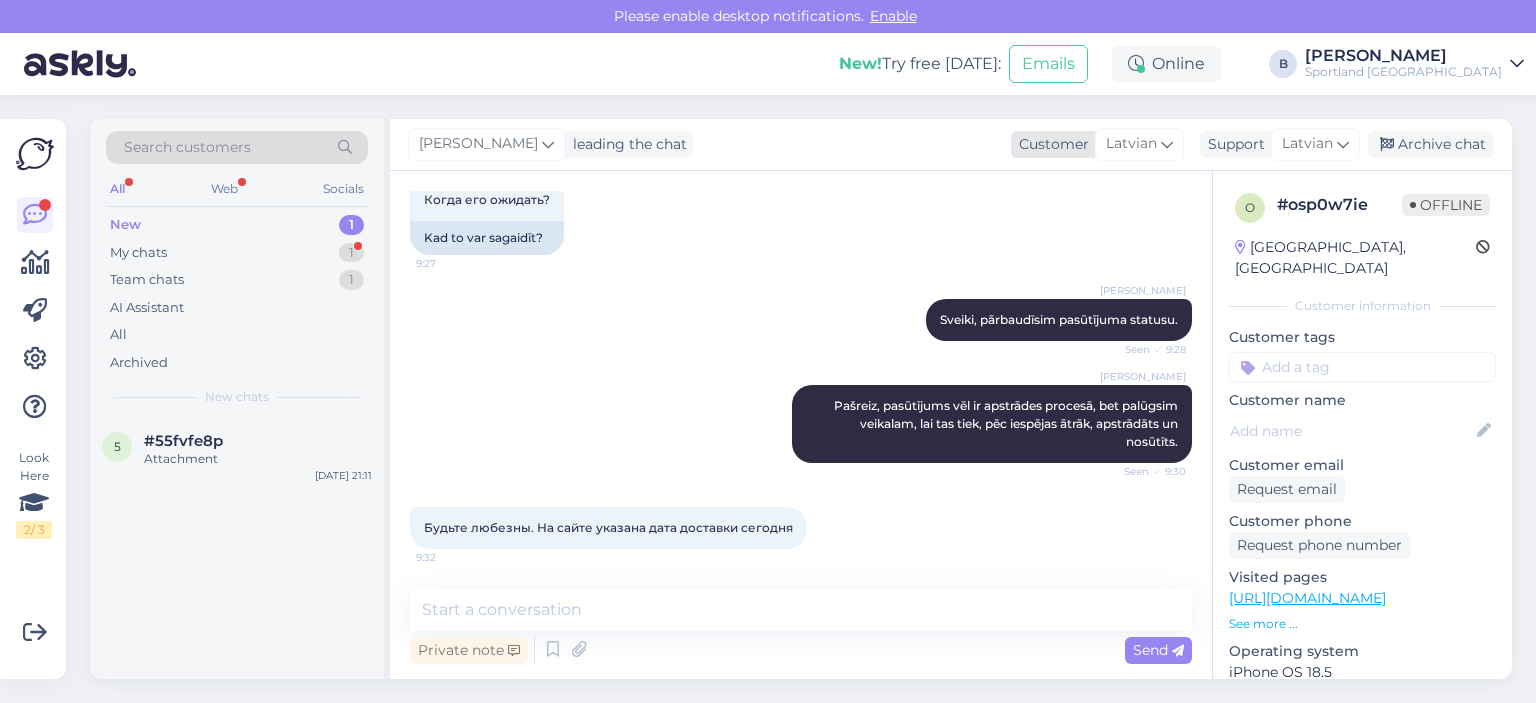 click on "Latvian" at bounding box center (1139, 144) 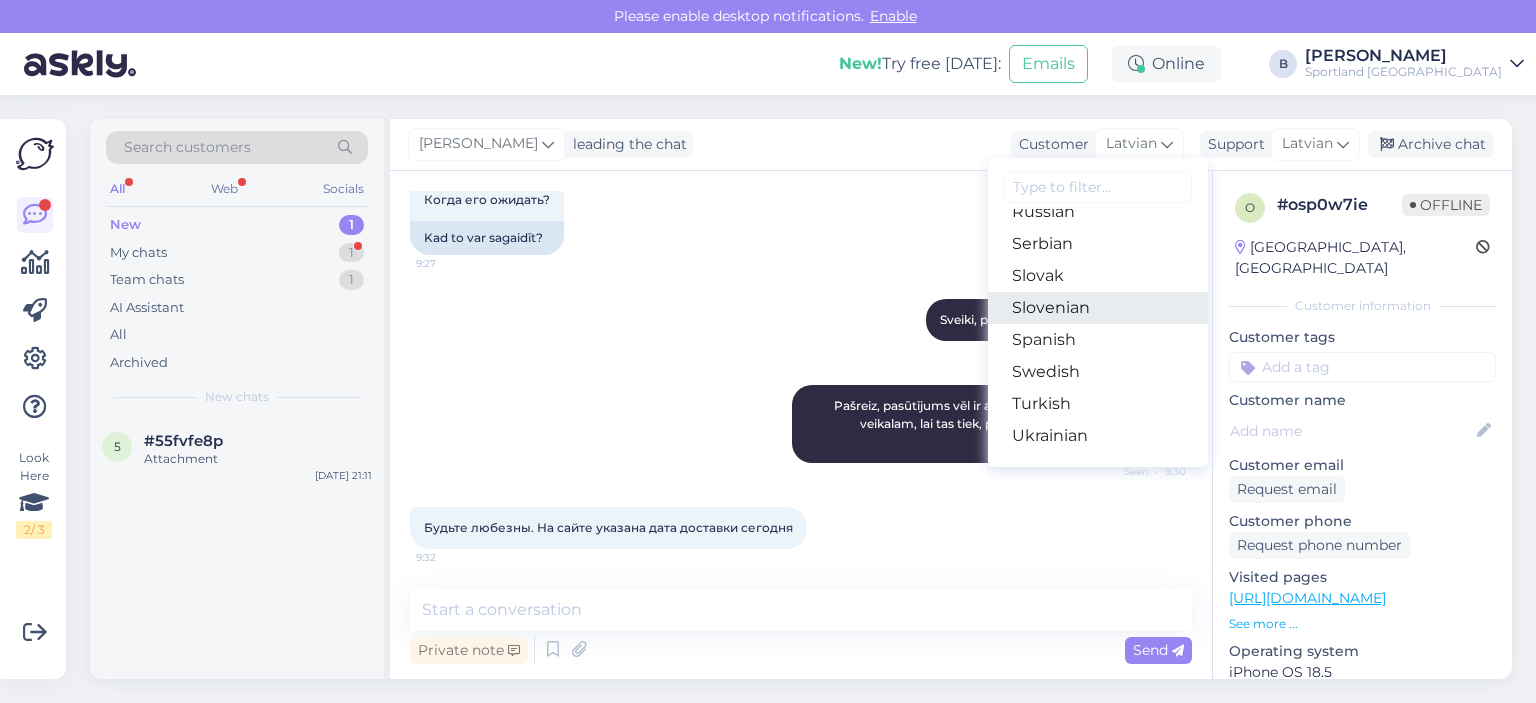 scroll, scrollTop: 722, scrollLeft: 0, axis: vertical 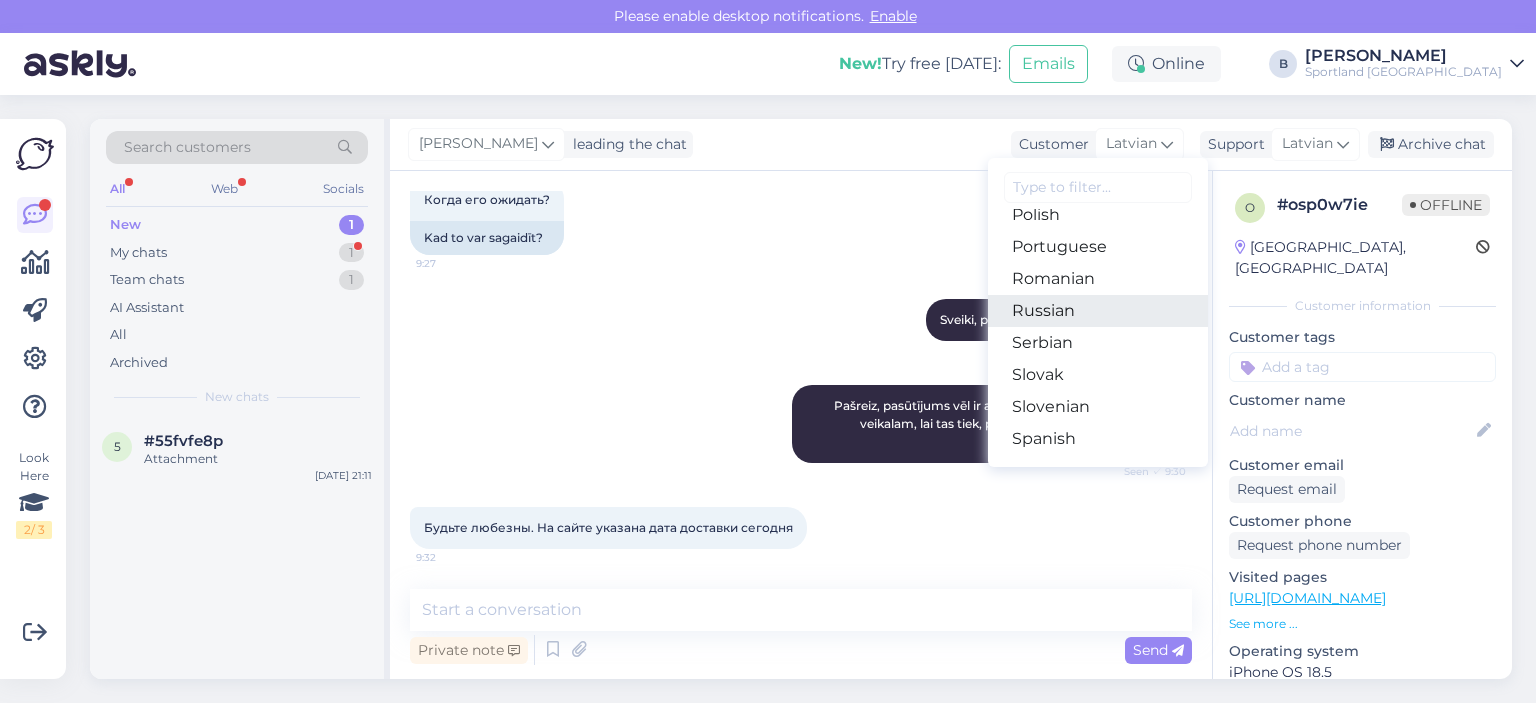 click on "Russian" at bounding box center [1098, 311] 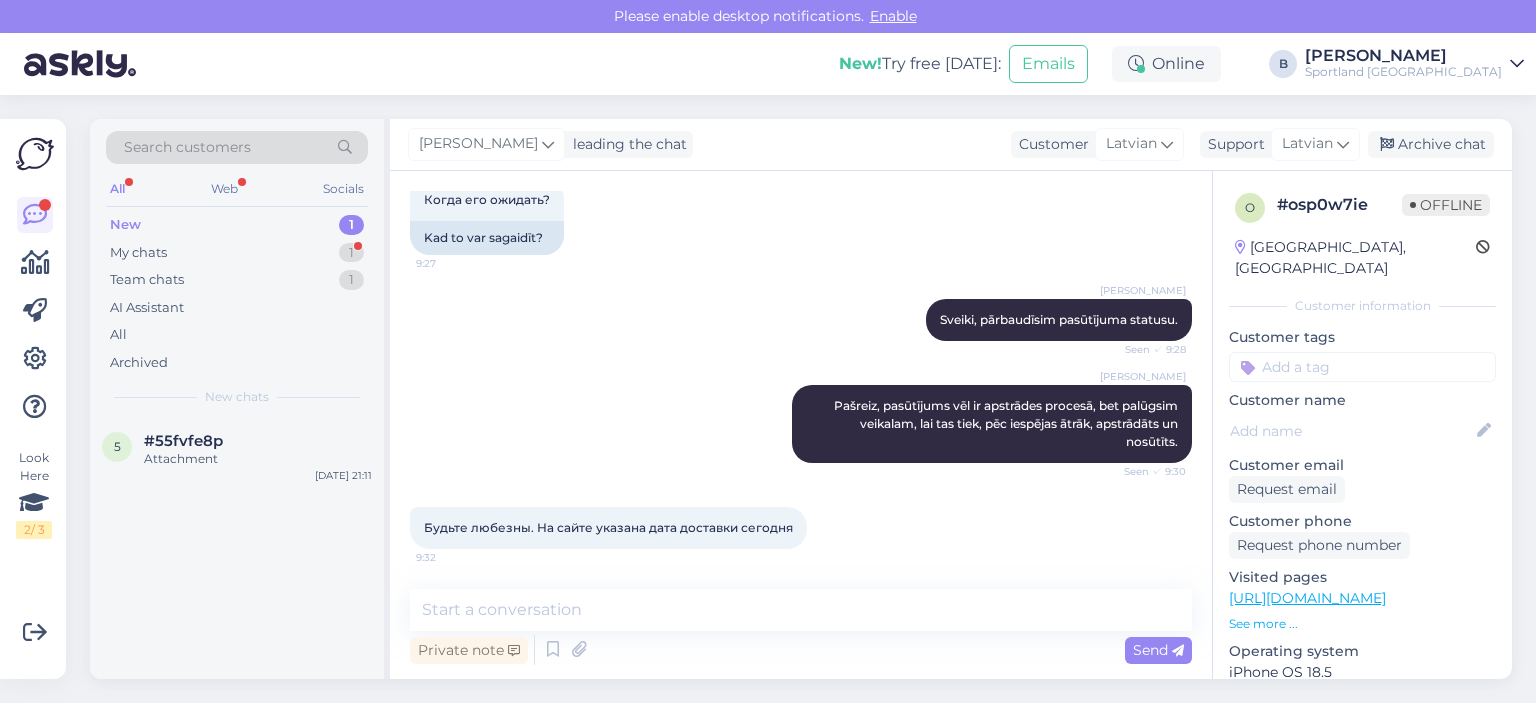 scroll, scrollTop: 298, scrollLeft: 0, axis: vertical 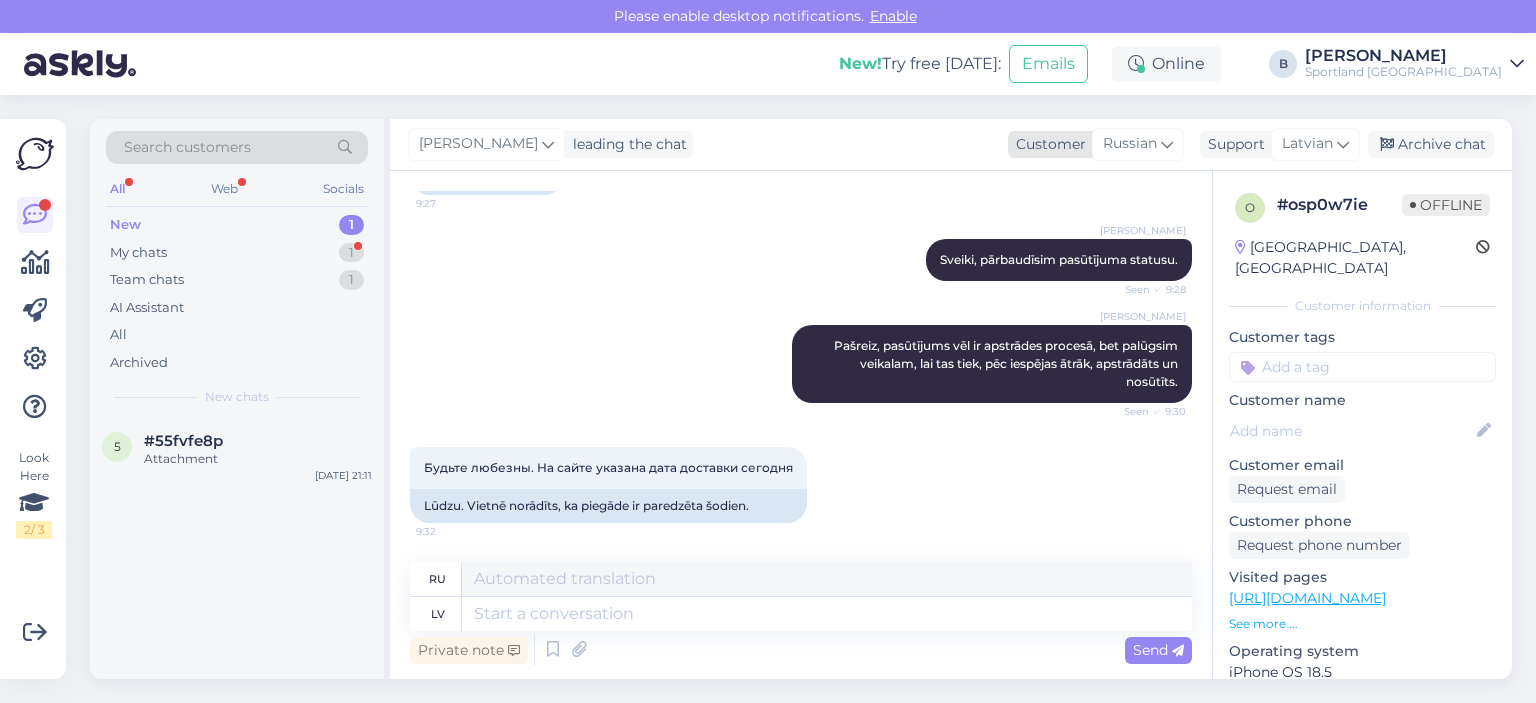 click on "Russian" at bounding box center (1130, 144) 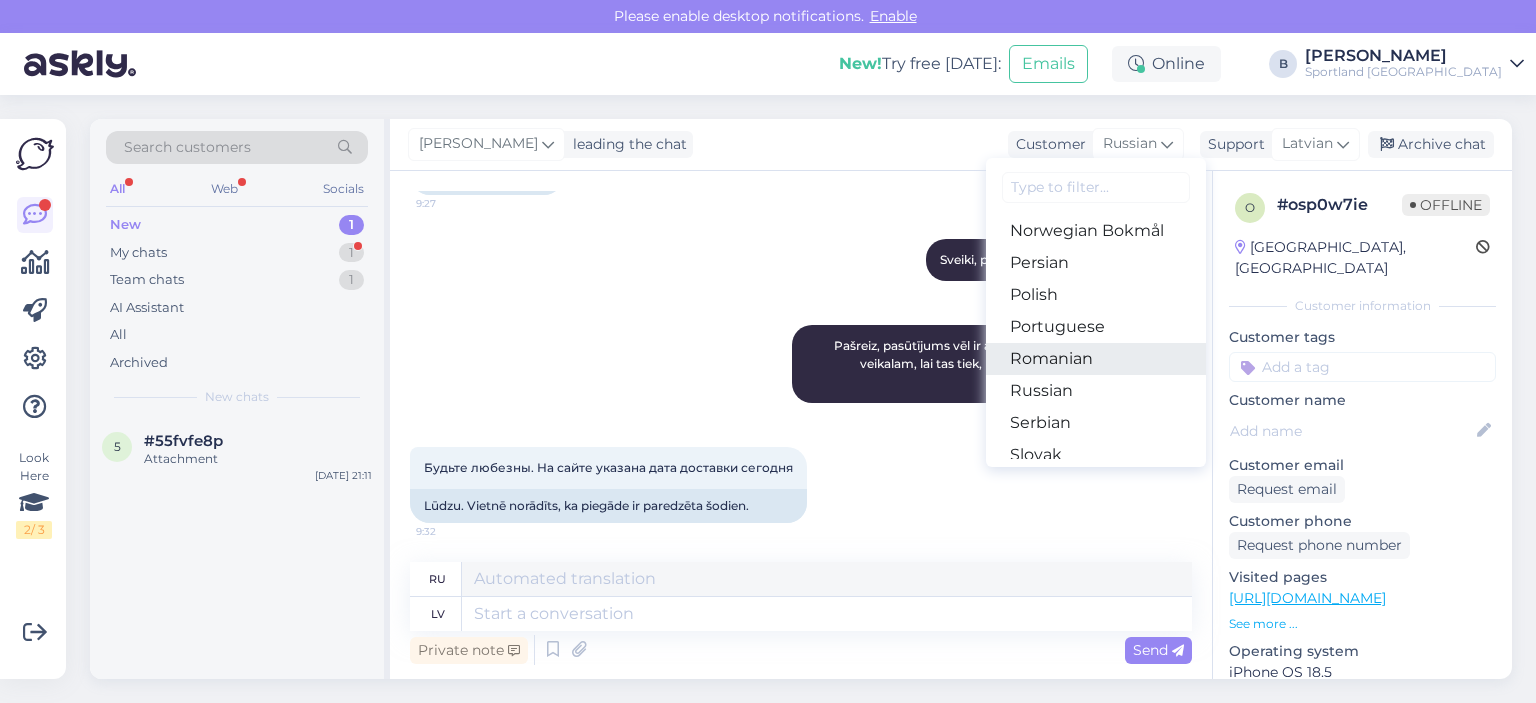 scroll, scrollTop: 422, scrollLeft: 0, axis: vertical 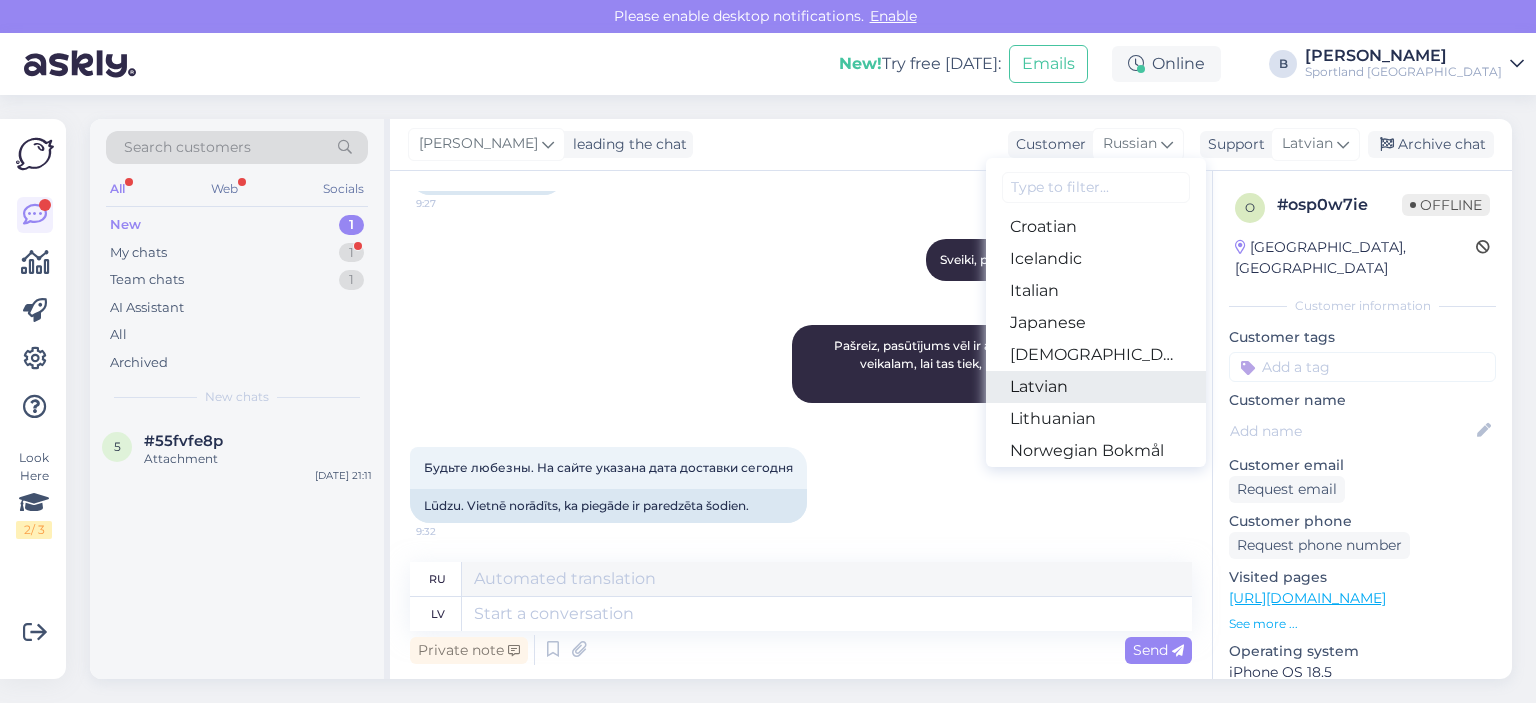 click on "Latvian" at bounding box center (1096, 387) 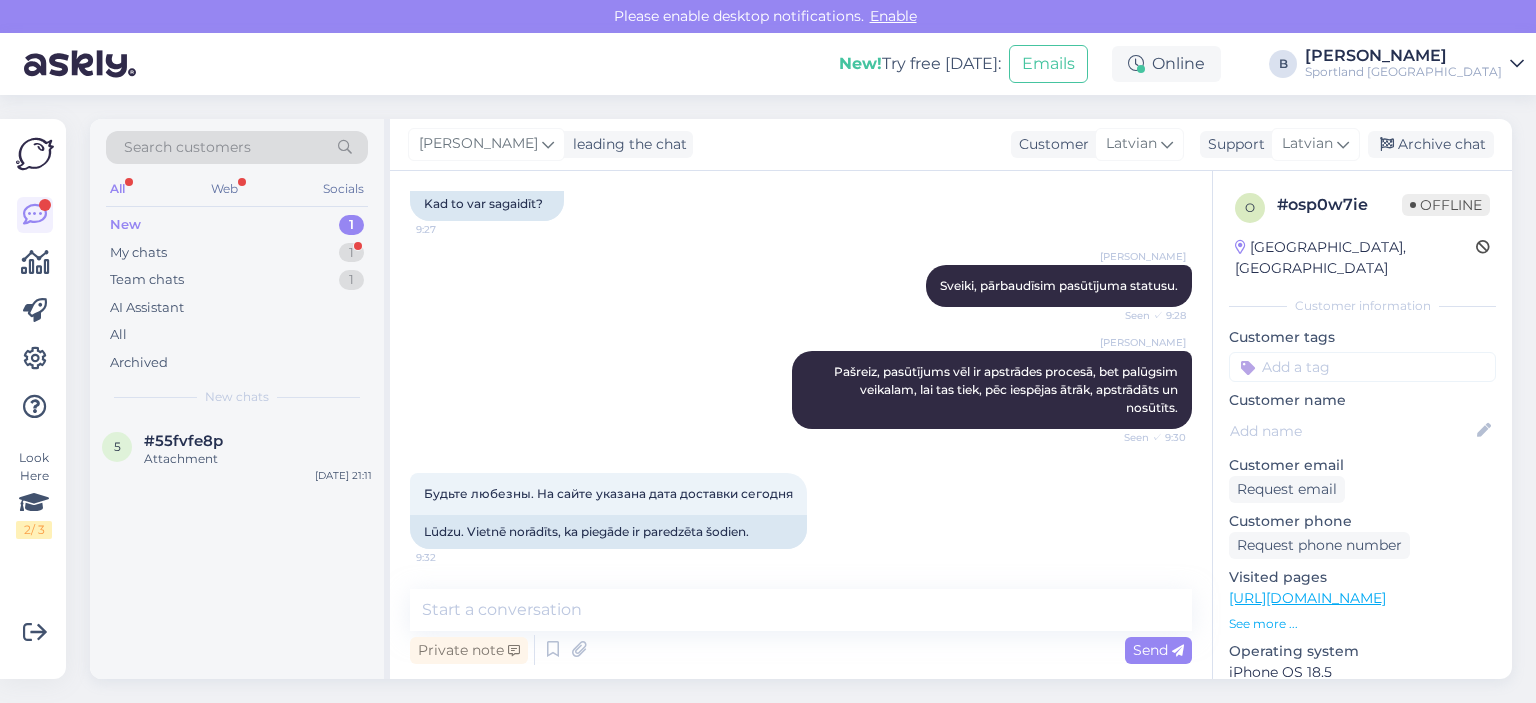 scroll, scrollTop: 272, scrollLeft: 0, axis: vertical 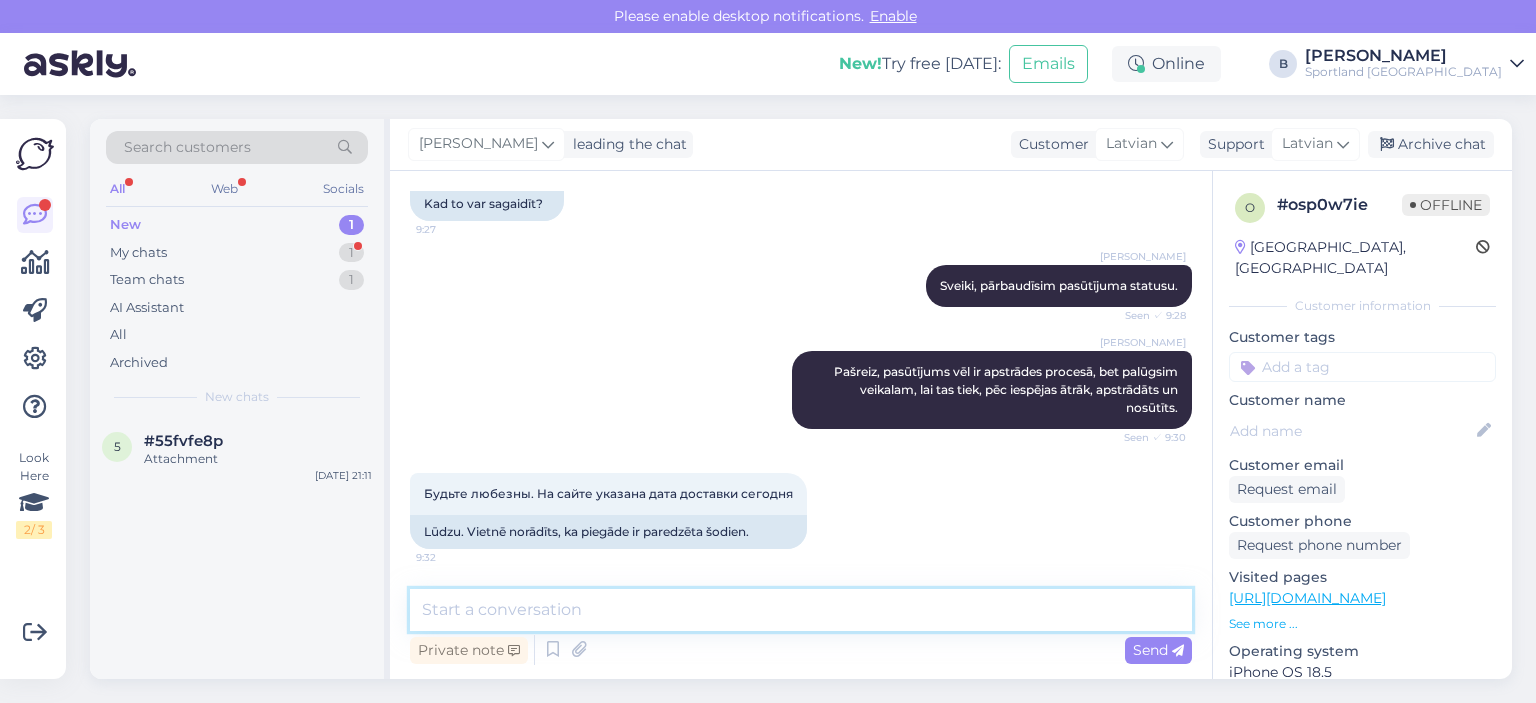 click at bounding box center [801, 610] 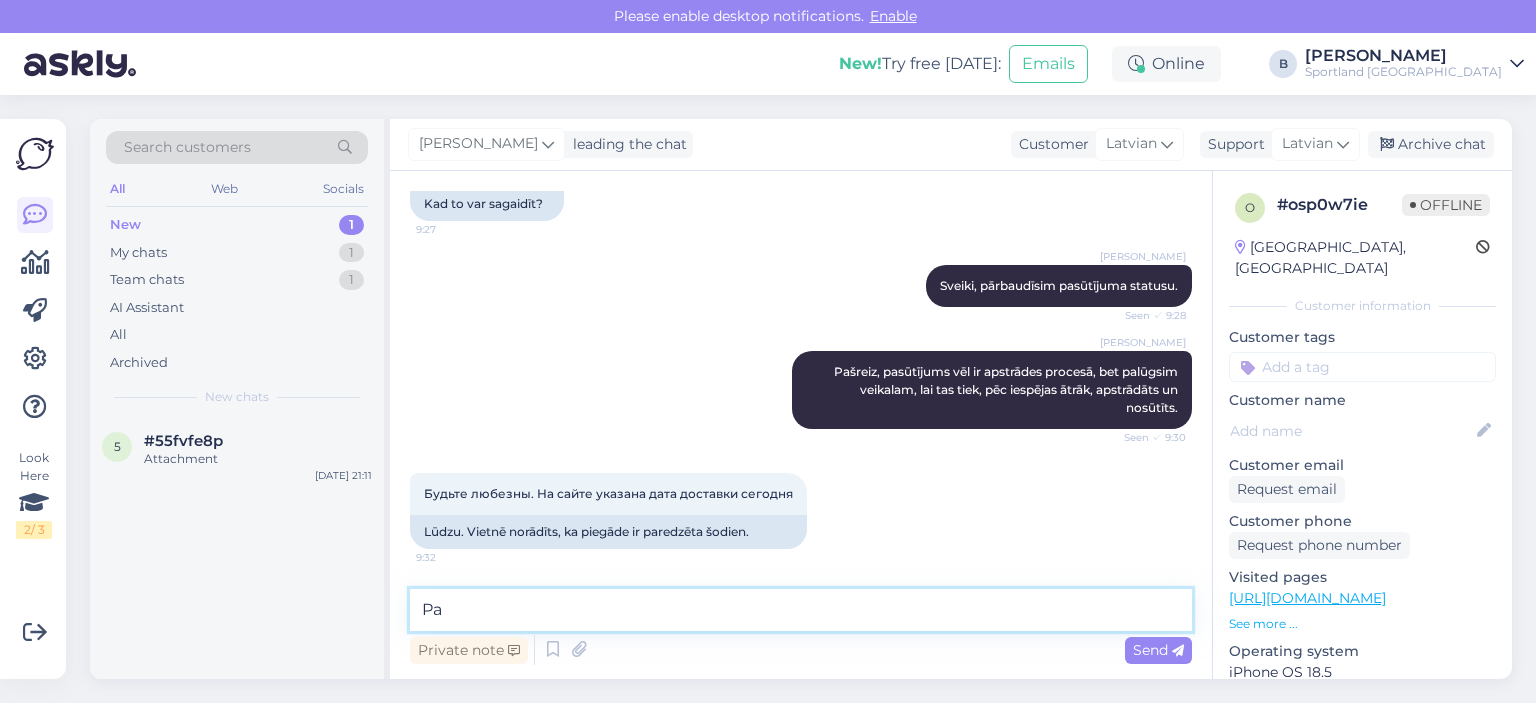 type on "P" 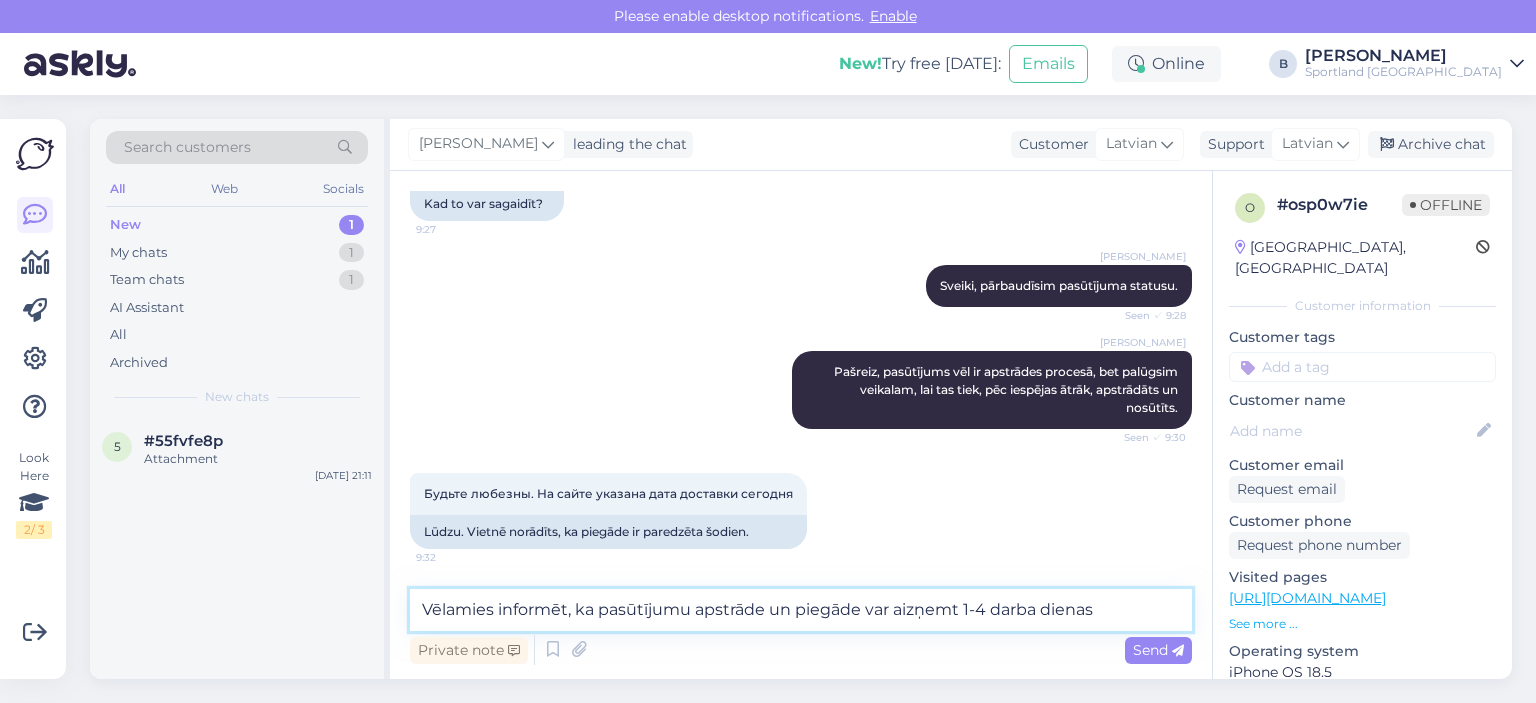 type on "Vēlamies informēt, ka pasūtījumu apstrāde un piegāde var aizņemt 1-4 darba dienas." 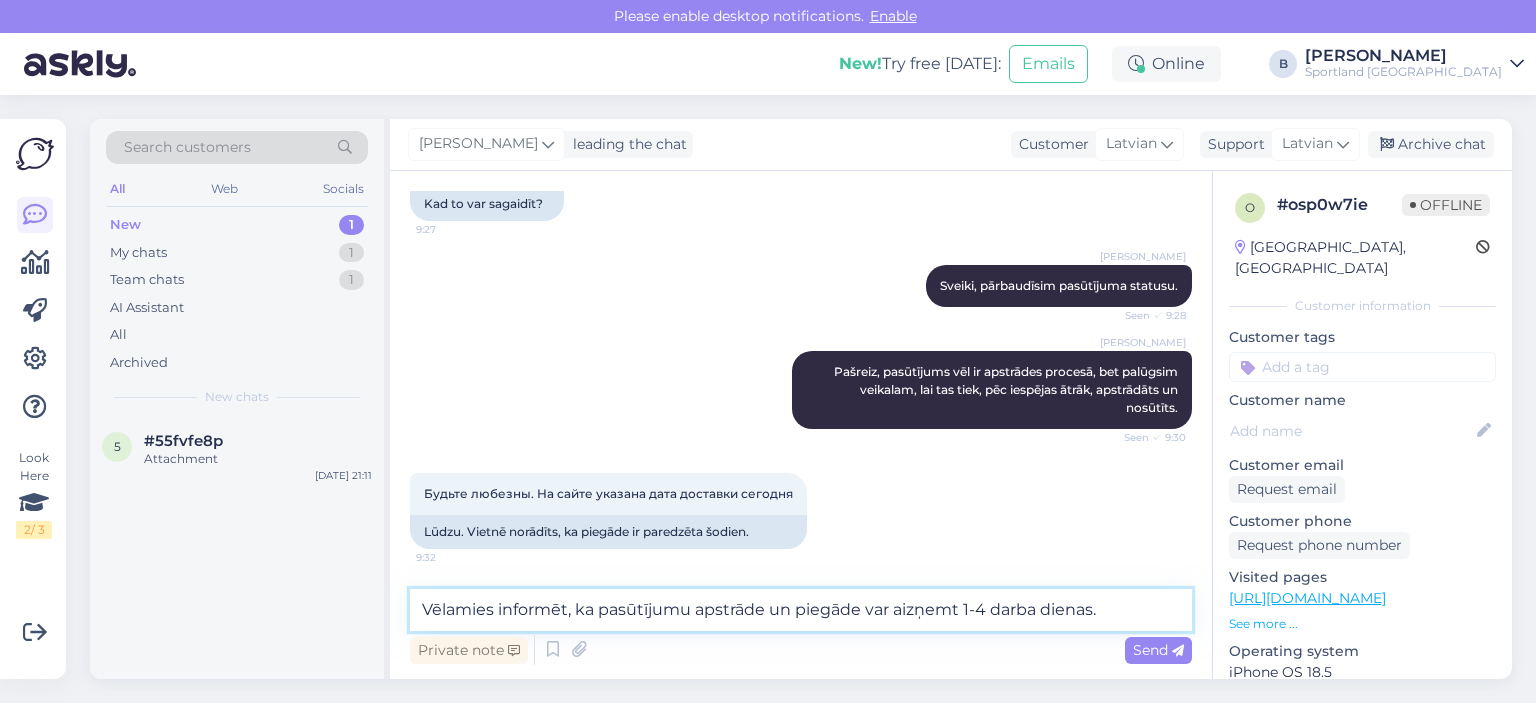 type 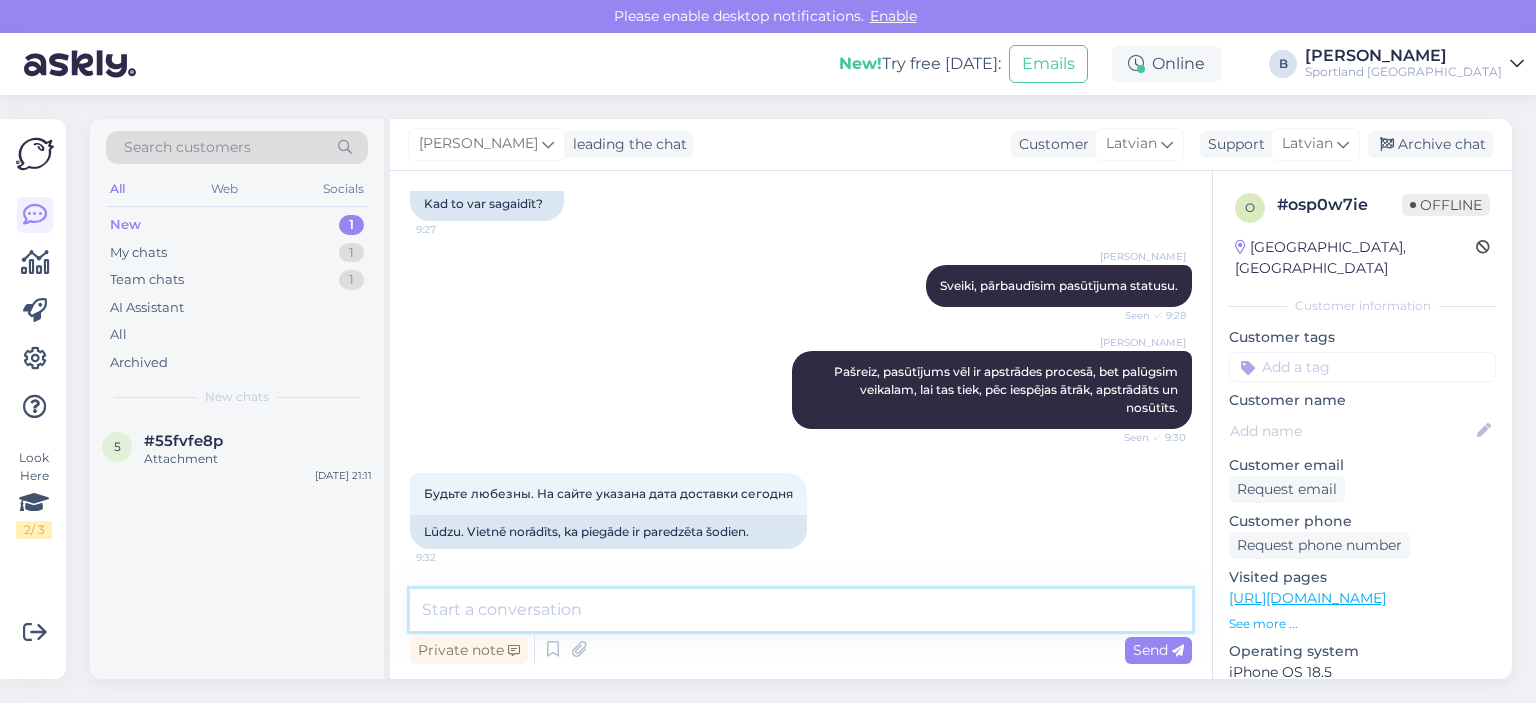 scroll, scrollTop: 376, scrollLeft: 0, axis: vertical 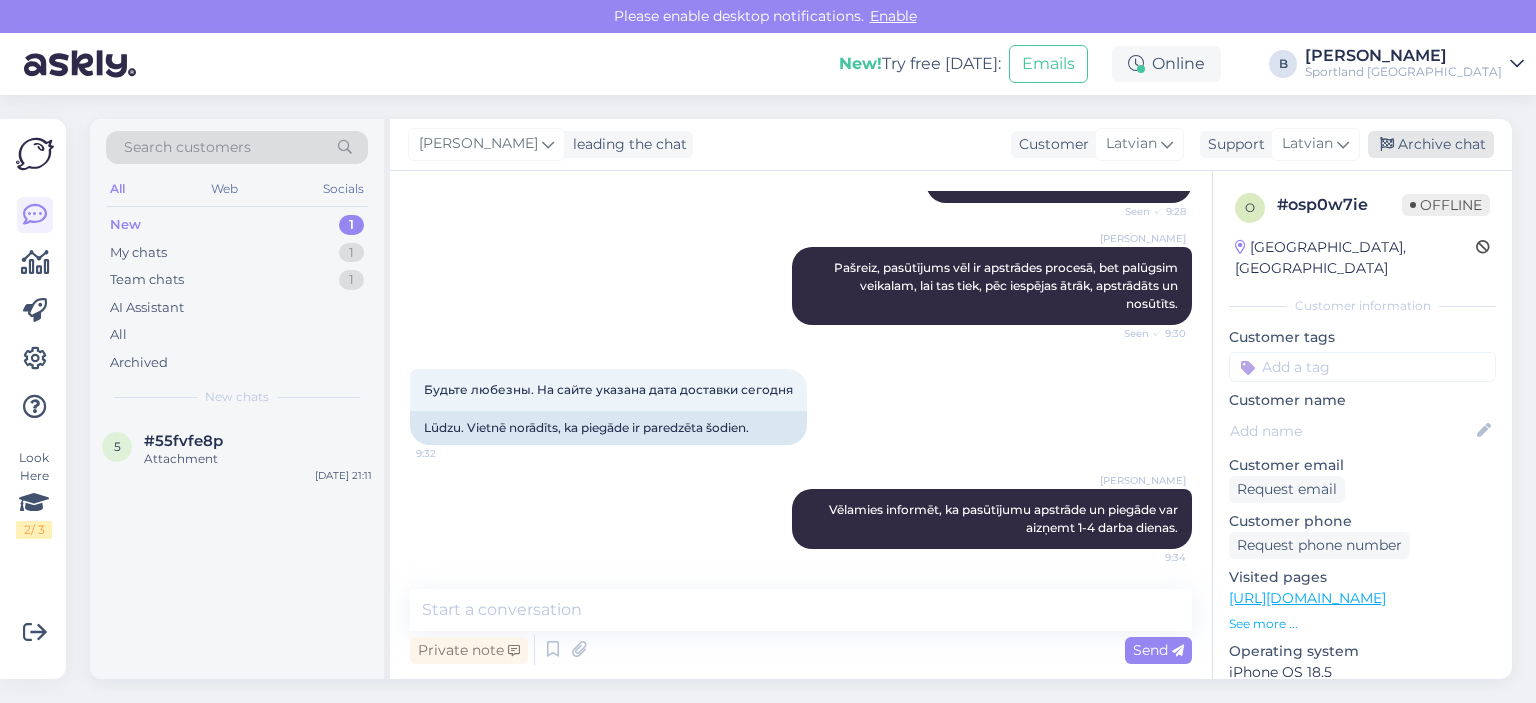 click on "Archive chat" at bounding box center (1431, 144) 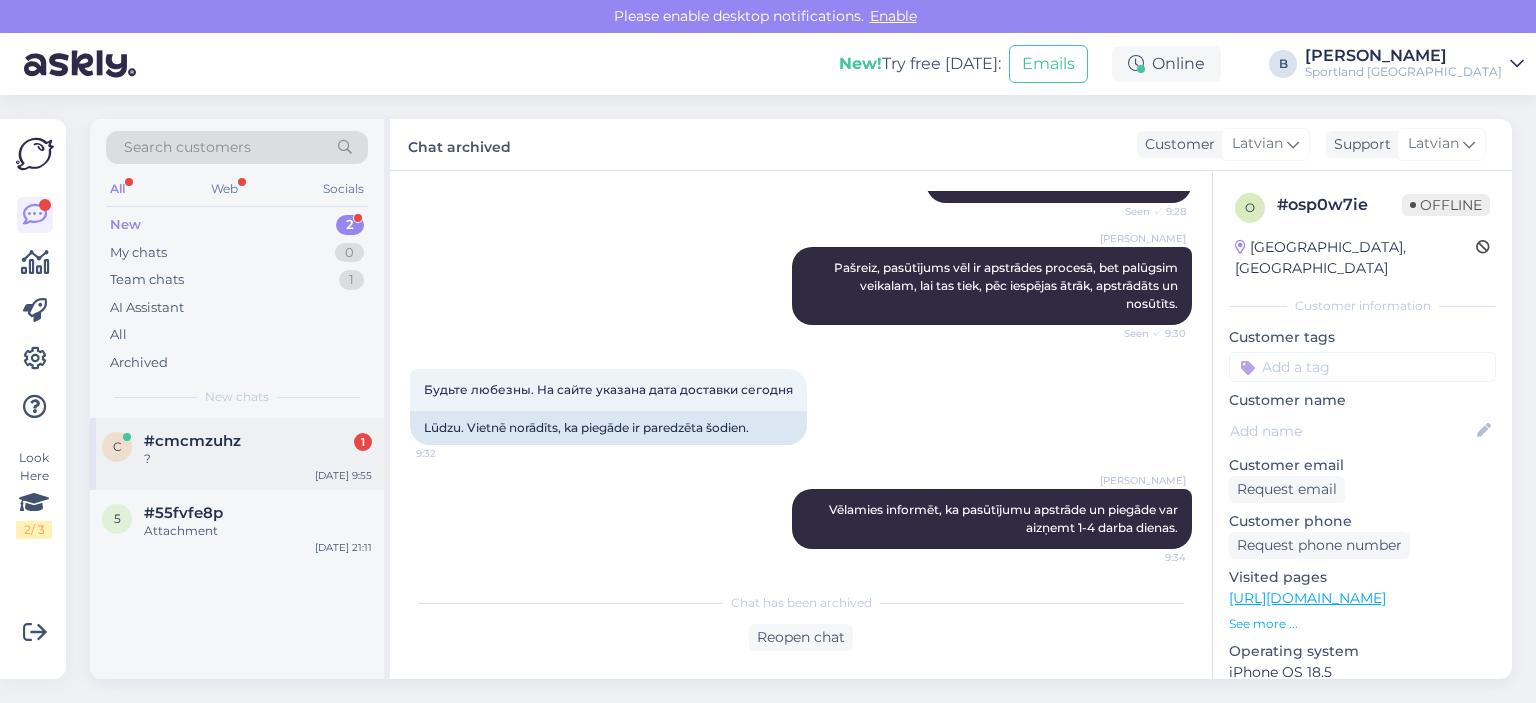 click on "#cmcmzuhz 1" at bounding box center [258, 441] 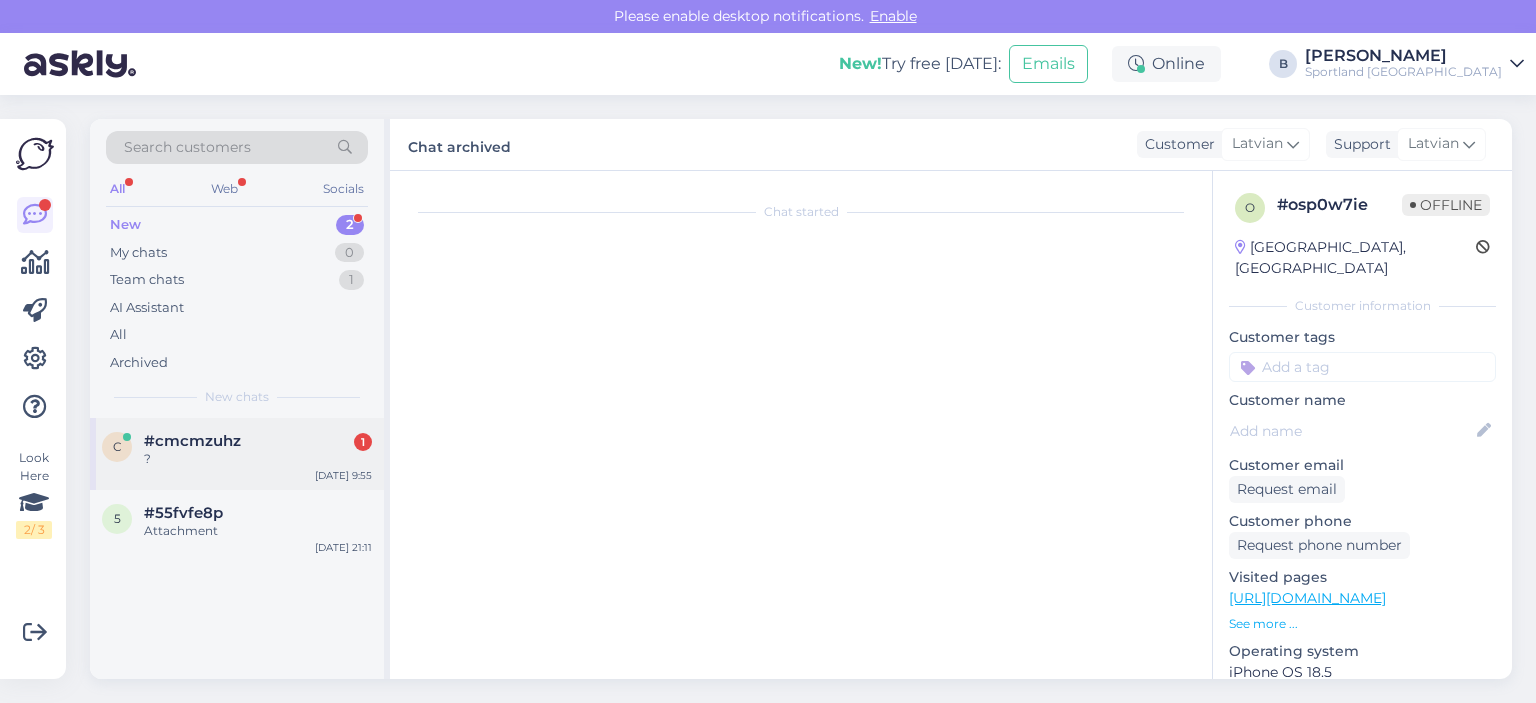 scroll, scrollTop: 0, scrollLeft: 0, axis: both 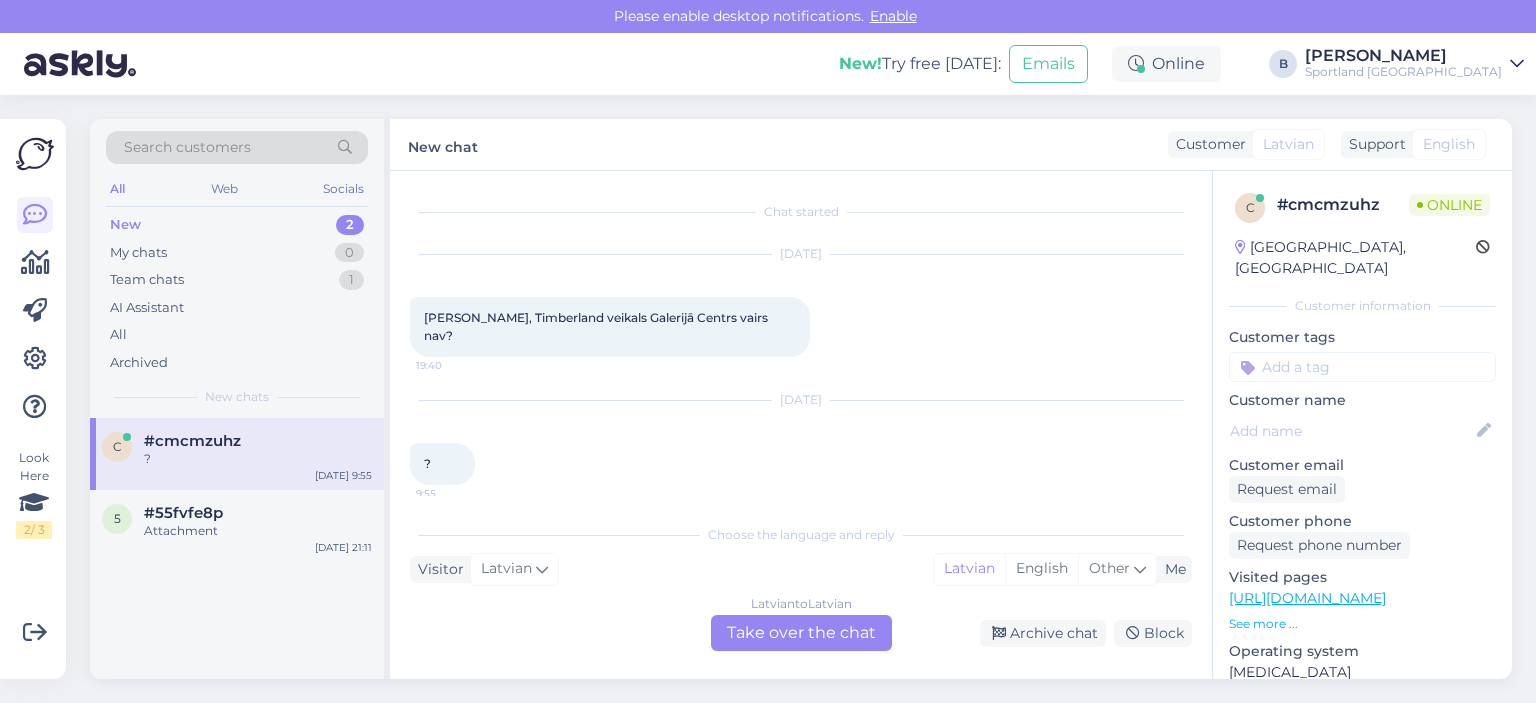 click on "Latvian  to  Latvian Take over the chat" at bounding box center [801, 633] 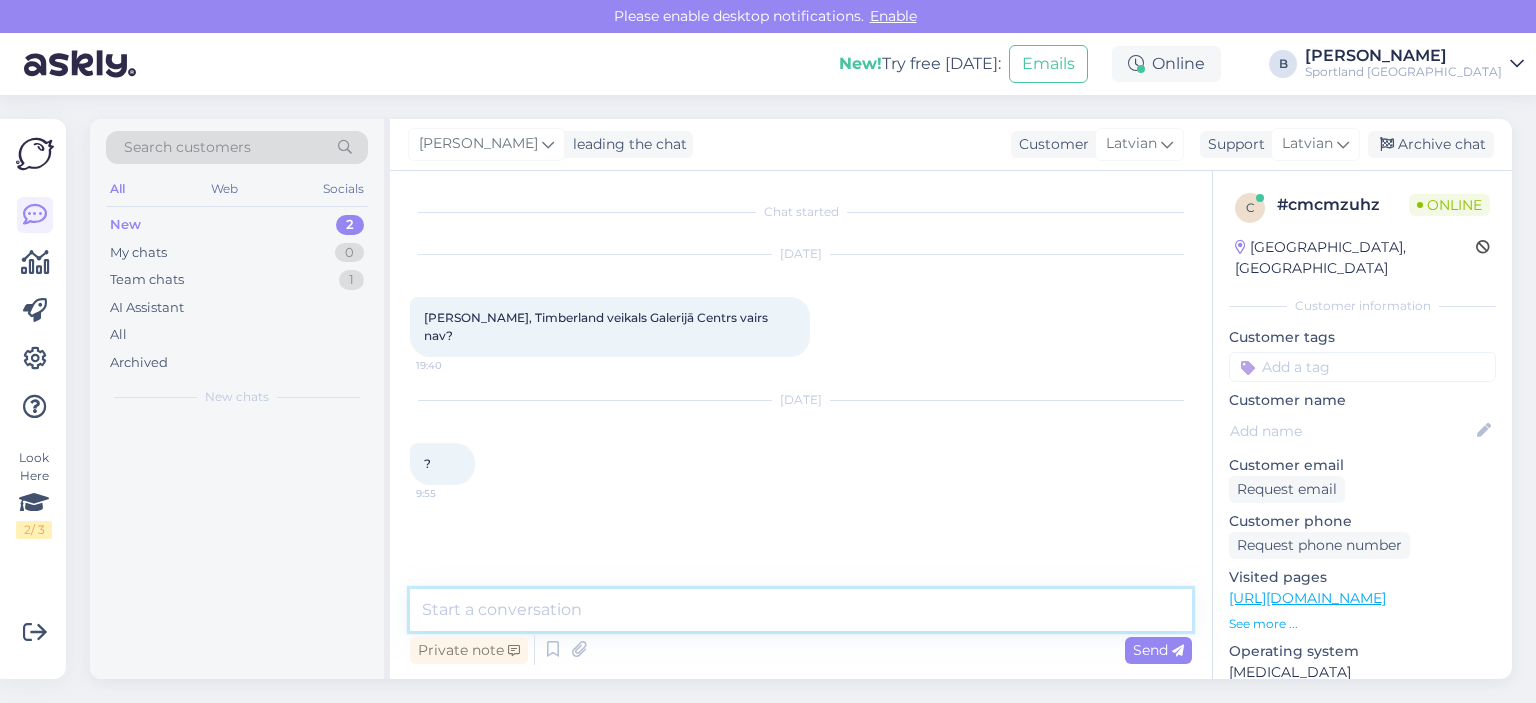 click at bounding box center (801, 610) 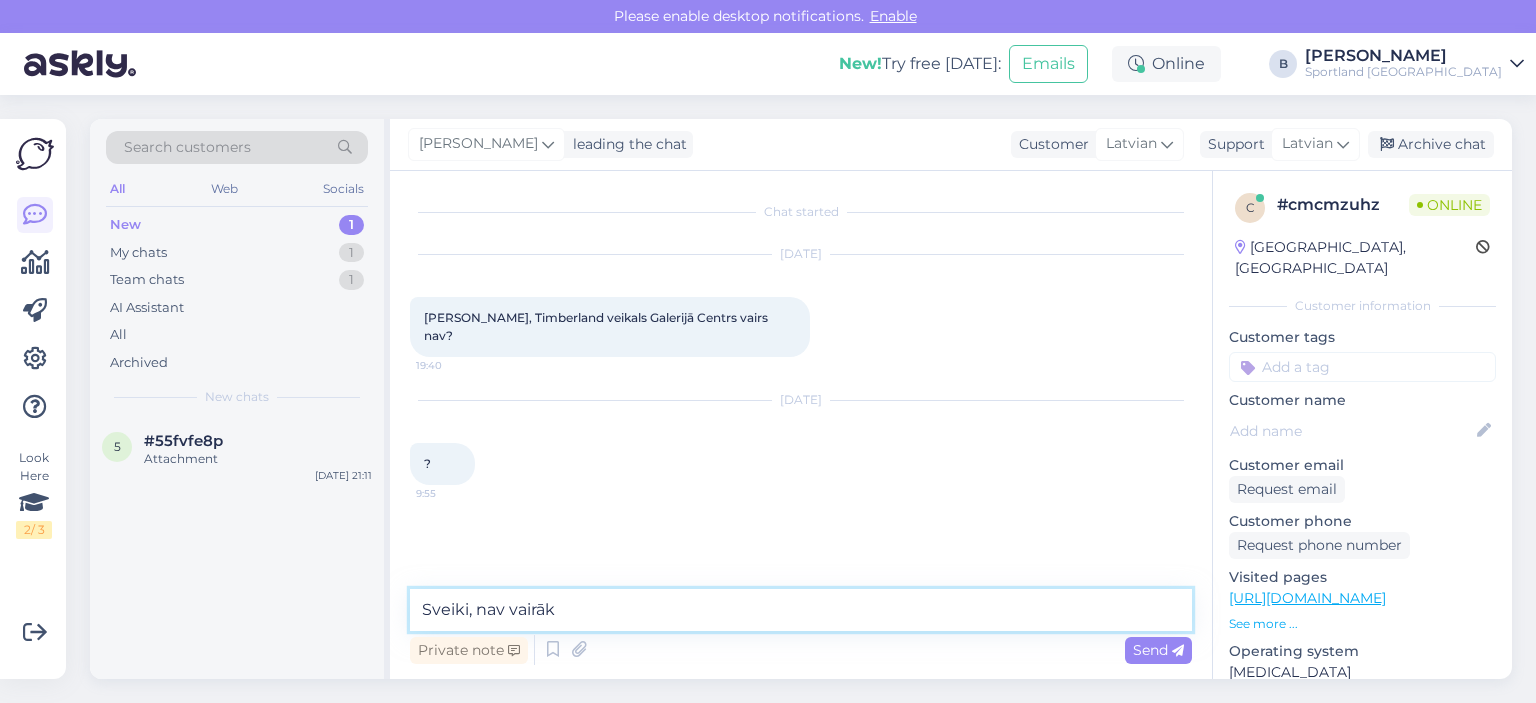 type on "Sveiki, nav vairāk." 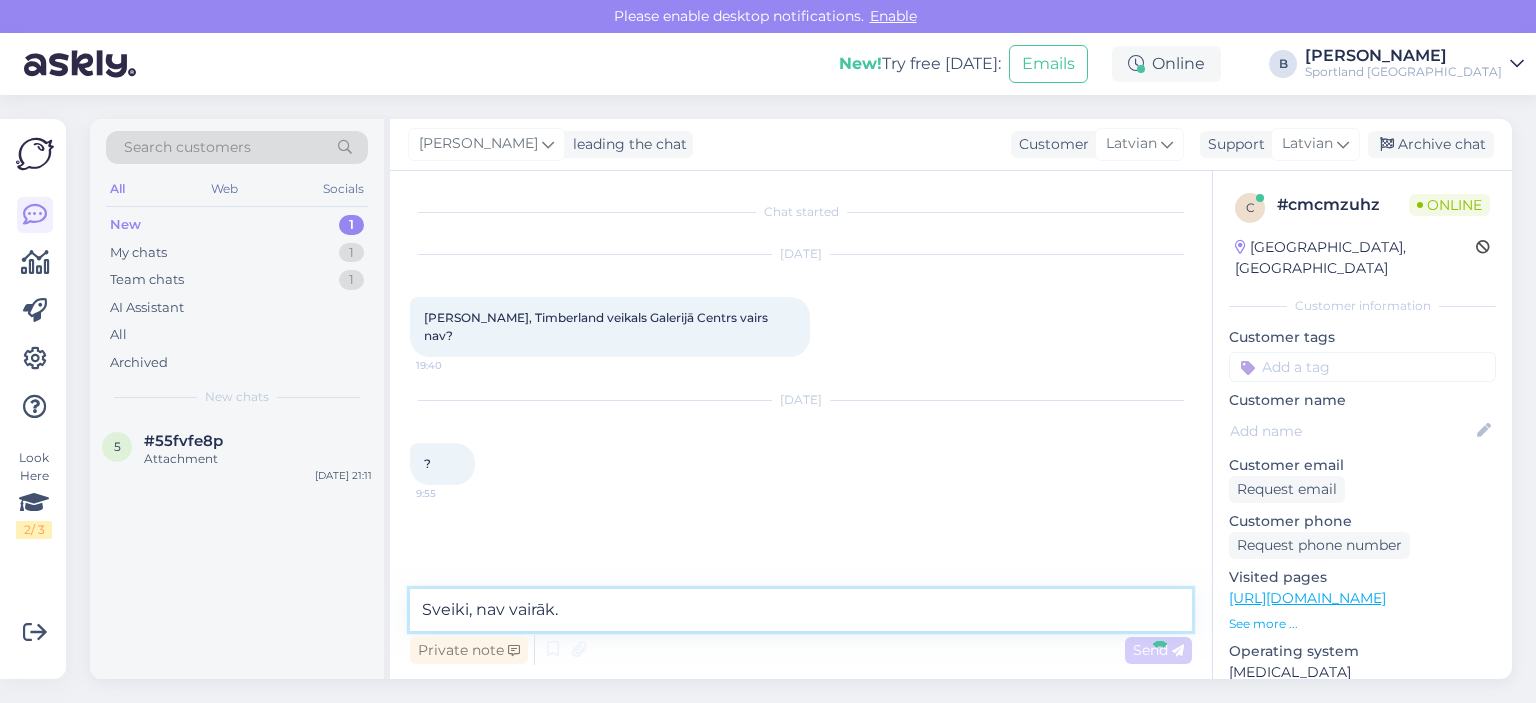 type 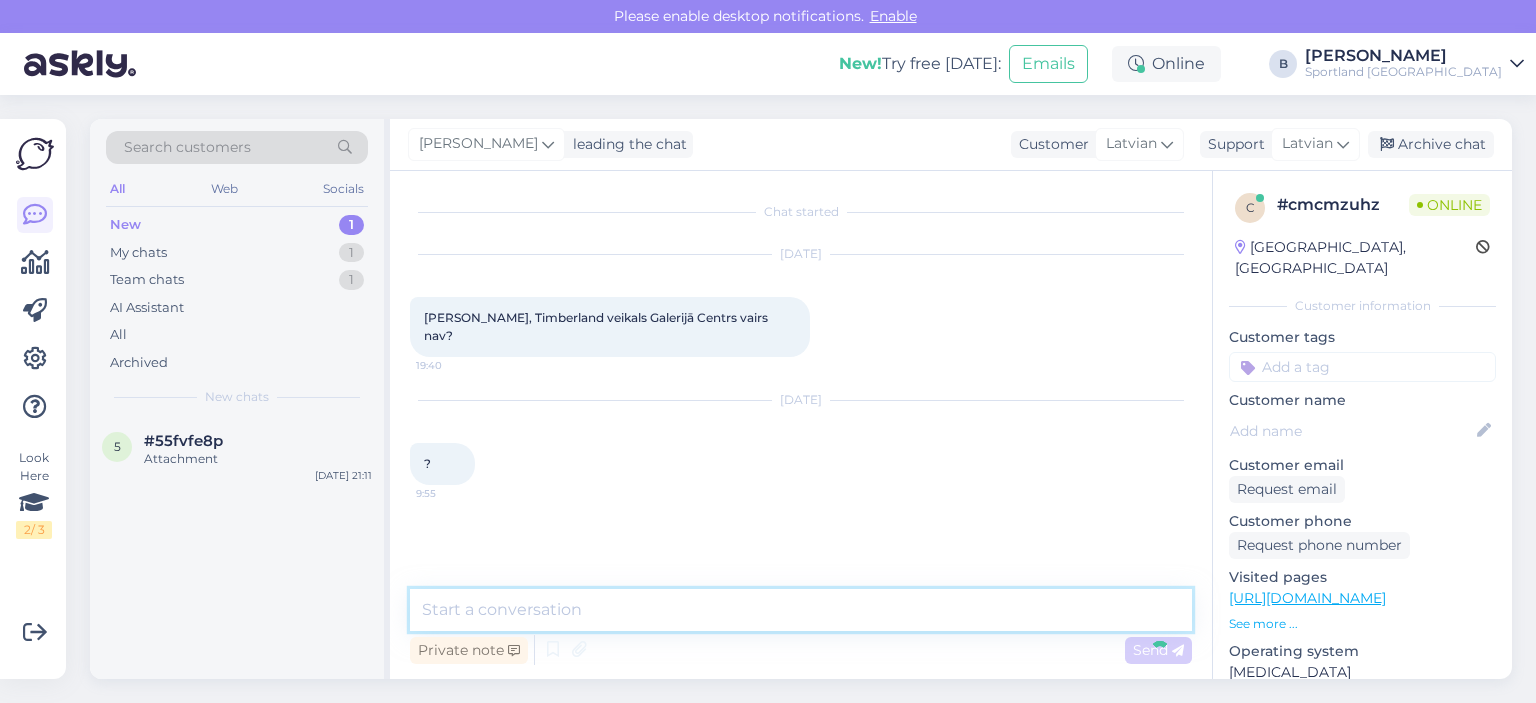 scroll, scrollTop: 4, scrollLeft: 0, axis: vertical 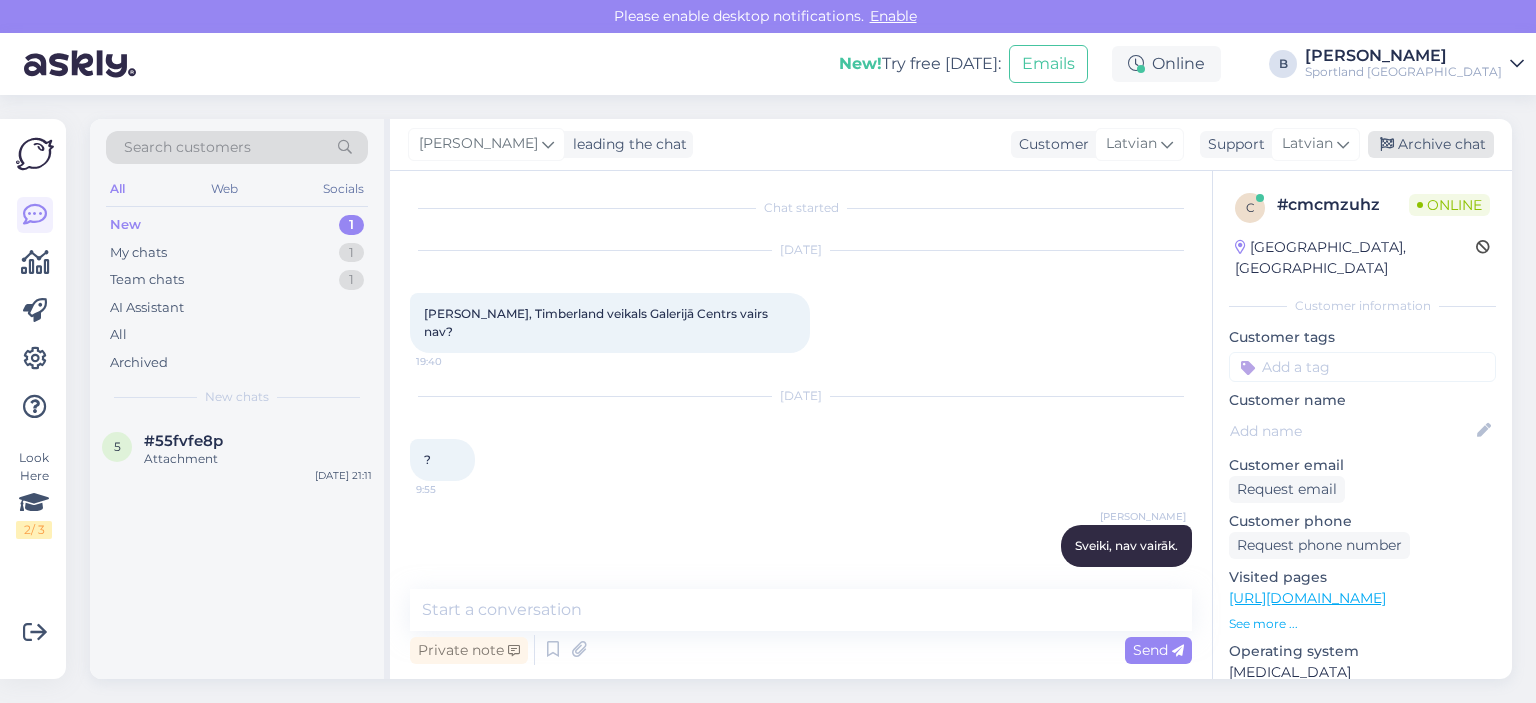 click on "Archive chat" at bounding box center (1431, 144) 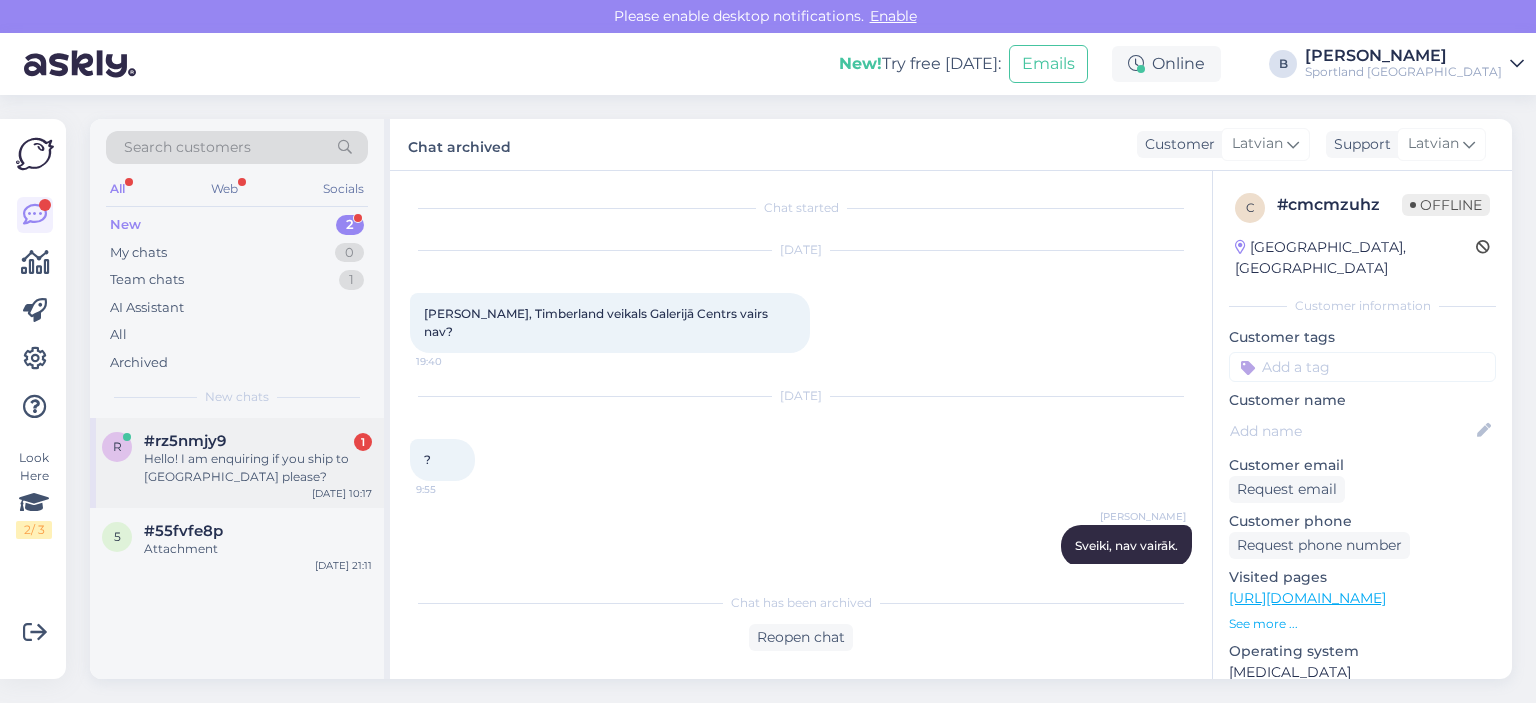 click on "Hello!  I am enquiring if  you ship to [GEOGRAPHIC_DATA] please?" at bounding box center (258, 468) 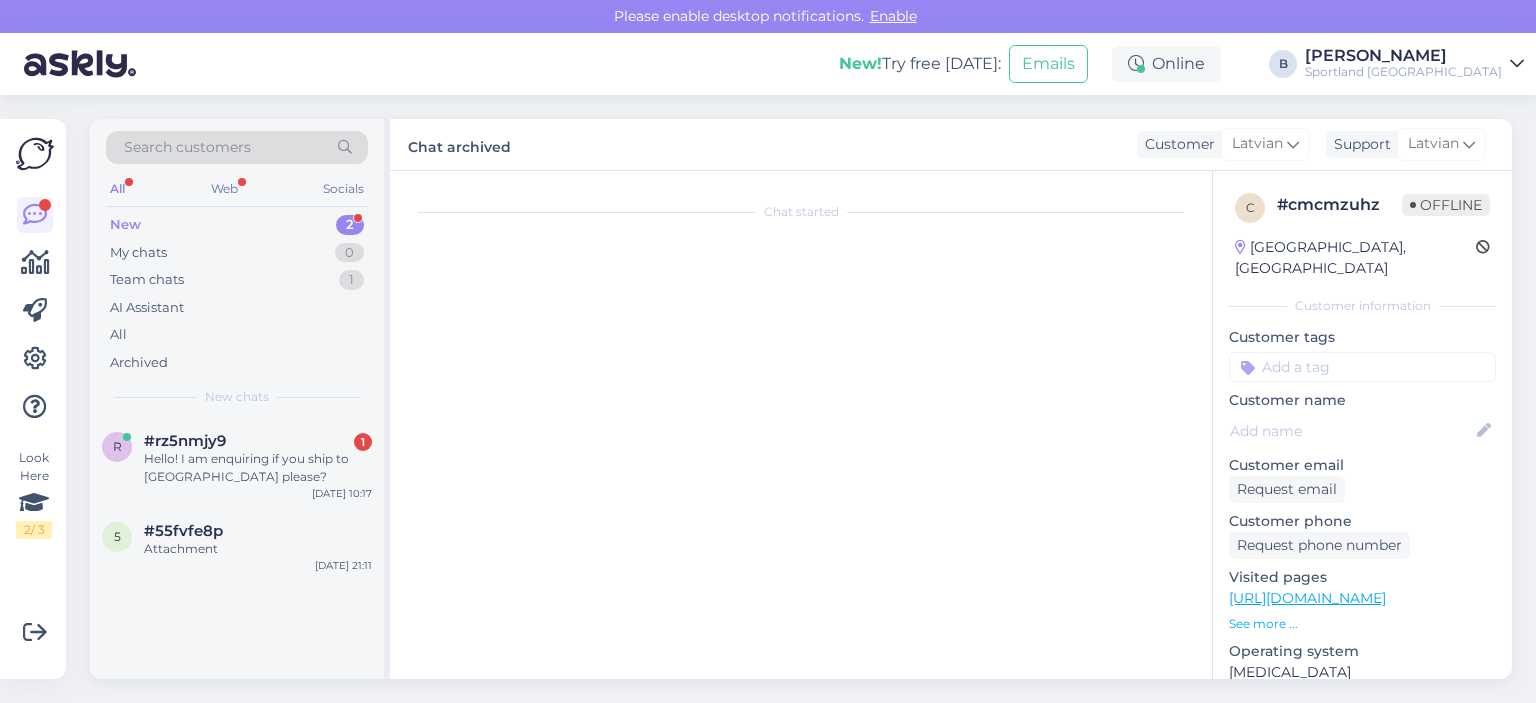 scroll, scrollTop: 0, scrollLeft: 0, axis: both 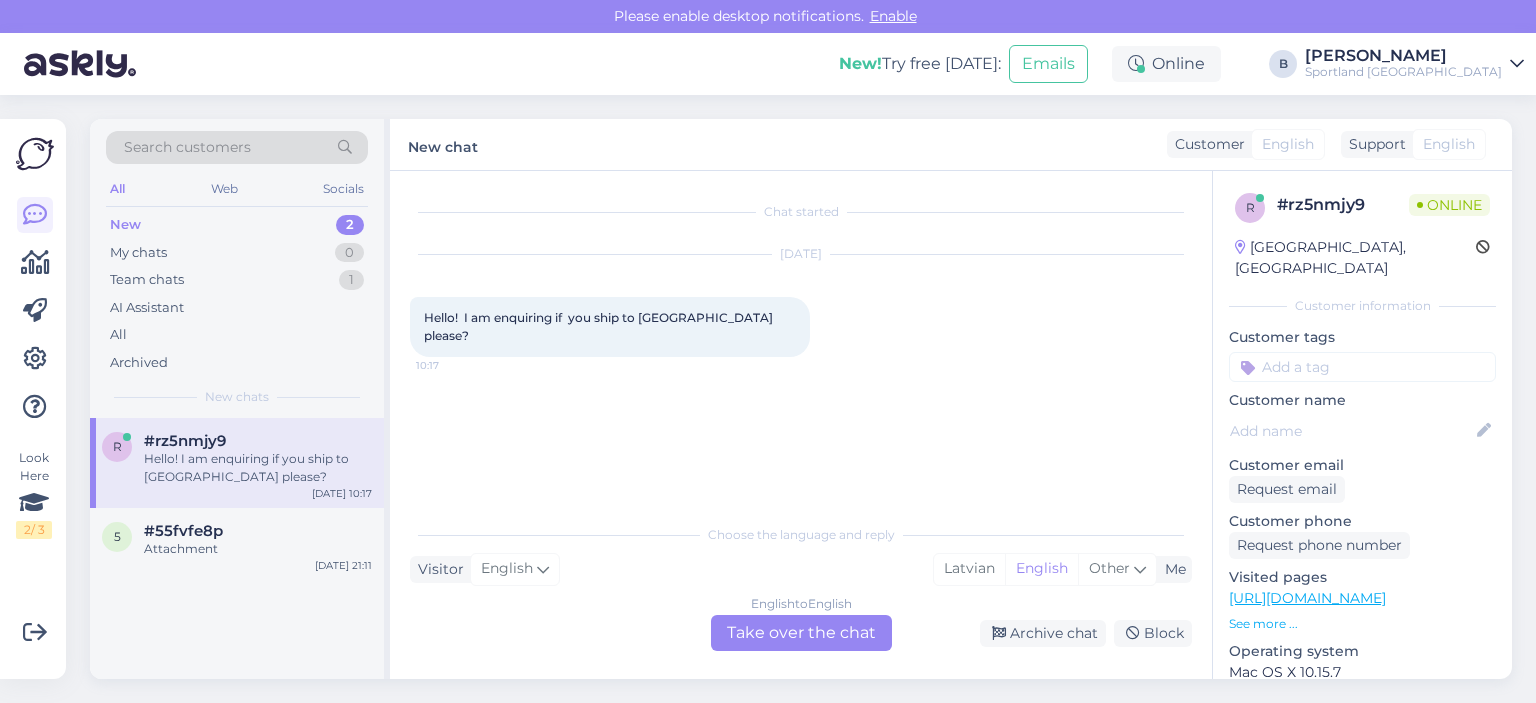 click on "English  to  English Take over the chat" at bounding box center [801, 633] 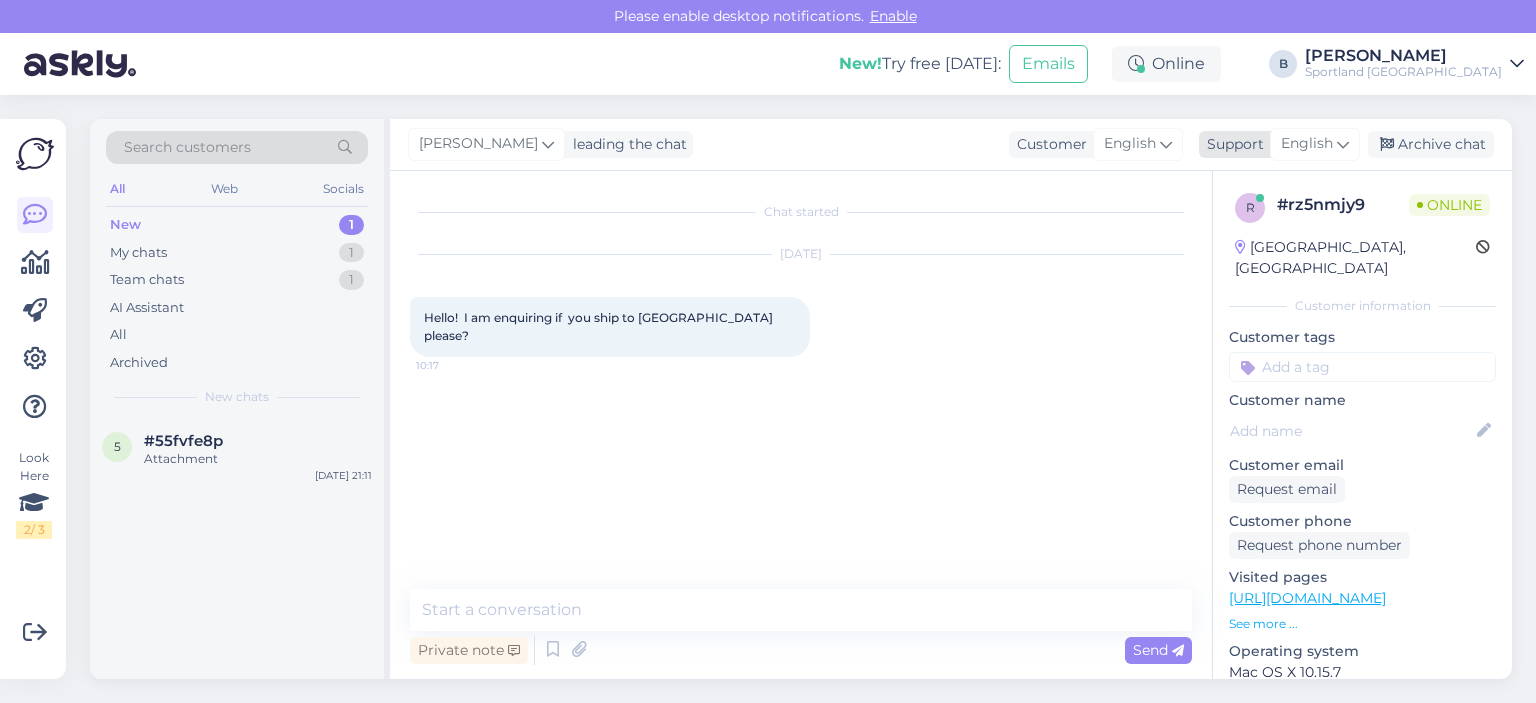 click on "English" at bounding box center (1315, 144) 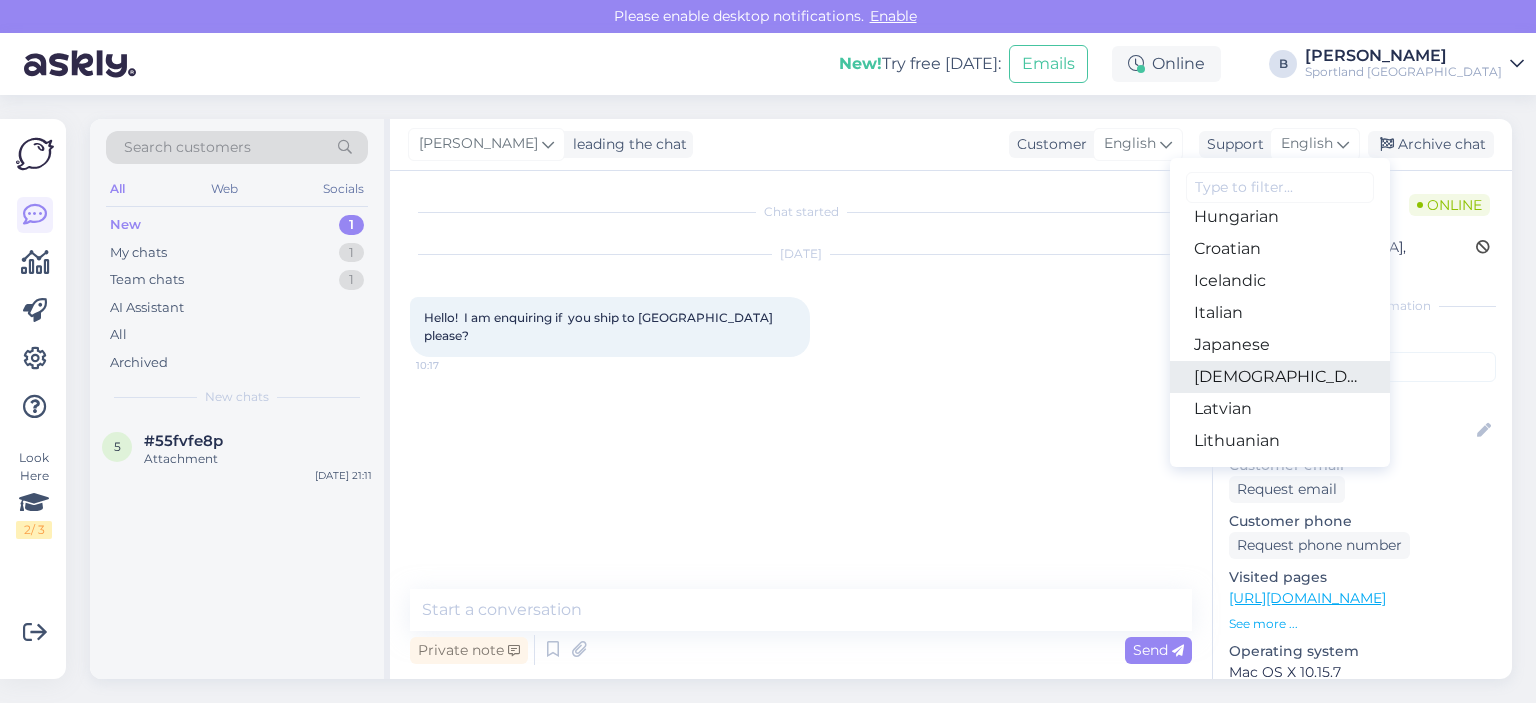 scroll, scrollTop: 500, scrollLeft: 0, axis: vertical 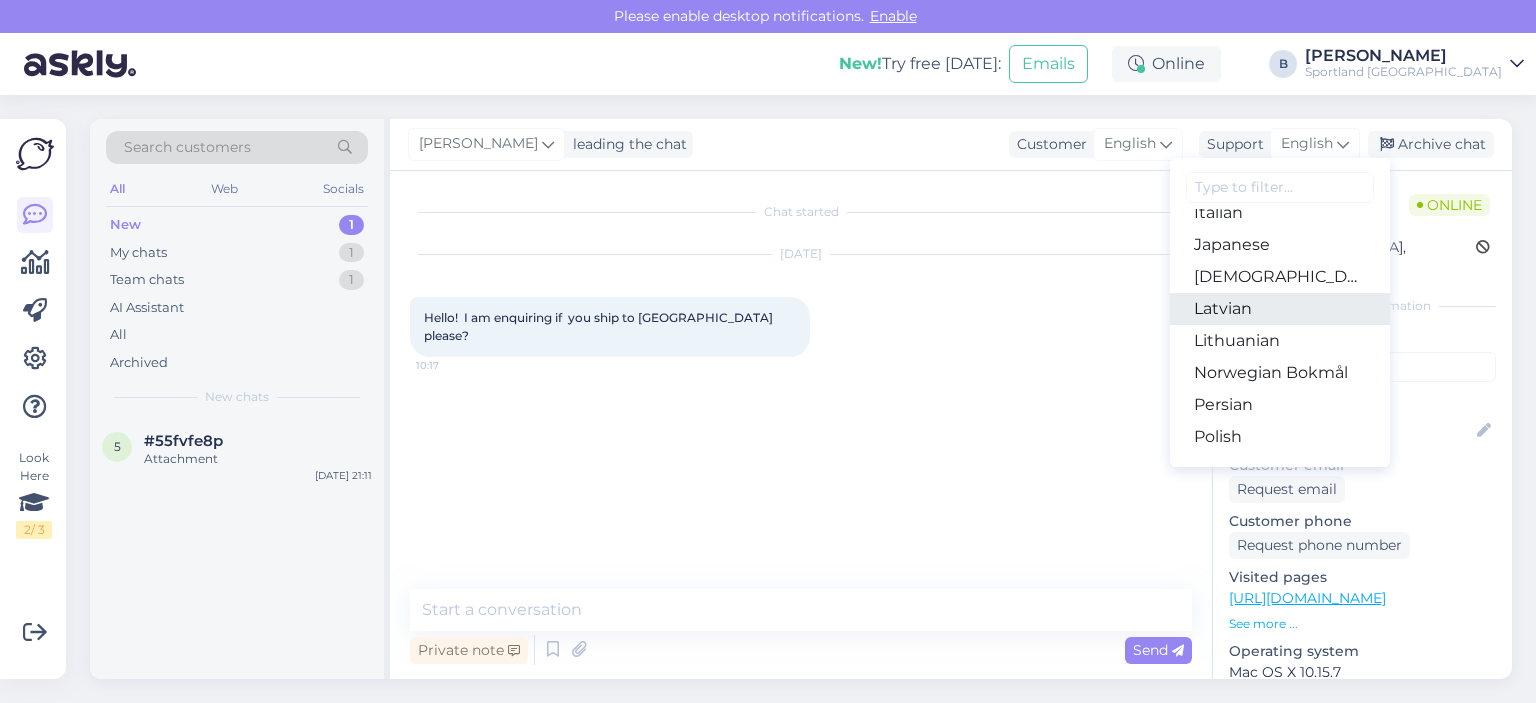 click on "Latvian" at bounding box center [1280, 309] 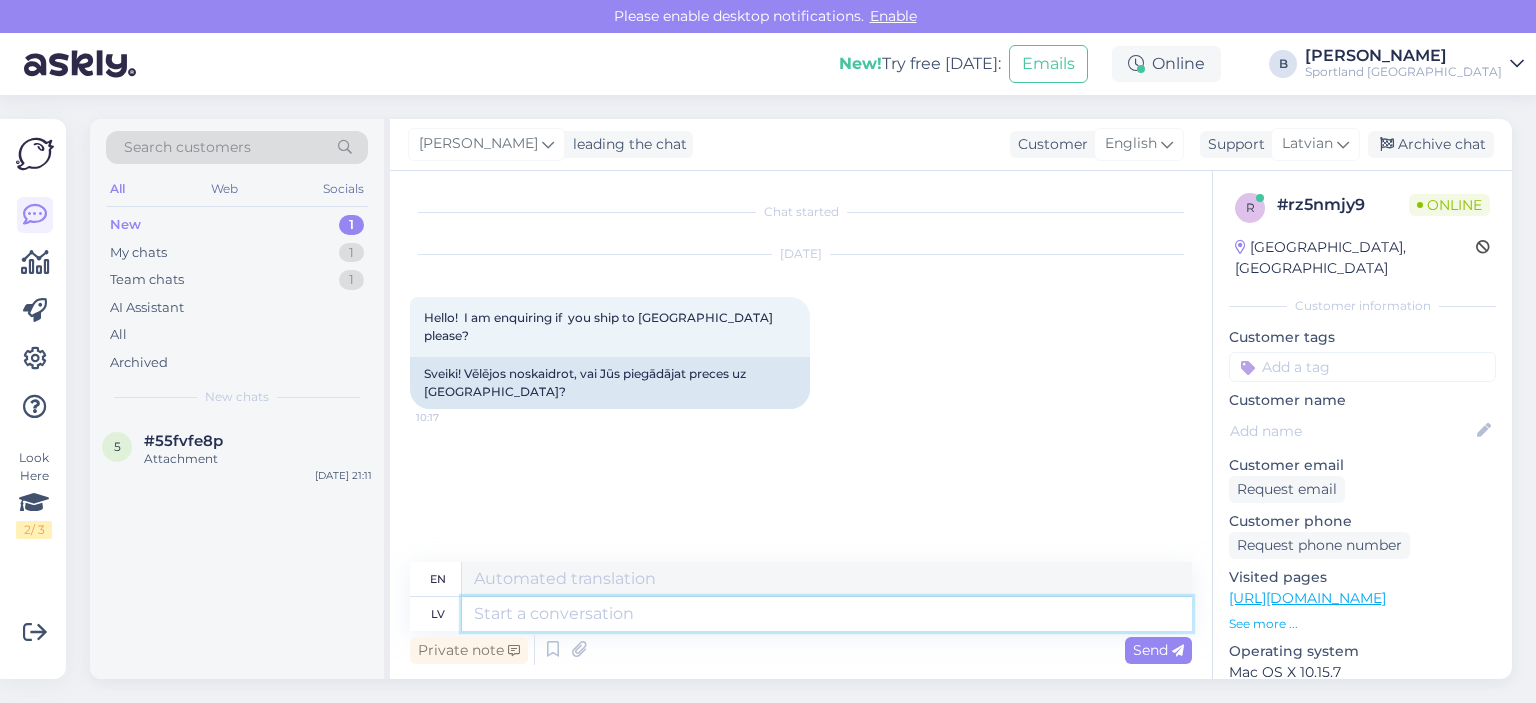 click at bounding box center (827, 614) 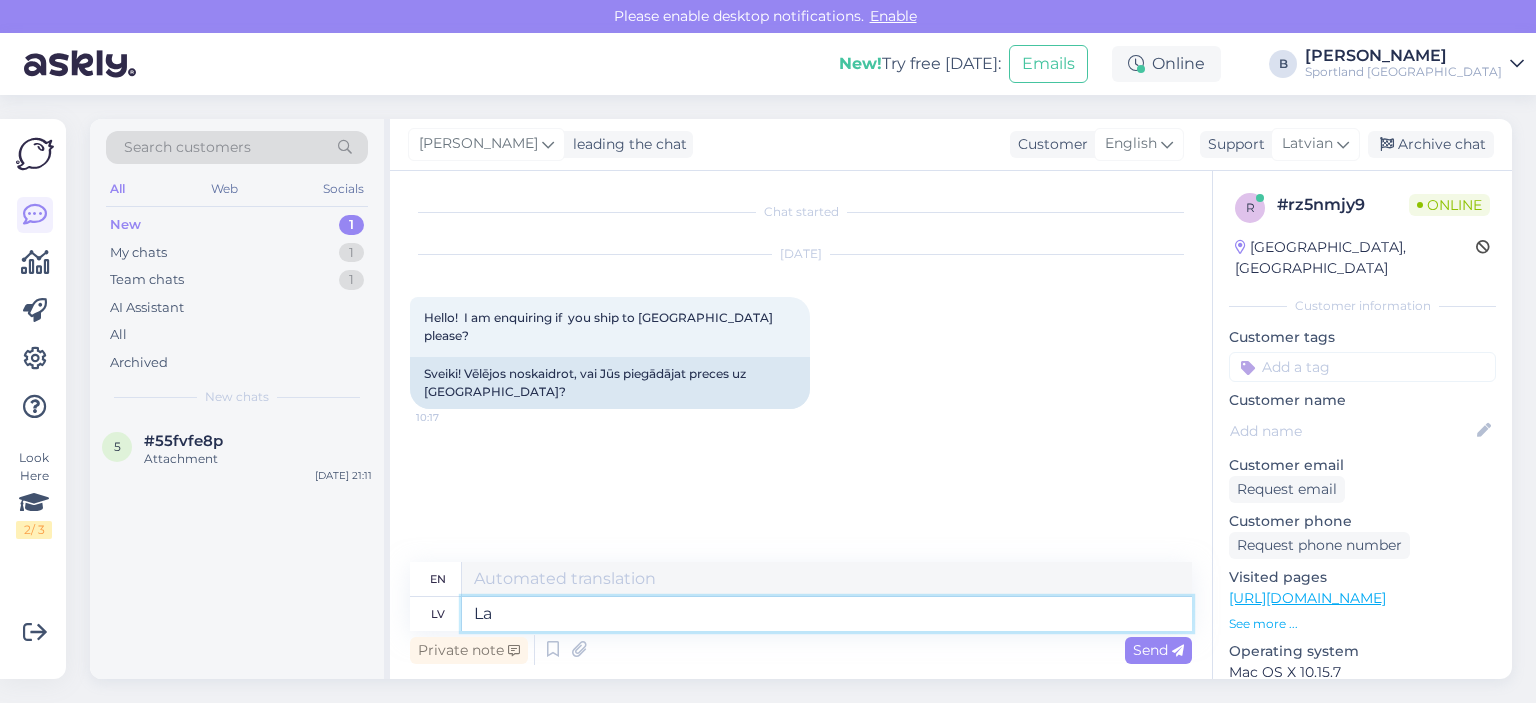 type on "L" 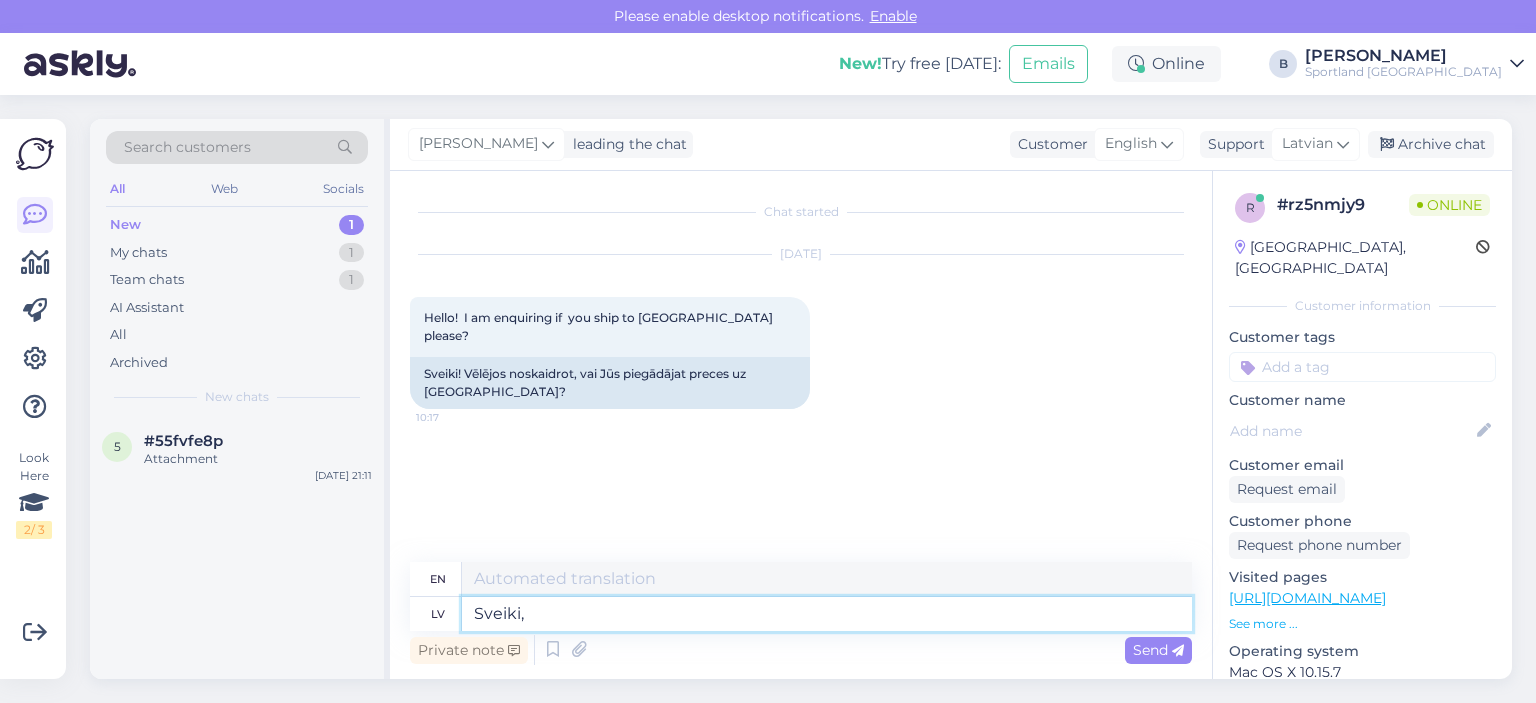 type on "Sveiki, v" 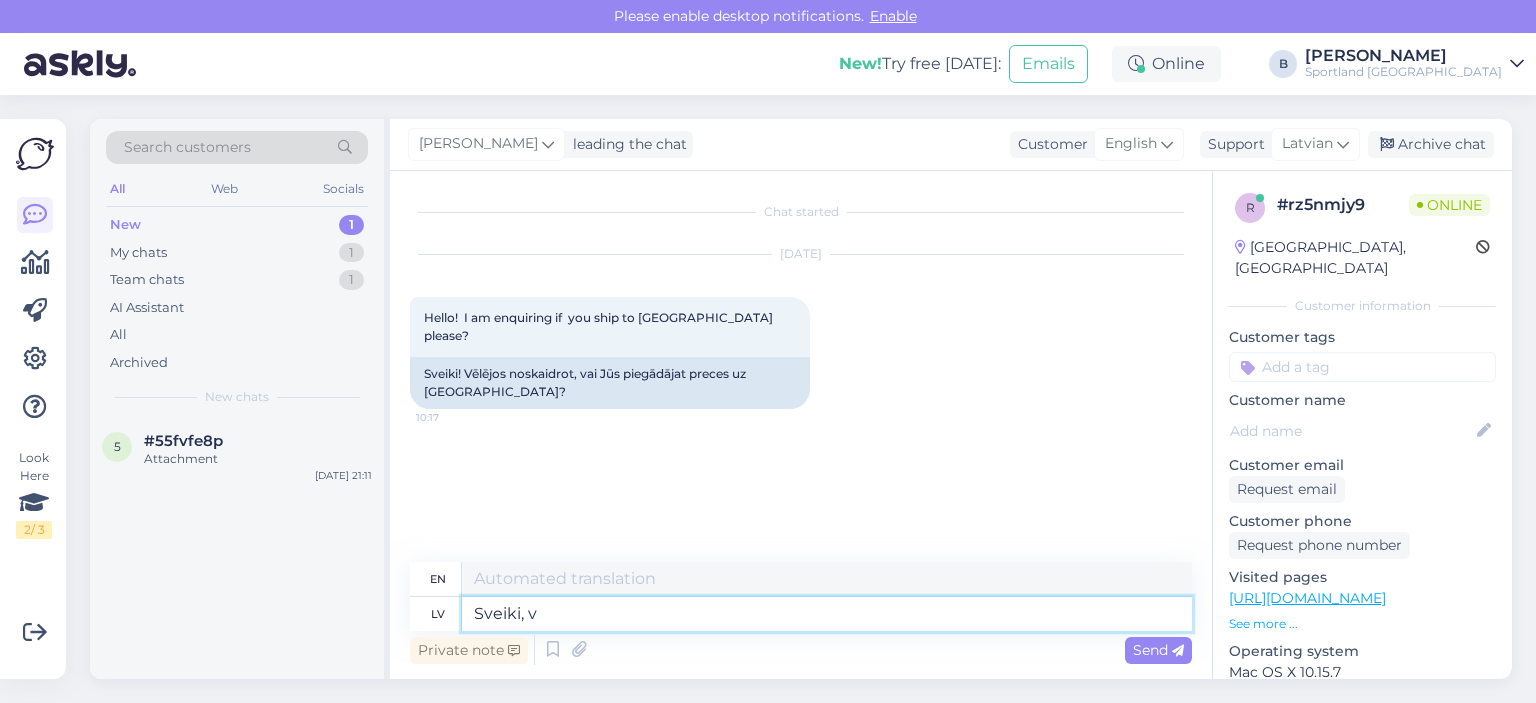 type on "Hello," 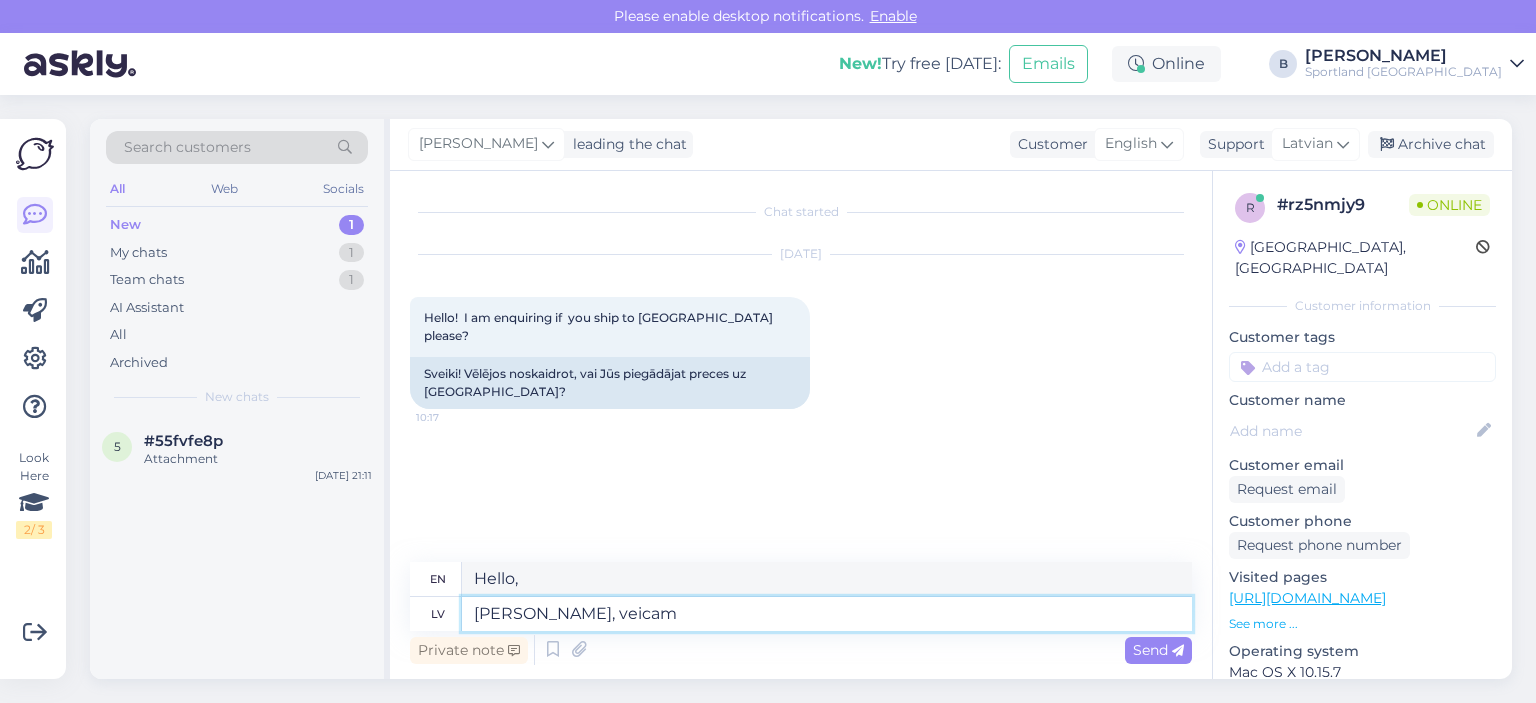 type on "[PERSON_NAME], veicam" 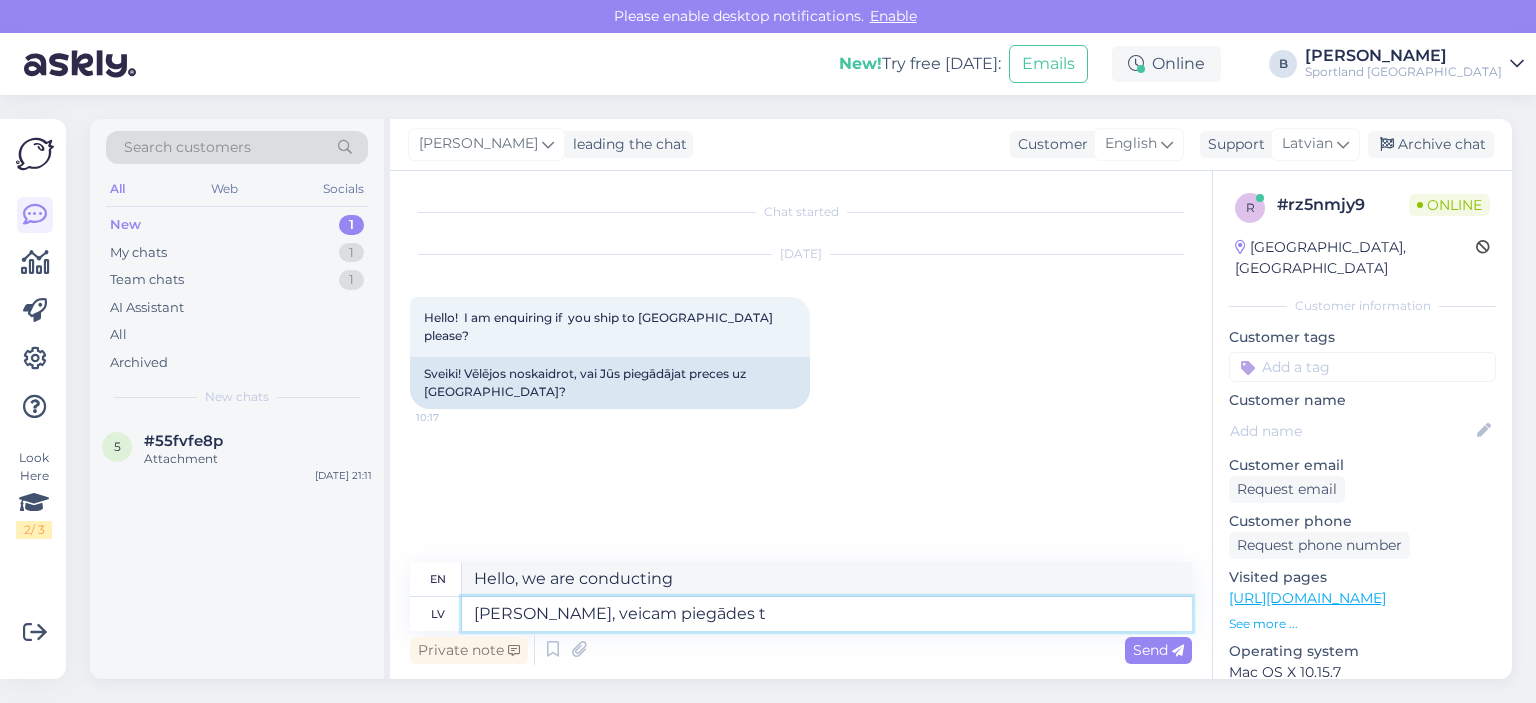 type on "Sveiki, veicam piegādes ti" 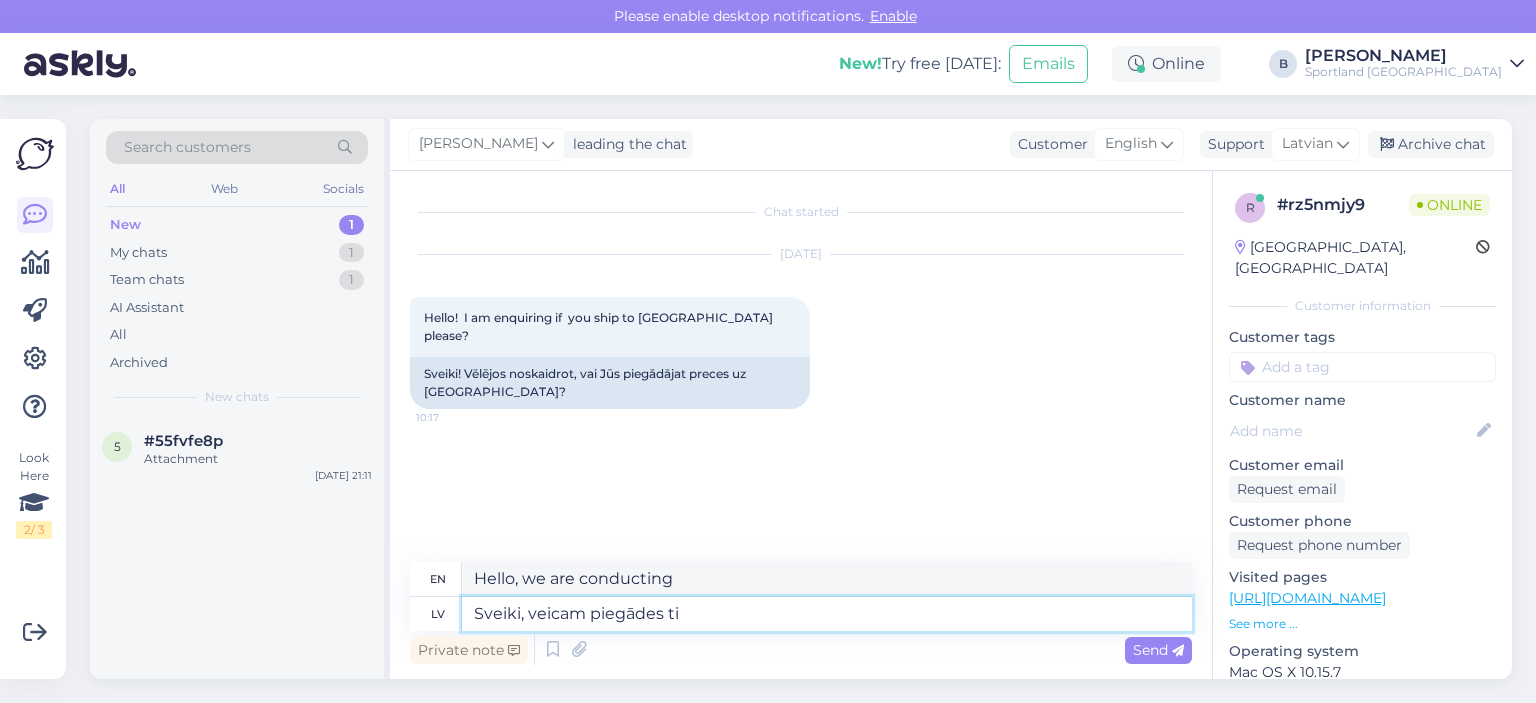 type on "Hello, we are making deliveries." 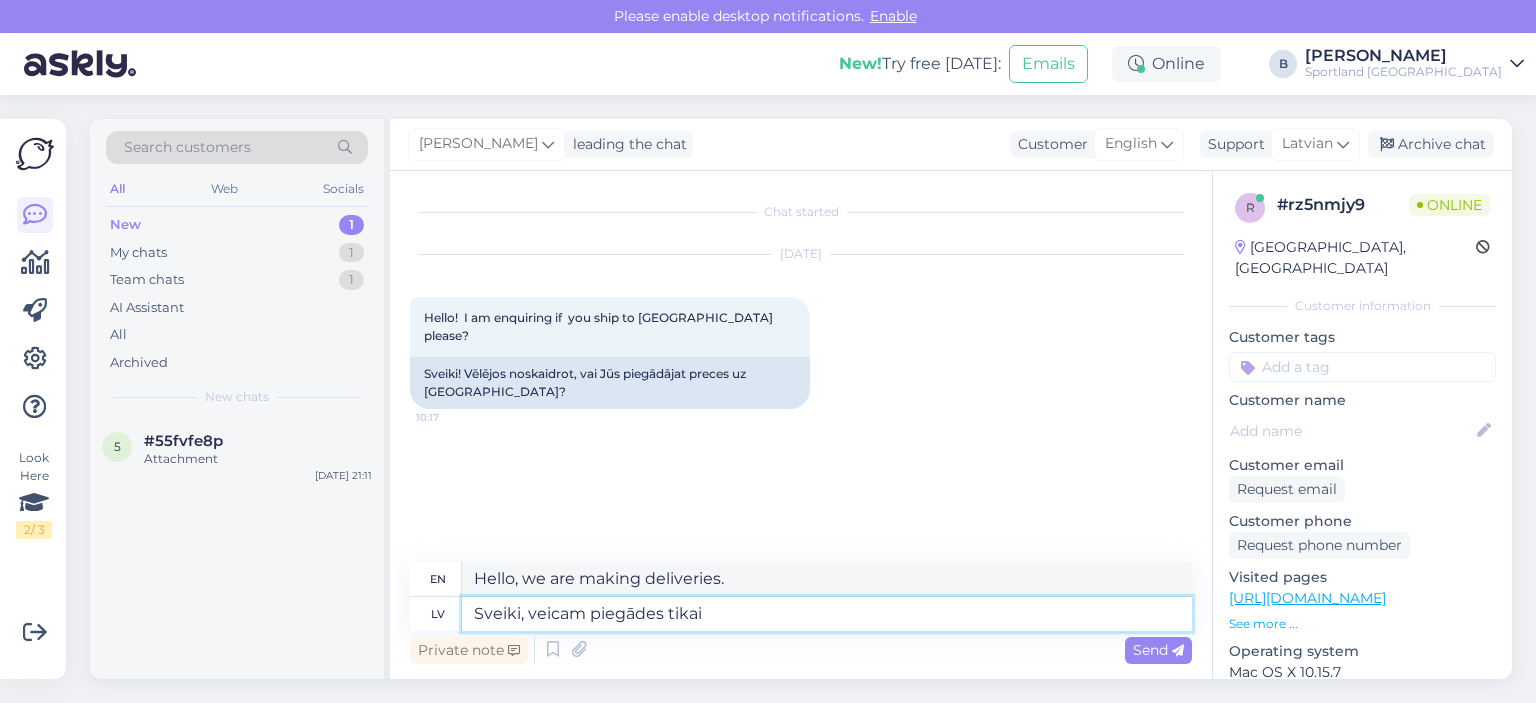 type on "[PERSON_NAME], veicam piegādes tikai E" 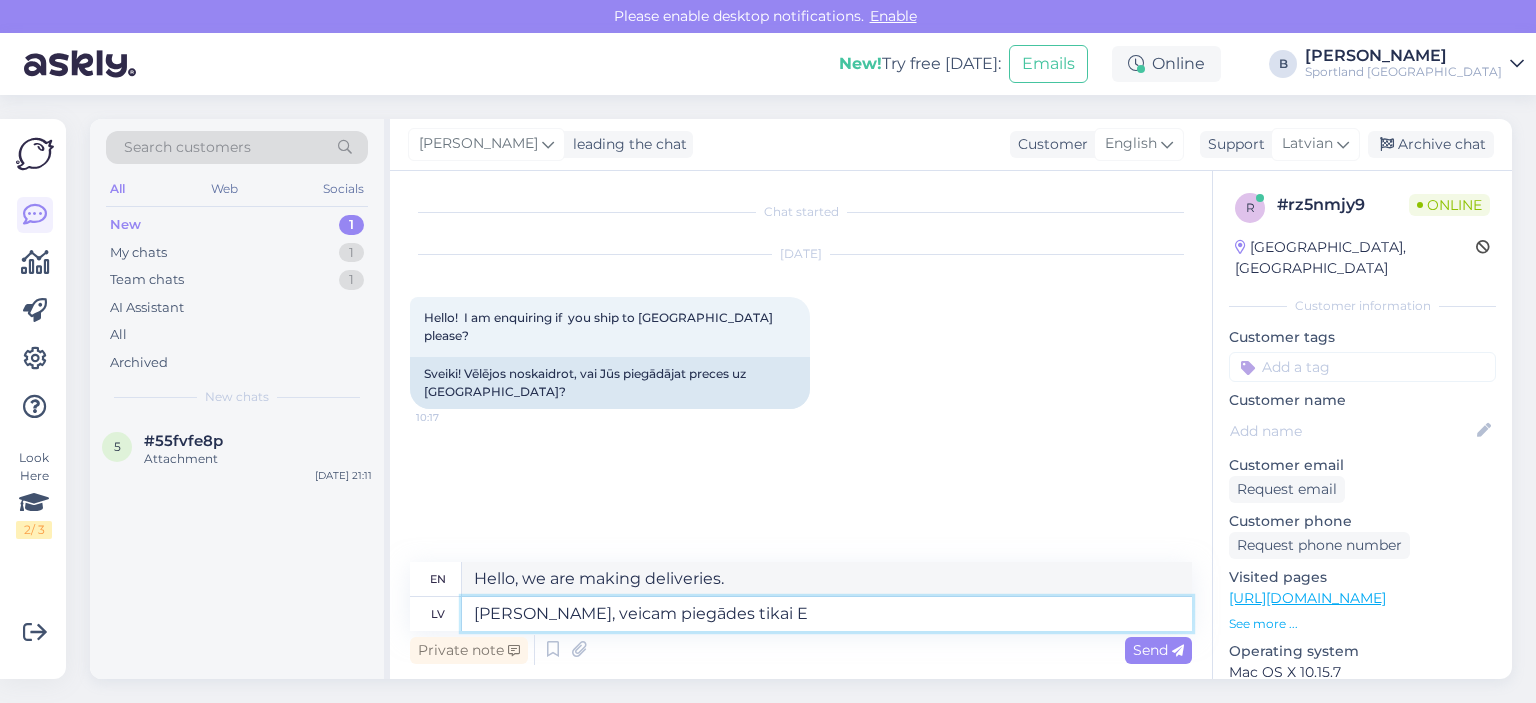 type on "Hello, we only deliver to" 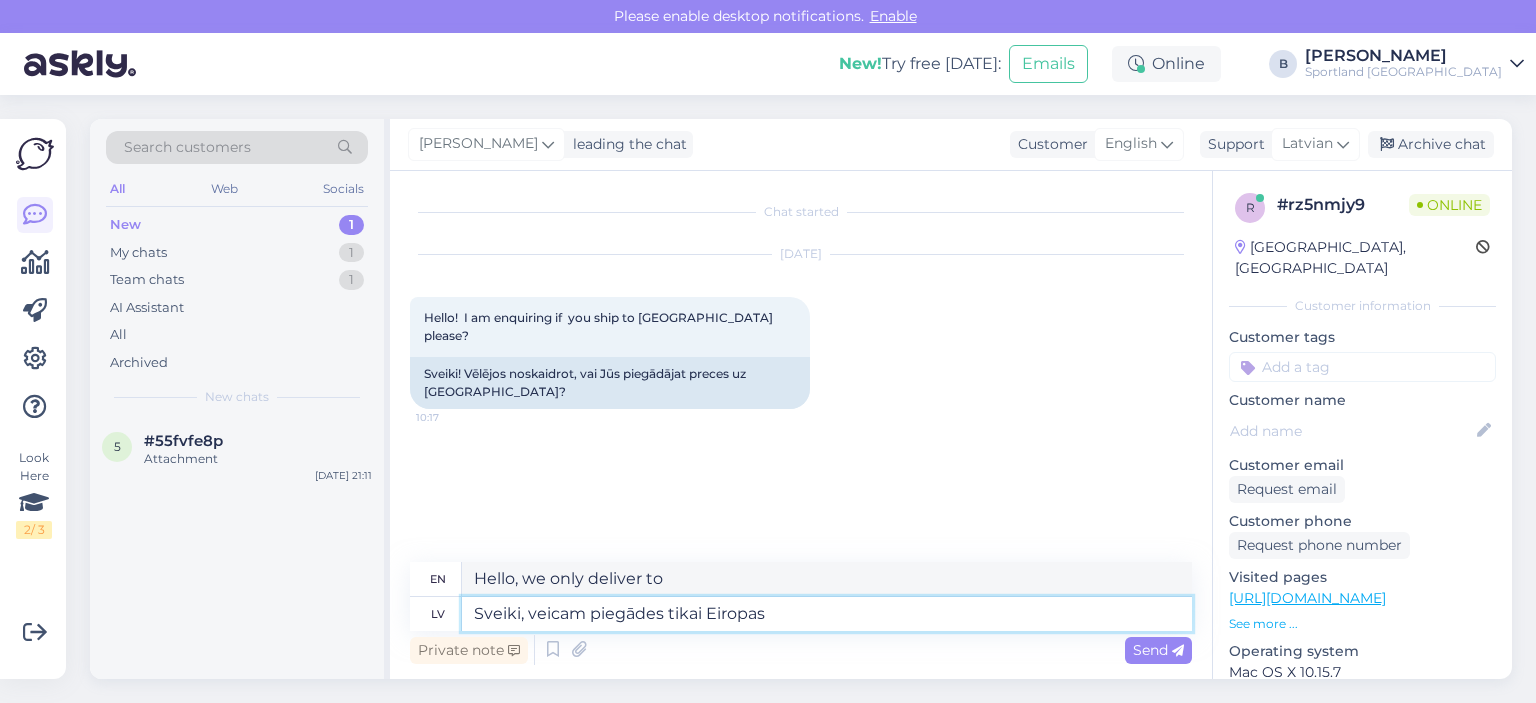 type on "Sveiki, veicam piegādes tikai Eiropas" 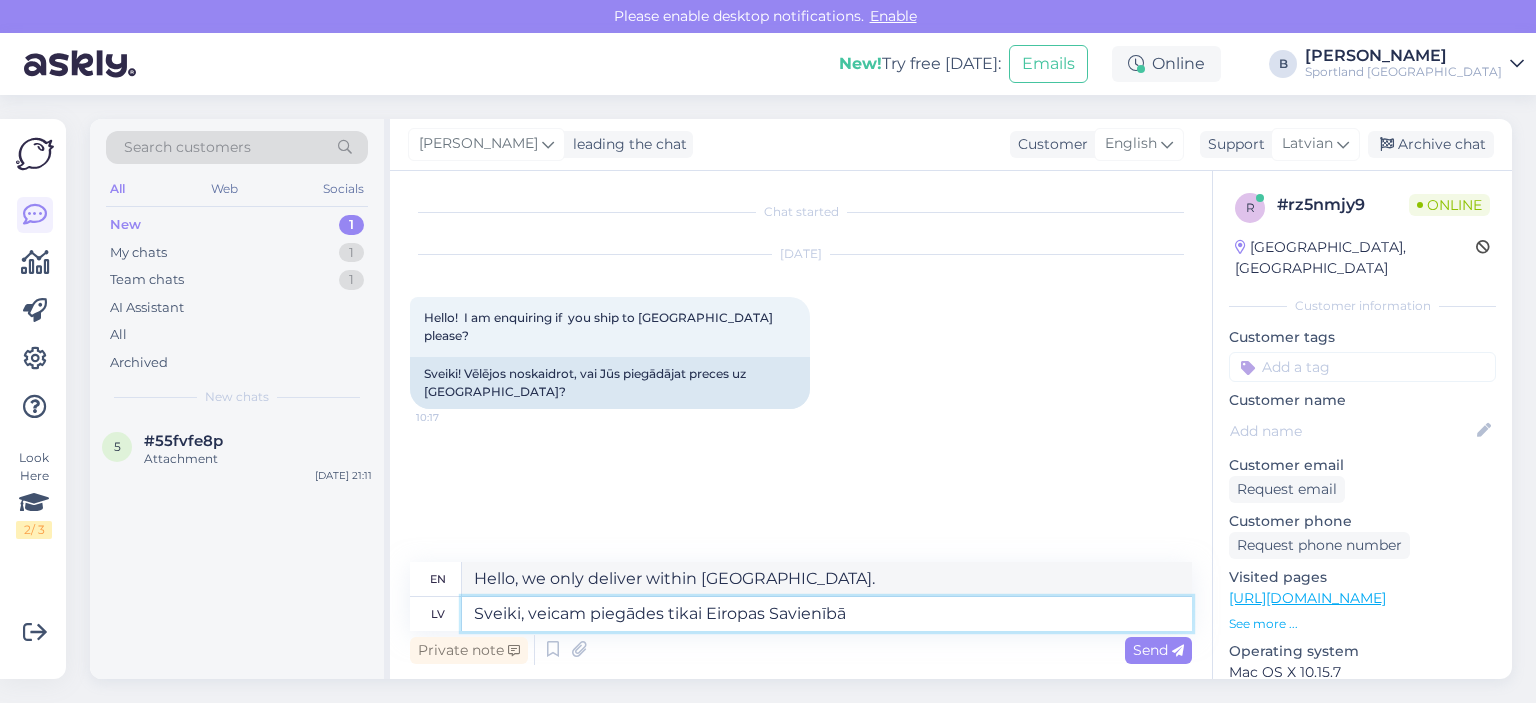 type on "Sveiki, veicam piegādes tikai Eiropas Savienībā." 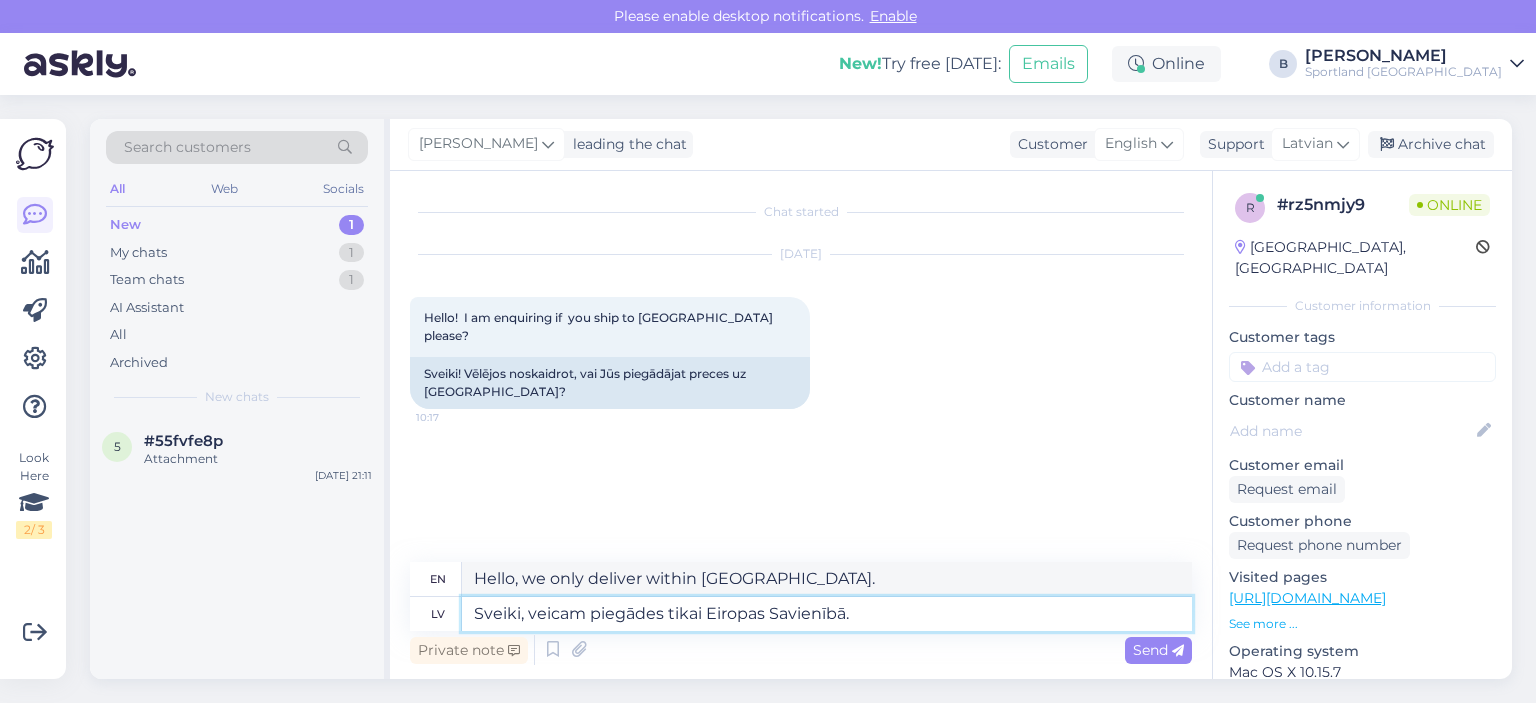 type on "Hello, we only deliver within the [GEOGRAPHIC_DATA]." 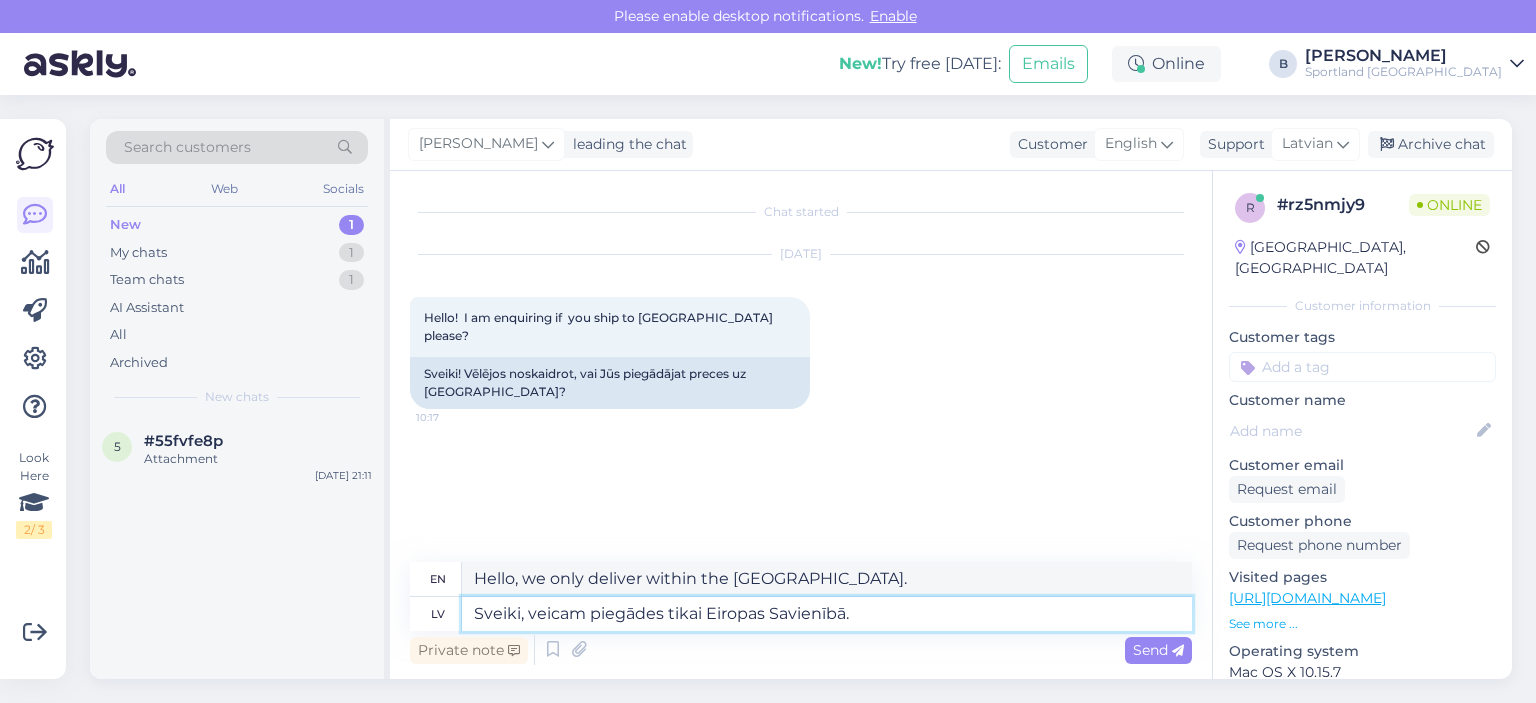 type 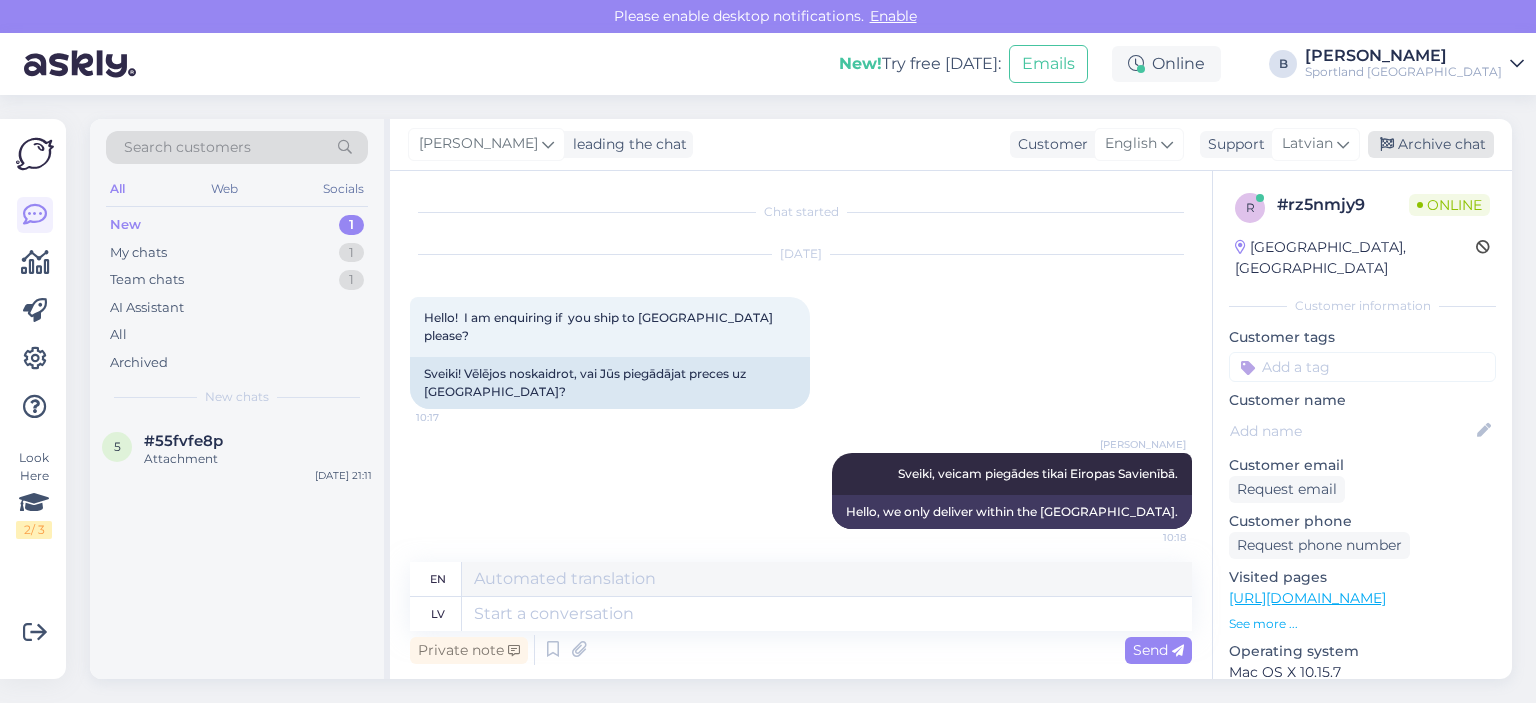 click on "Archive chat" at bounding box center (1431, 144) 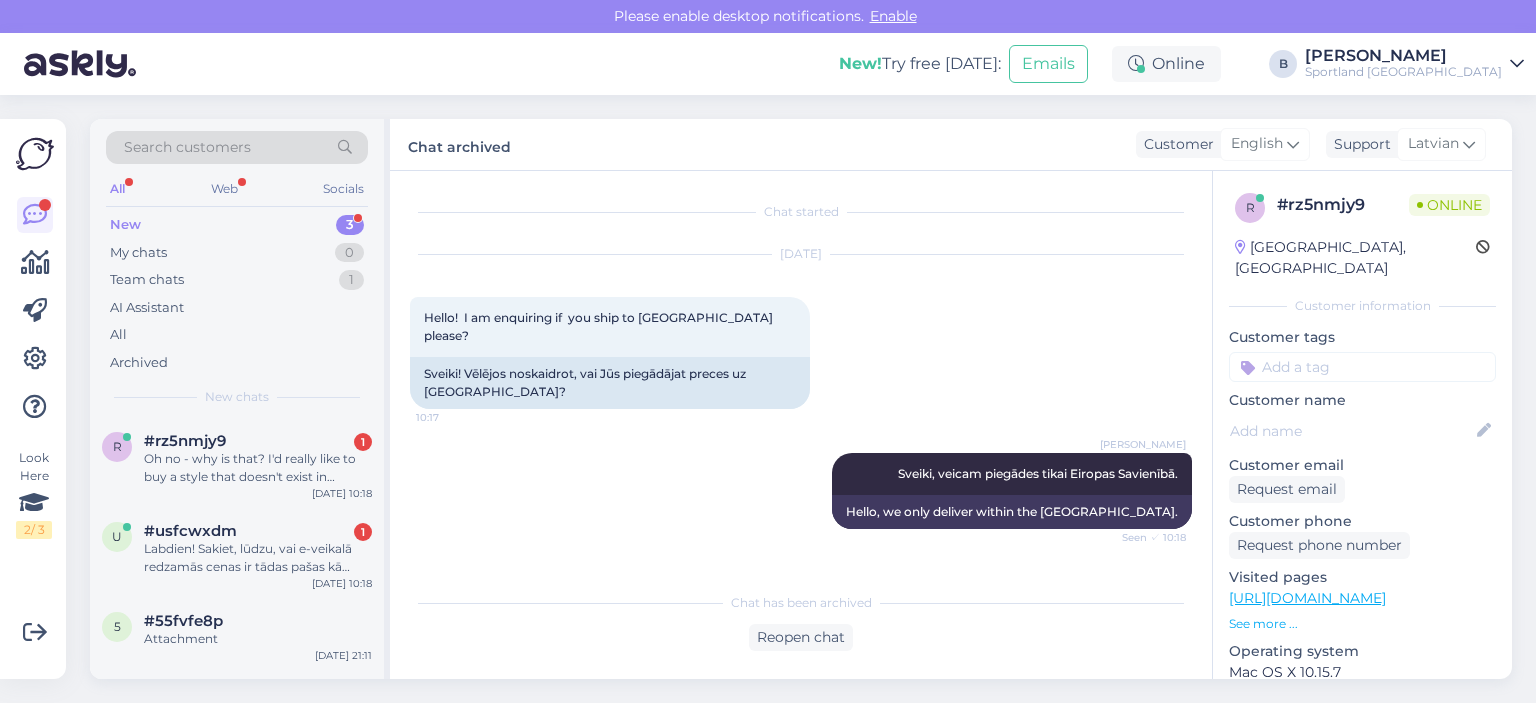 scroll, scrollTop: 72, scrollLeft: 0, axis: vertical 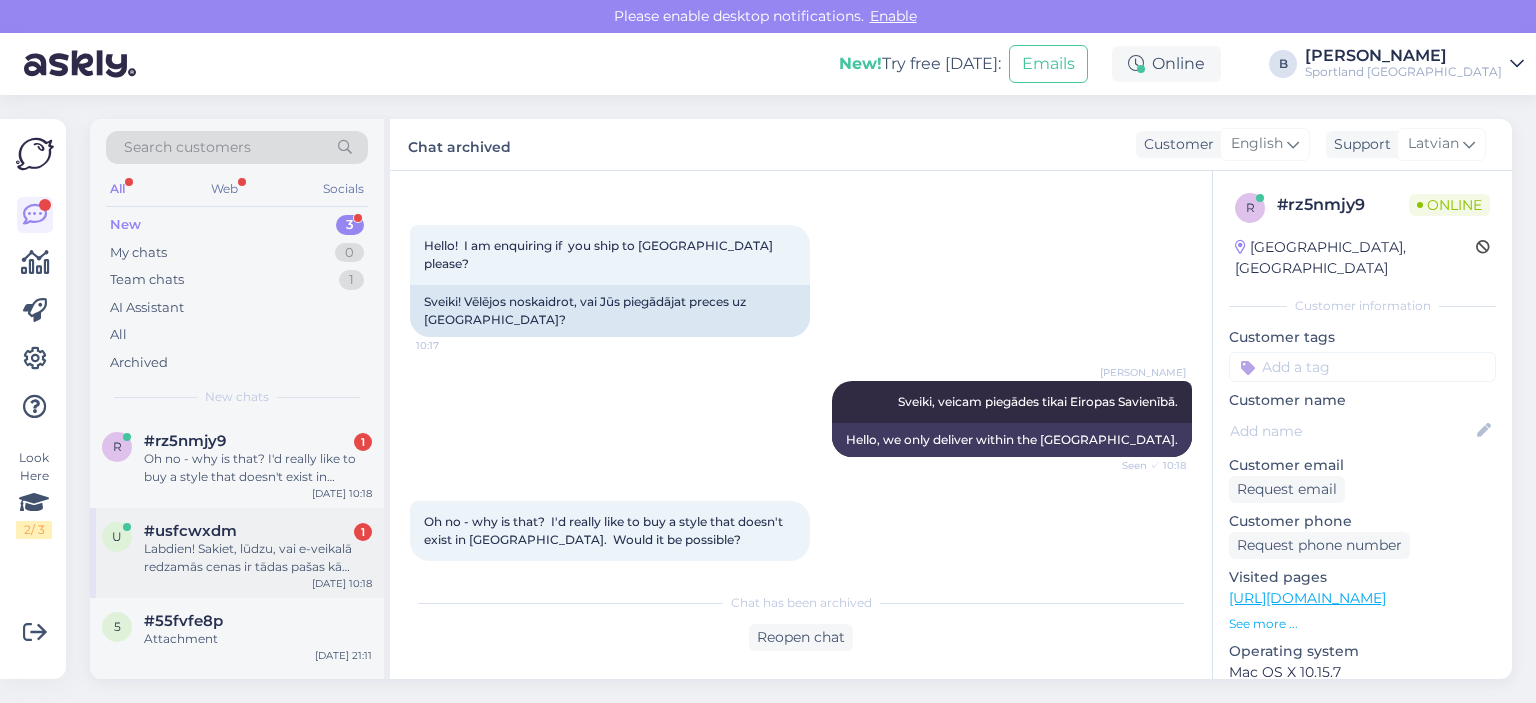 click on "Labdien! Sakiet, lūdzu, vai e-veikalā redzamās cenas ir tādas pašas kā klātienes veikalos?" at bounding box center [258, 558] 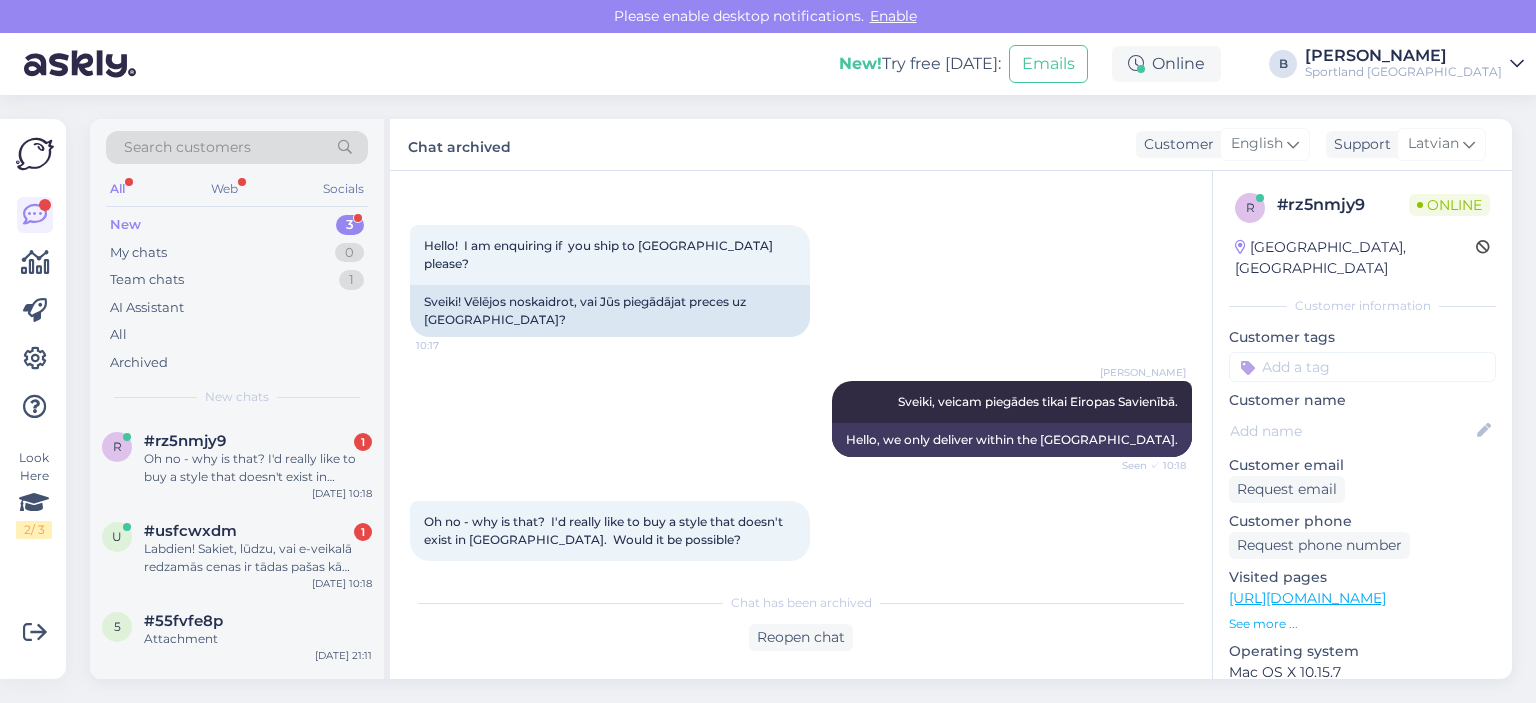 scroll, scrollTop: 0, scrollLeft: 0, axis: both 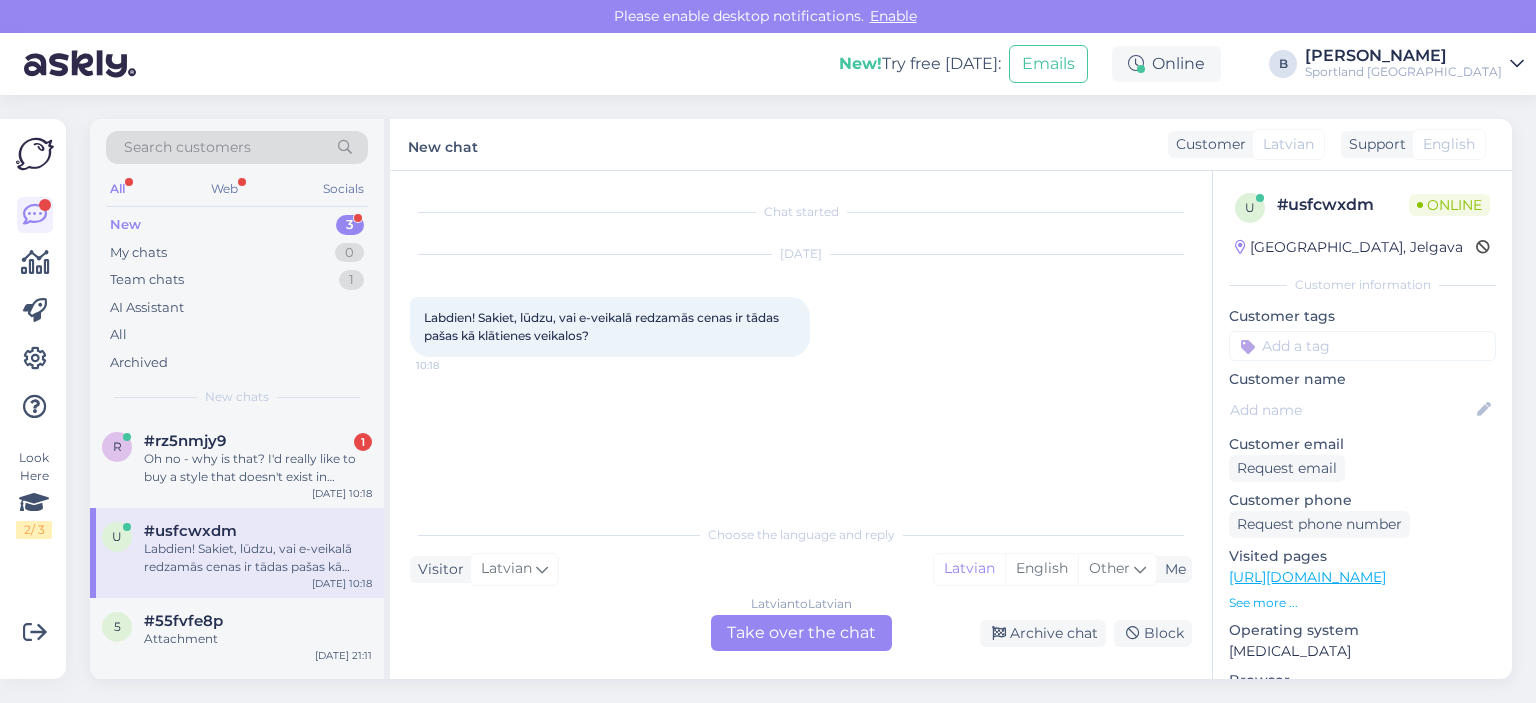 click on "Latvian  to  Latvian Take over the chat" at bounding box center (801, 633) 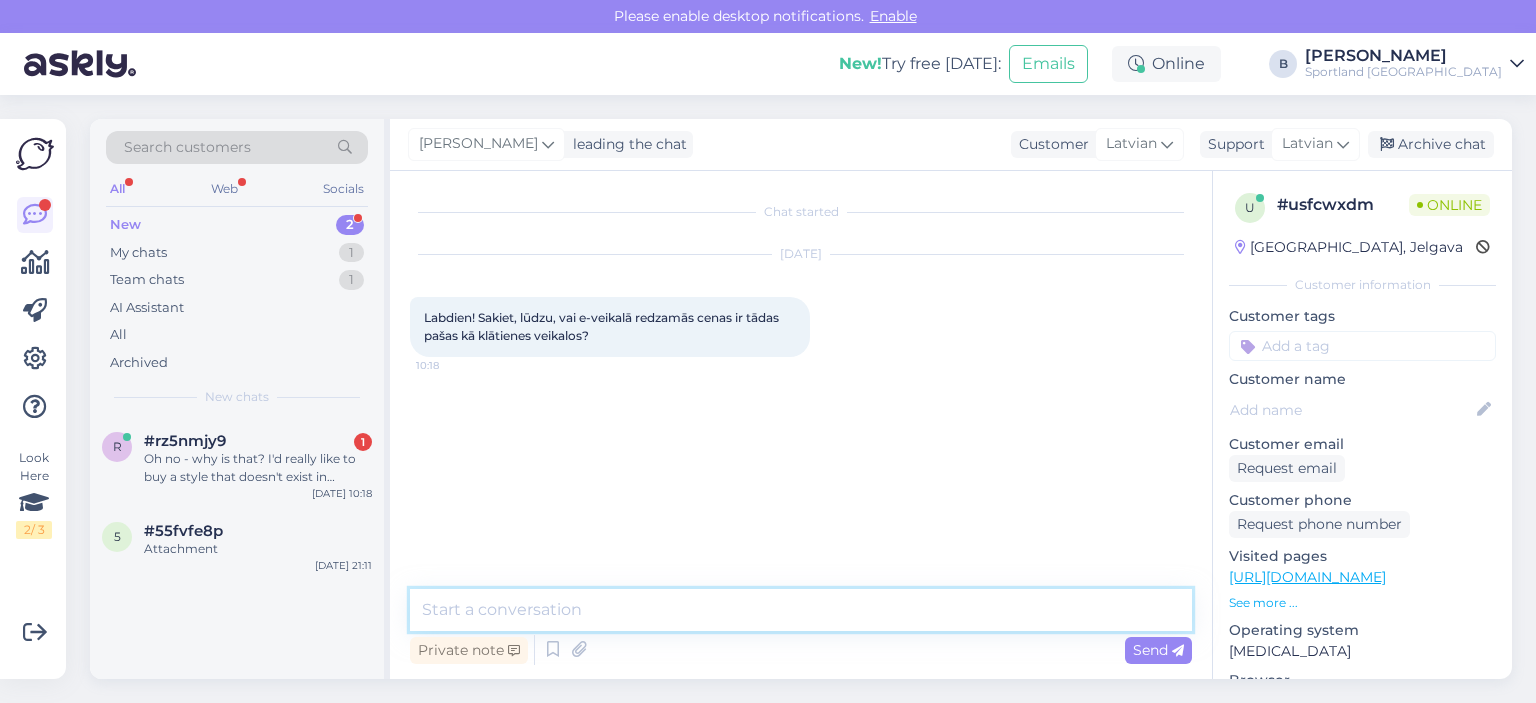 click at bounding box center [801, 610] 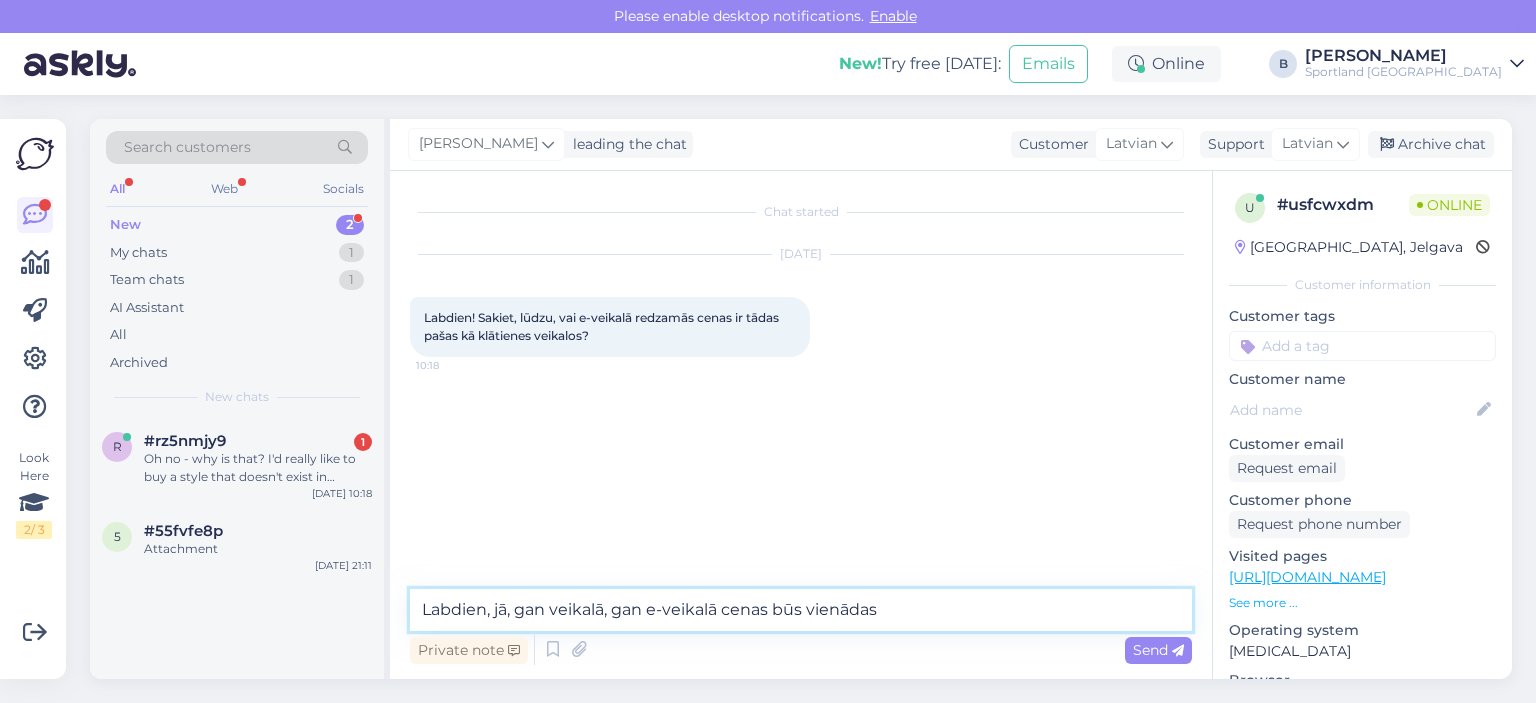 type on "Labdien, jā, gan veikalā, gan e-veikalā cenas būs vienādas." 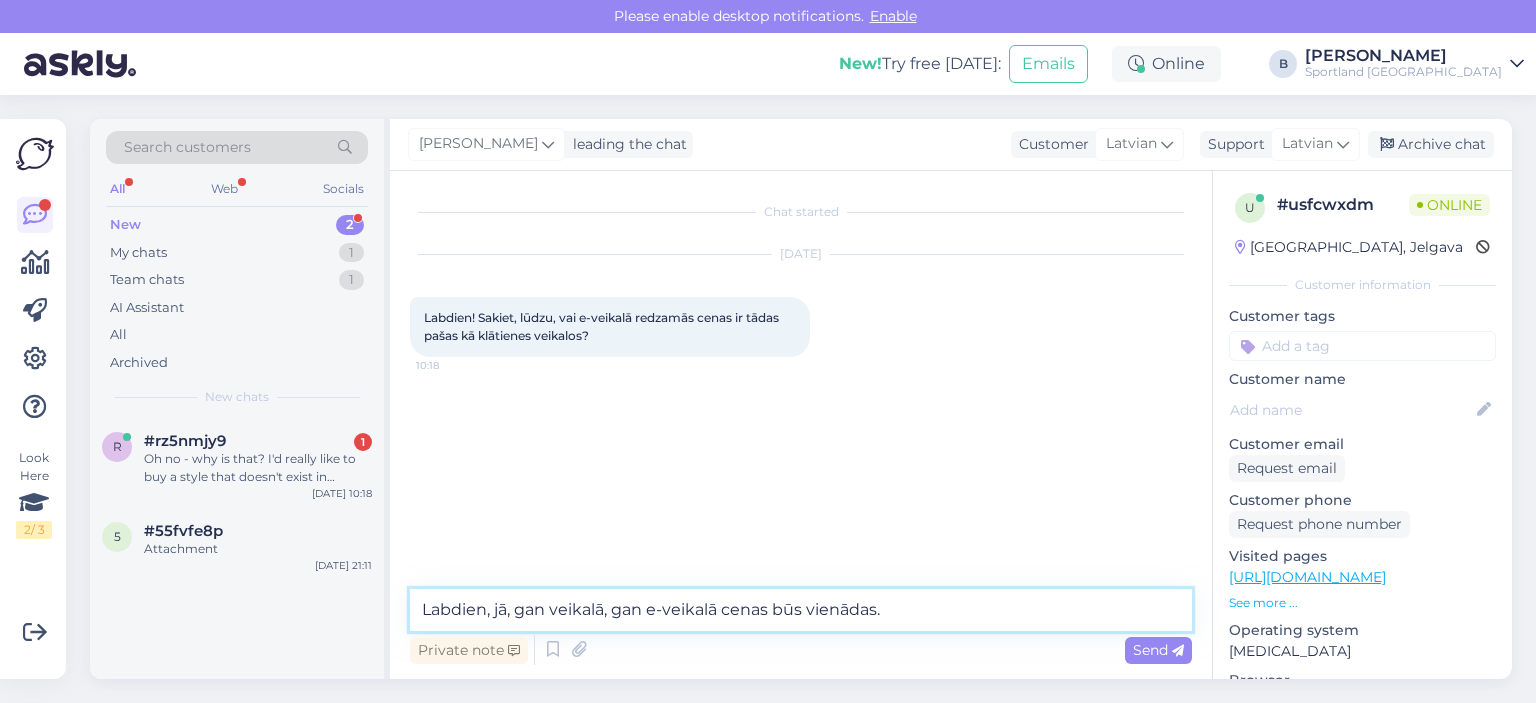 type 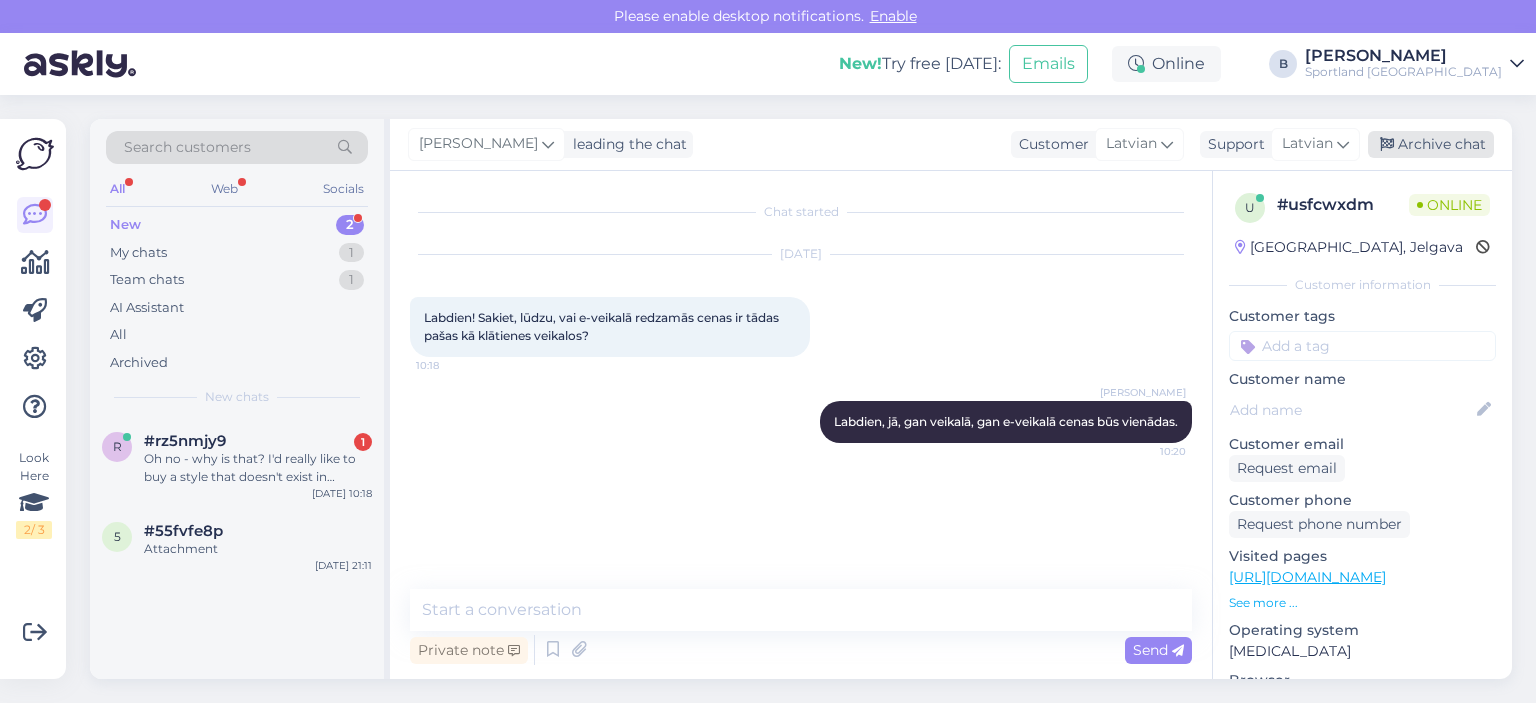 click on "Archive chat" at bounding box center [1431, 144] 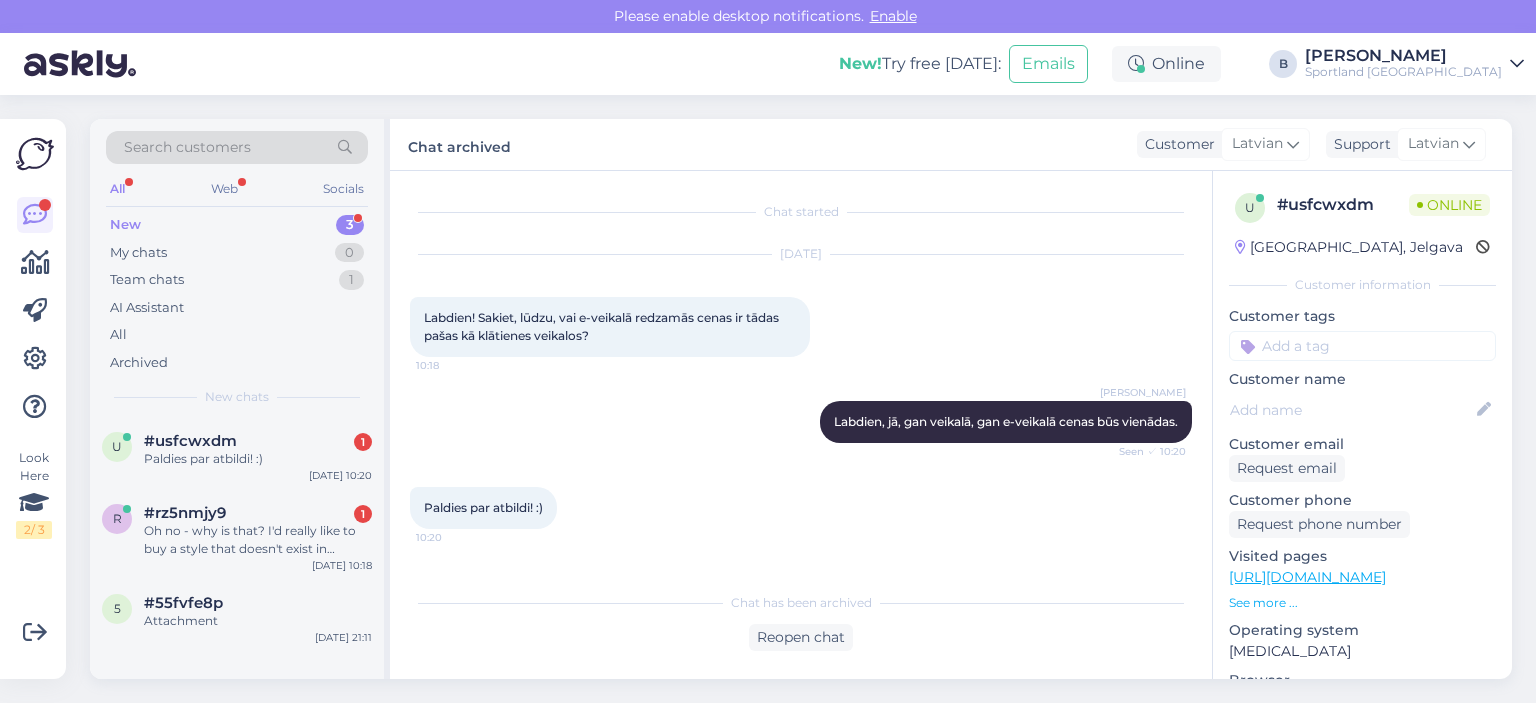 scroll, scrollTop: 0, scrollLeft: 0, axis: both 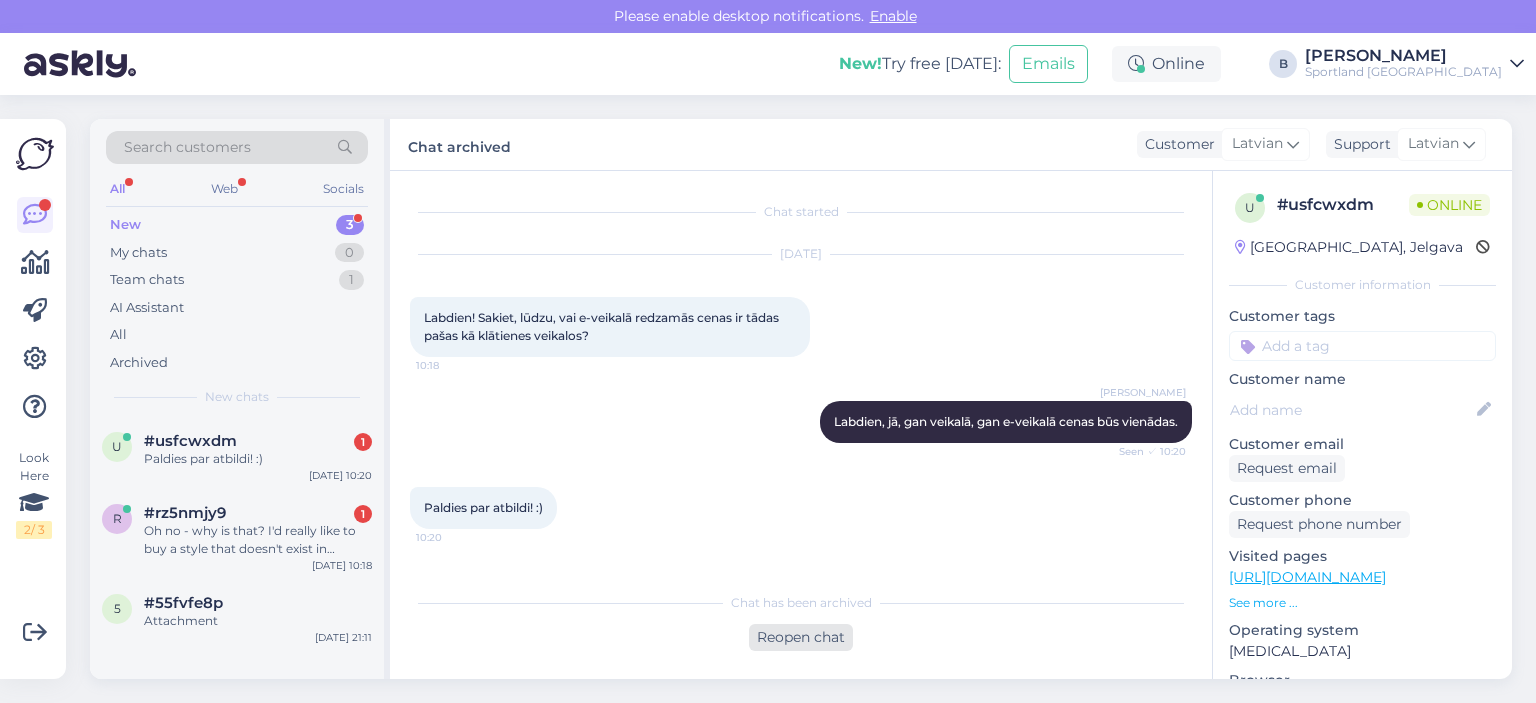 click on "Reopen chat" at bounding box center (801, 637) 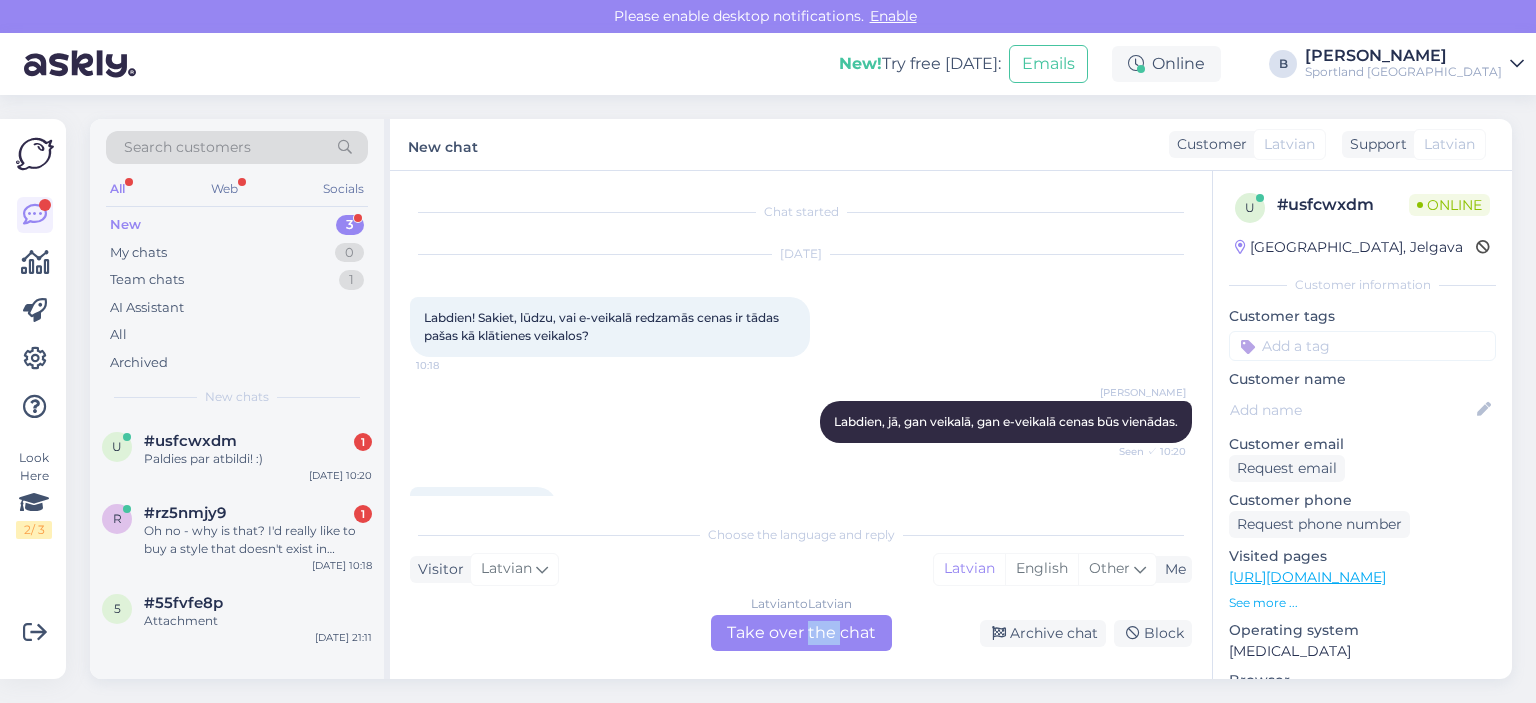 click on "Latvian  to  Latvian Take over the chat" at bounding box center (801, 633) 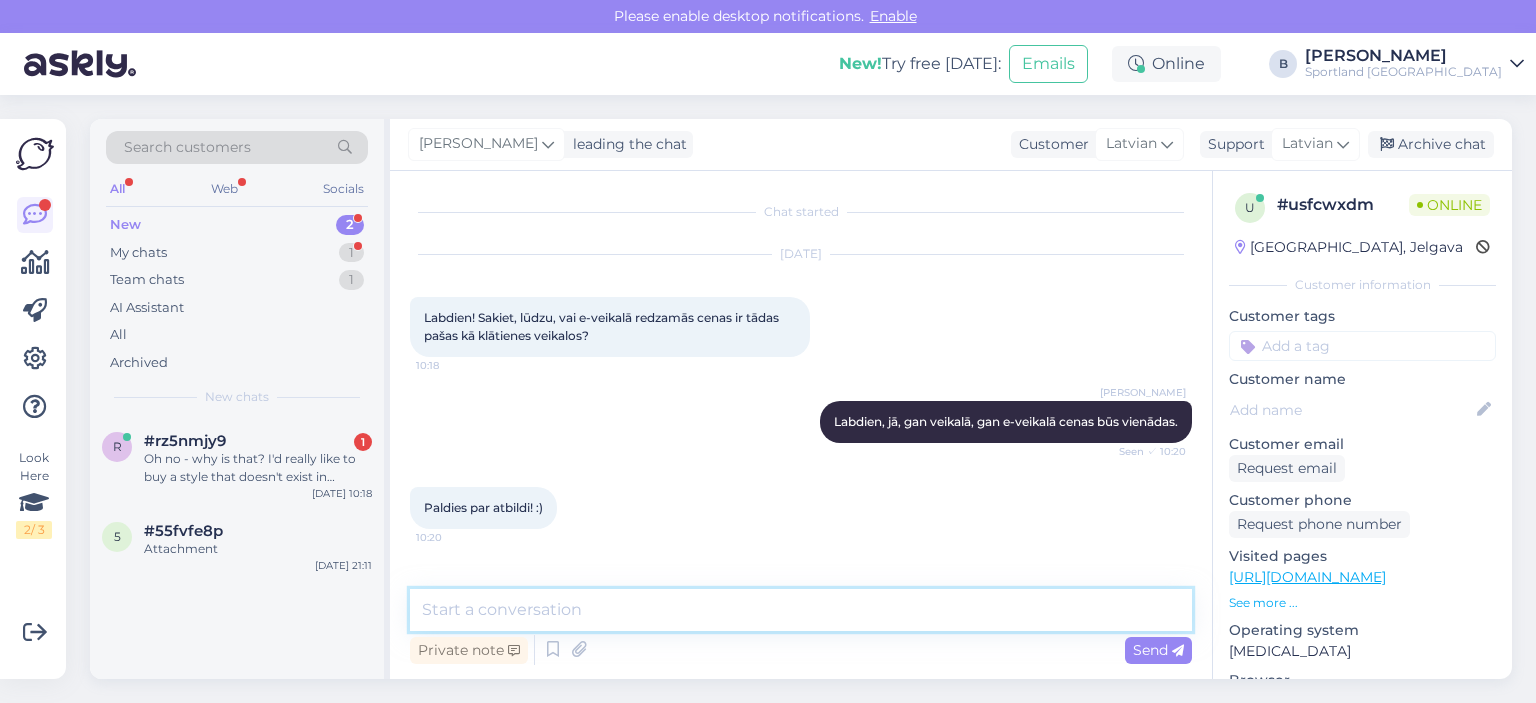 click at bounding box center [801, 610] 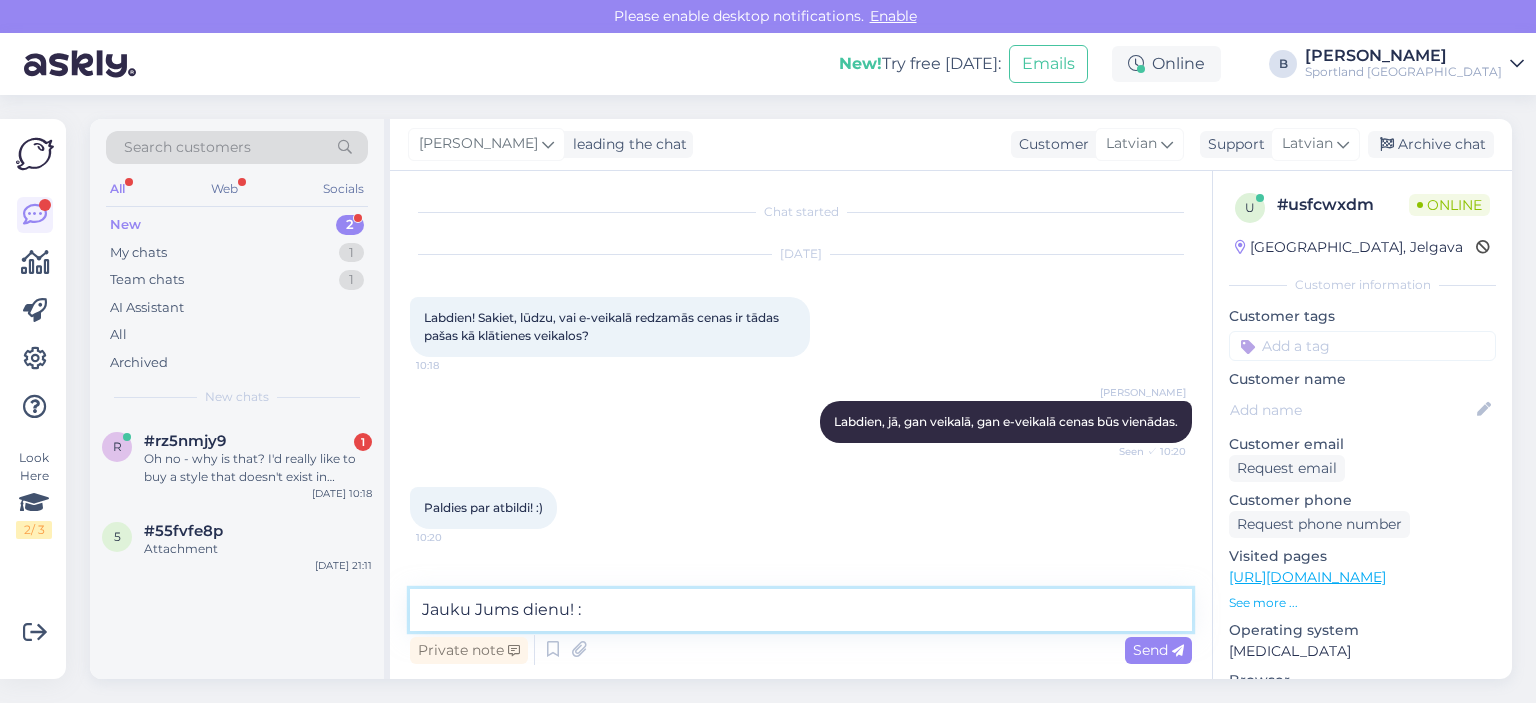 type on "Jauku Jums dienu! :)" 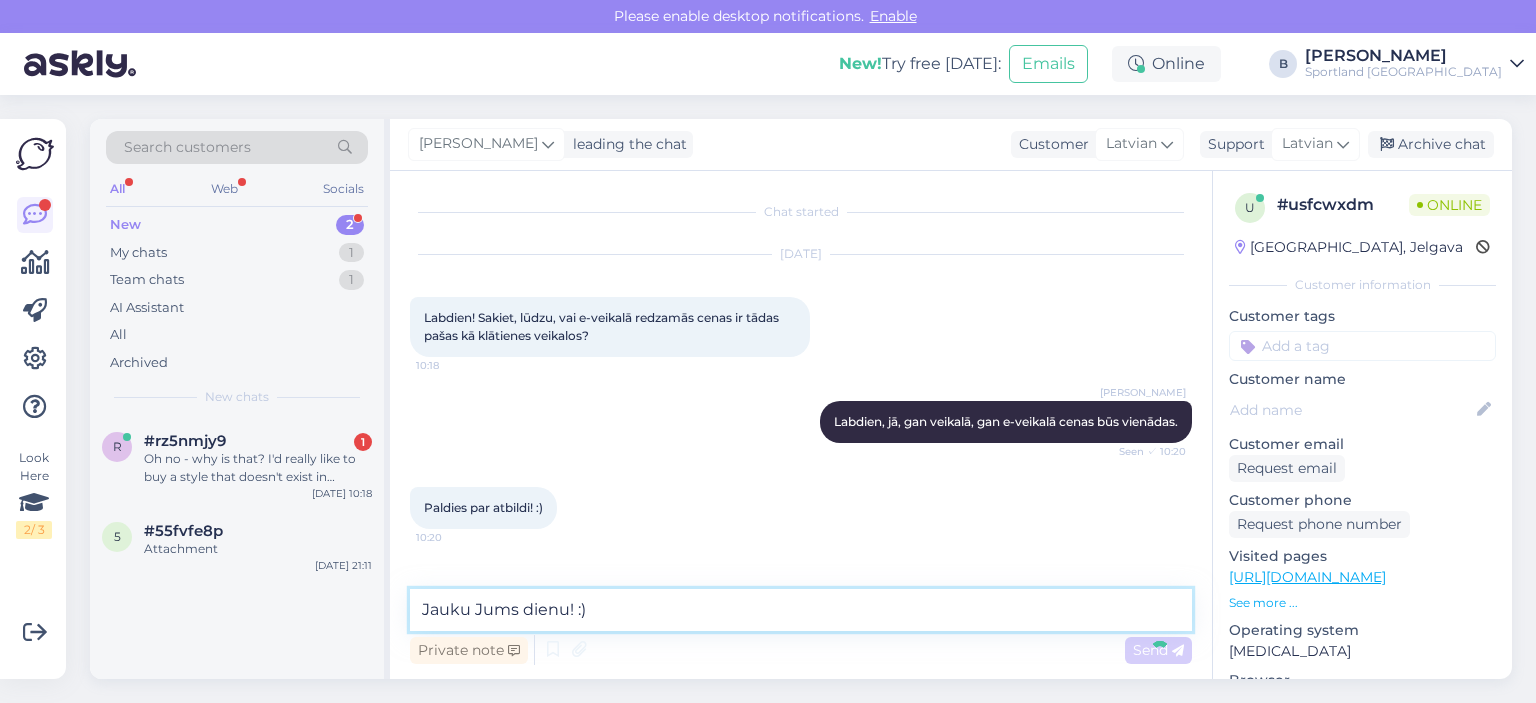 type 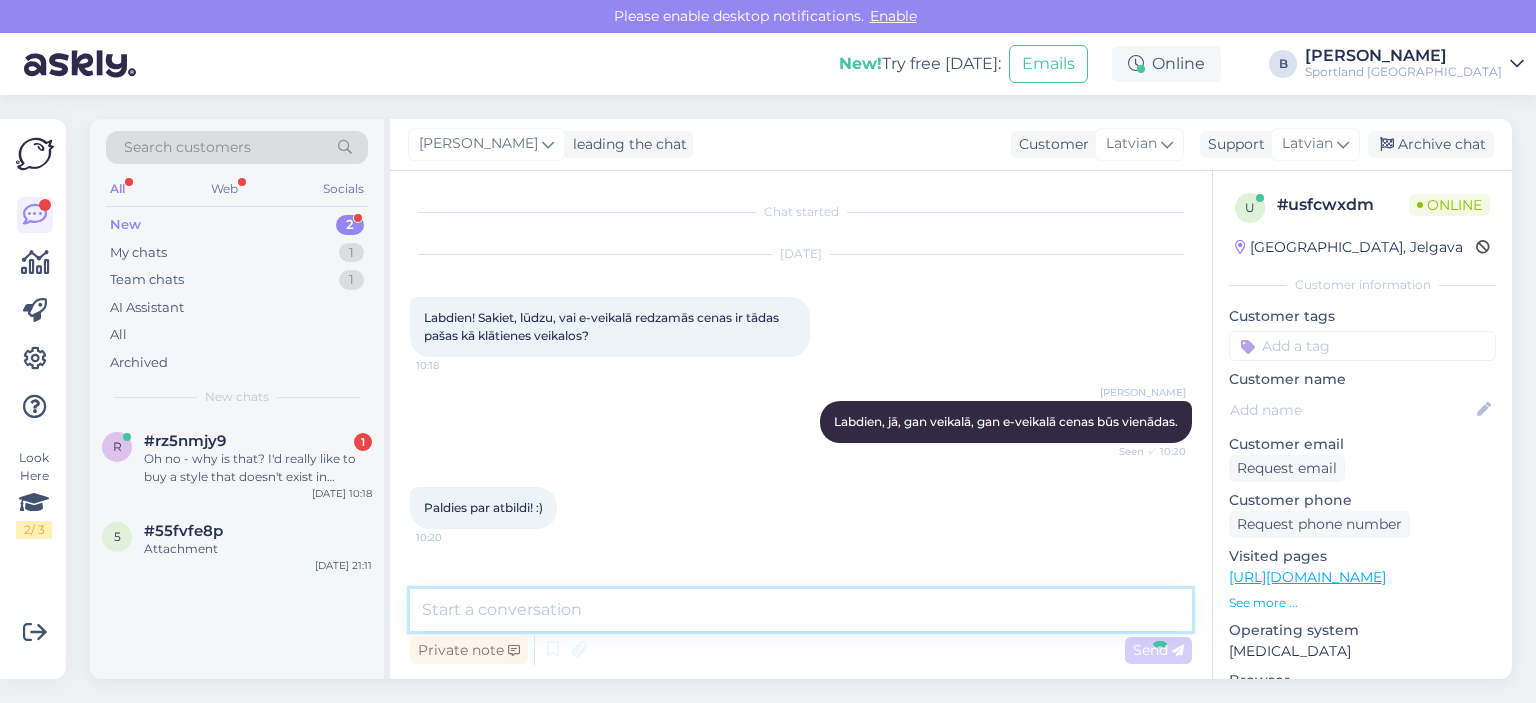 scroll, scrollTop: 66, scrollLeft: 0, axis: vertical 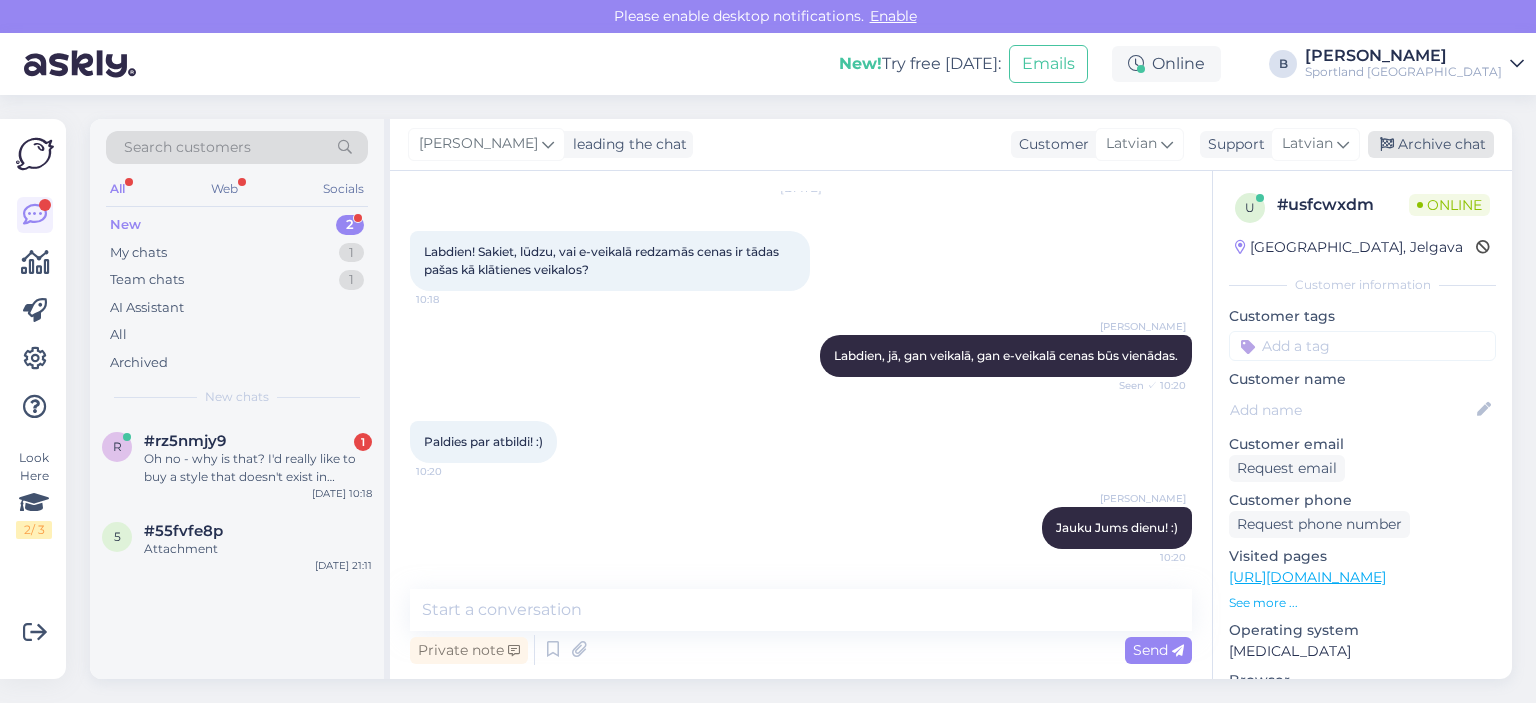 click on "Archive chat" at bounding box center [1431, 144] 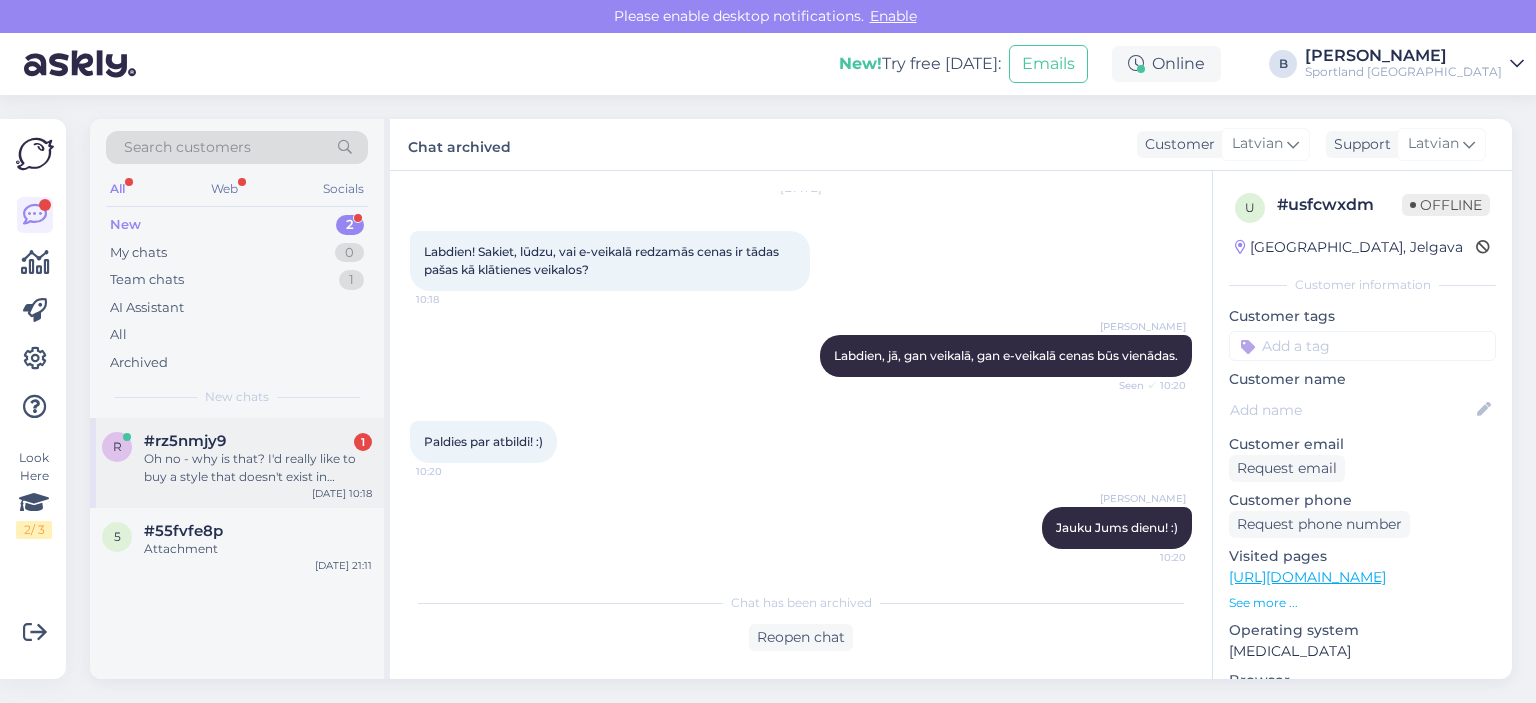 drag, startPoint x: 288, startPoint y: 471, endPoint x: 354, endPoint y: 462, distance: 66.61081 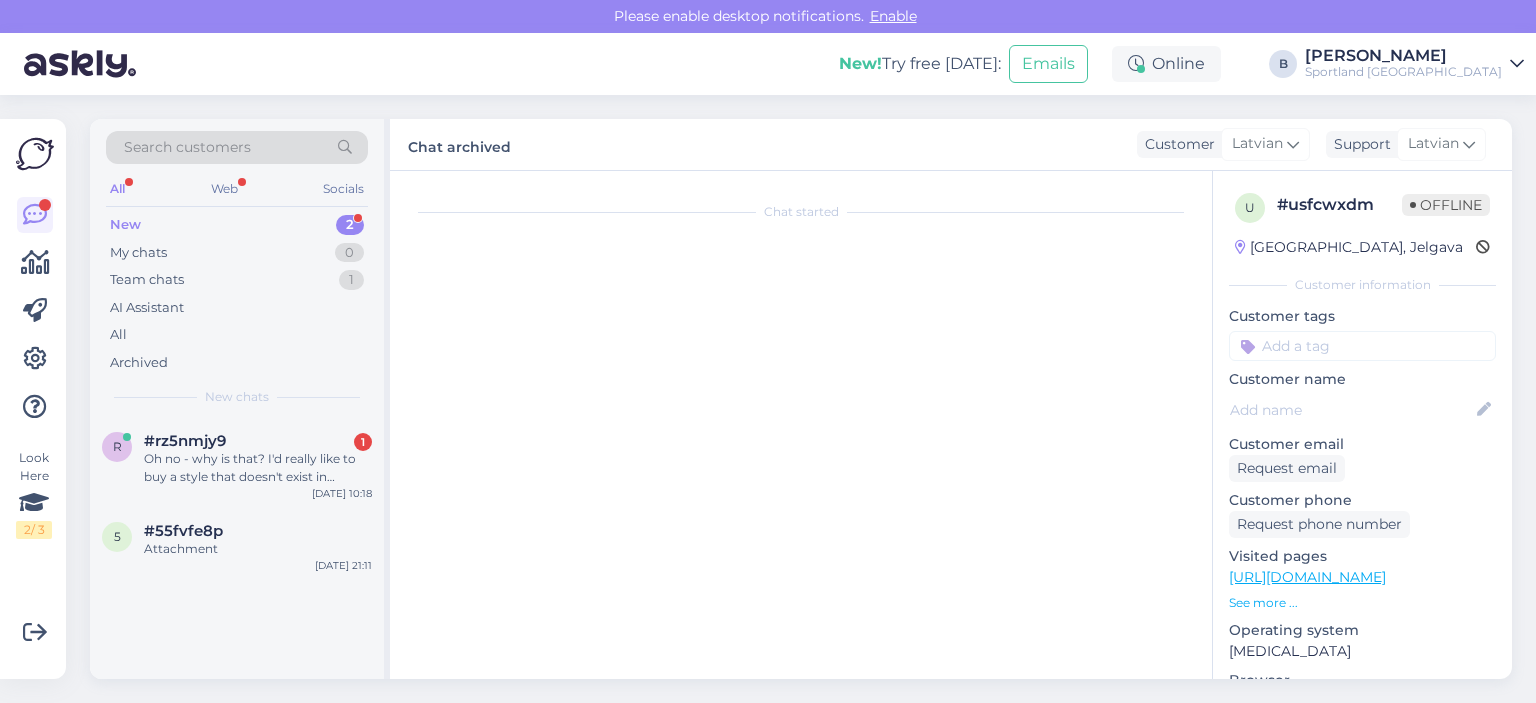 scroll, scrollTop: 140, scrollLeft: 0, axis: vertical 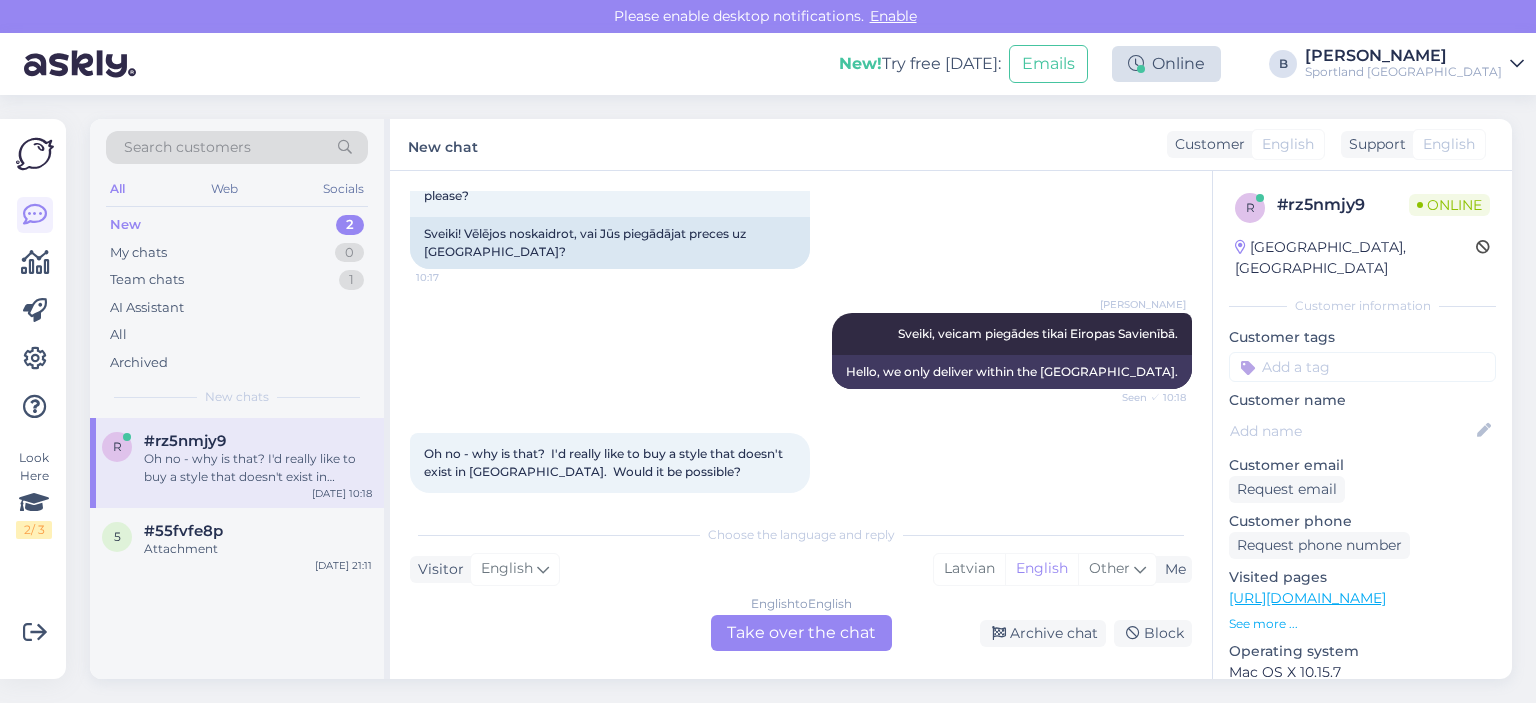 click on "Online" at bounding box center [1166, 64] 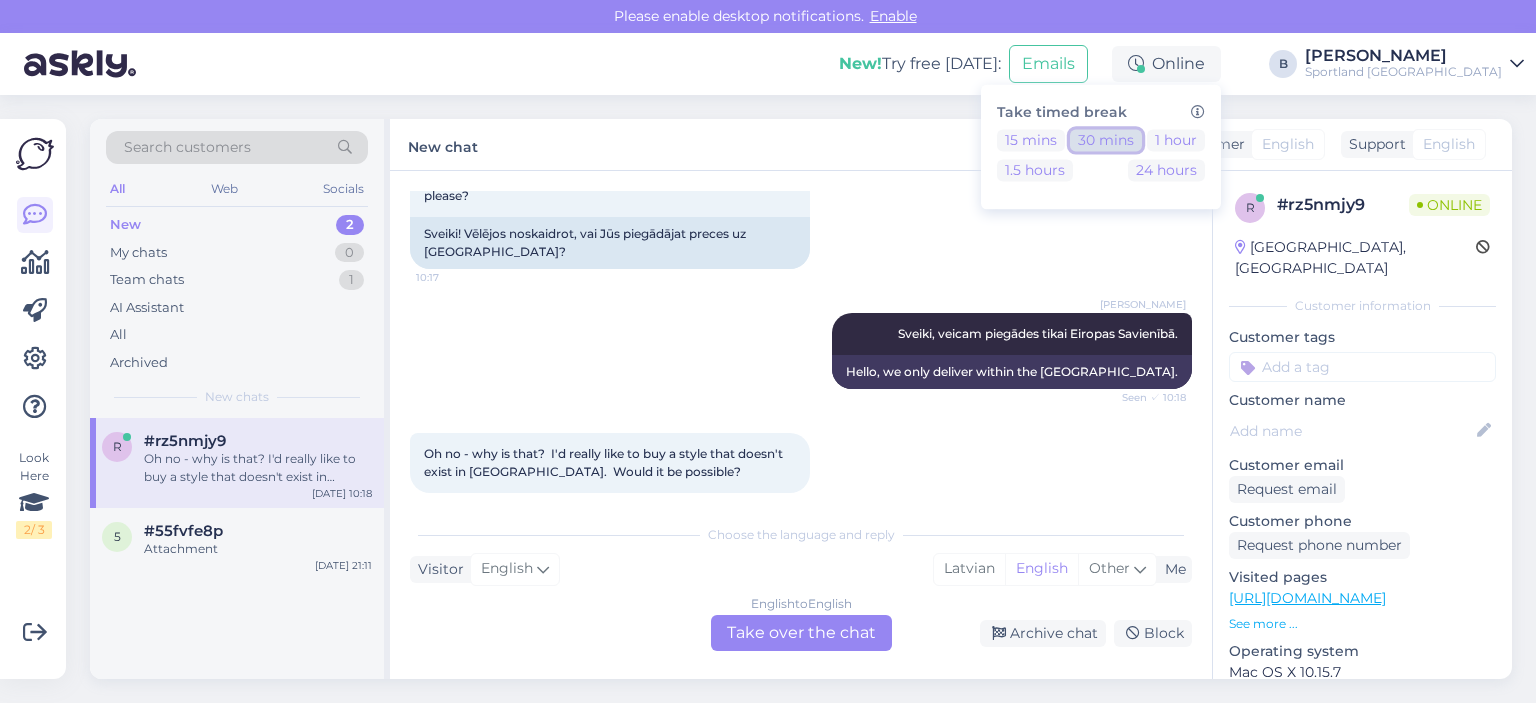 click on "30 mins" at bounding box center [1106, 140] 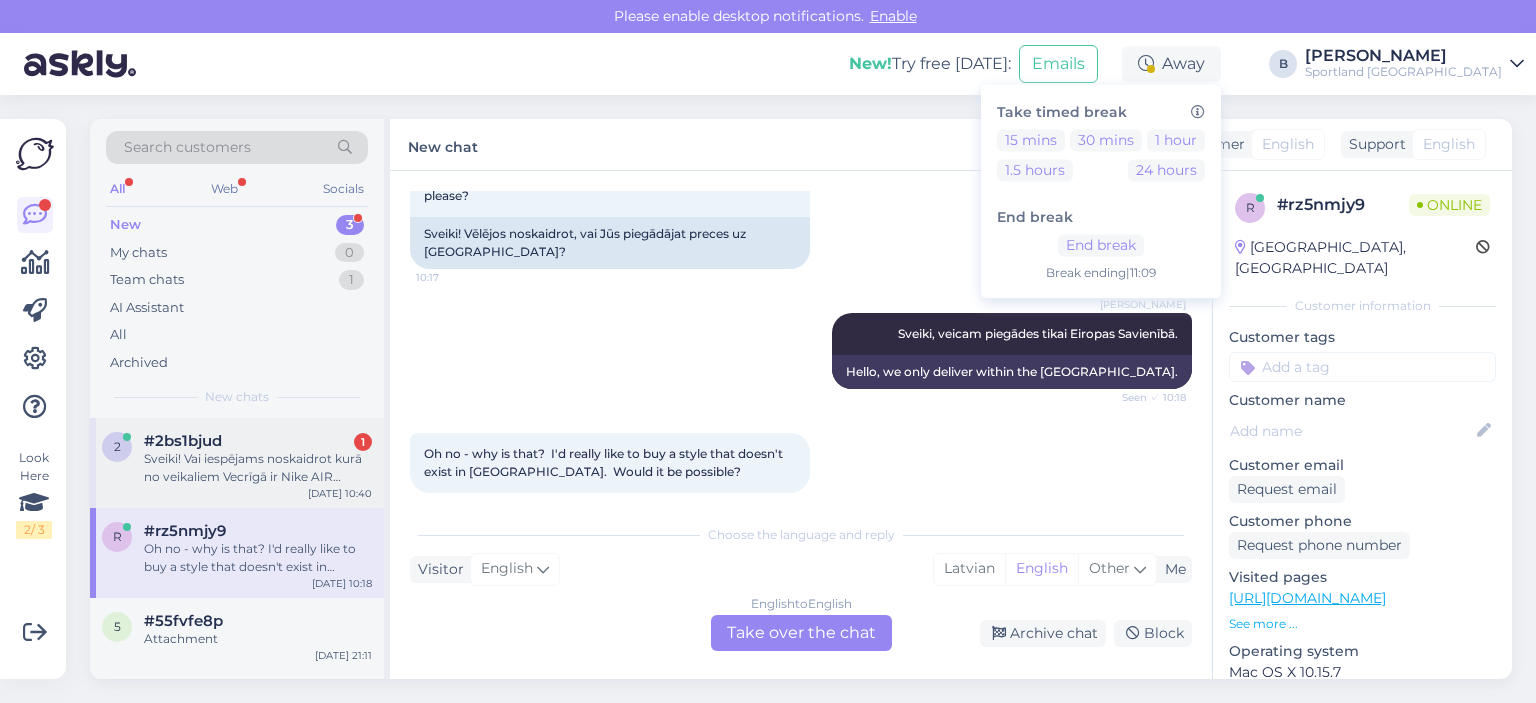 click on "#2bs1bjud" at bounding box center [183, 441] 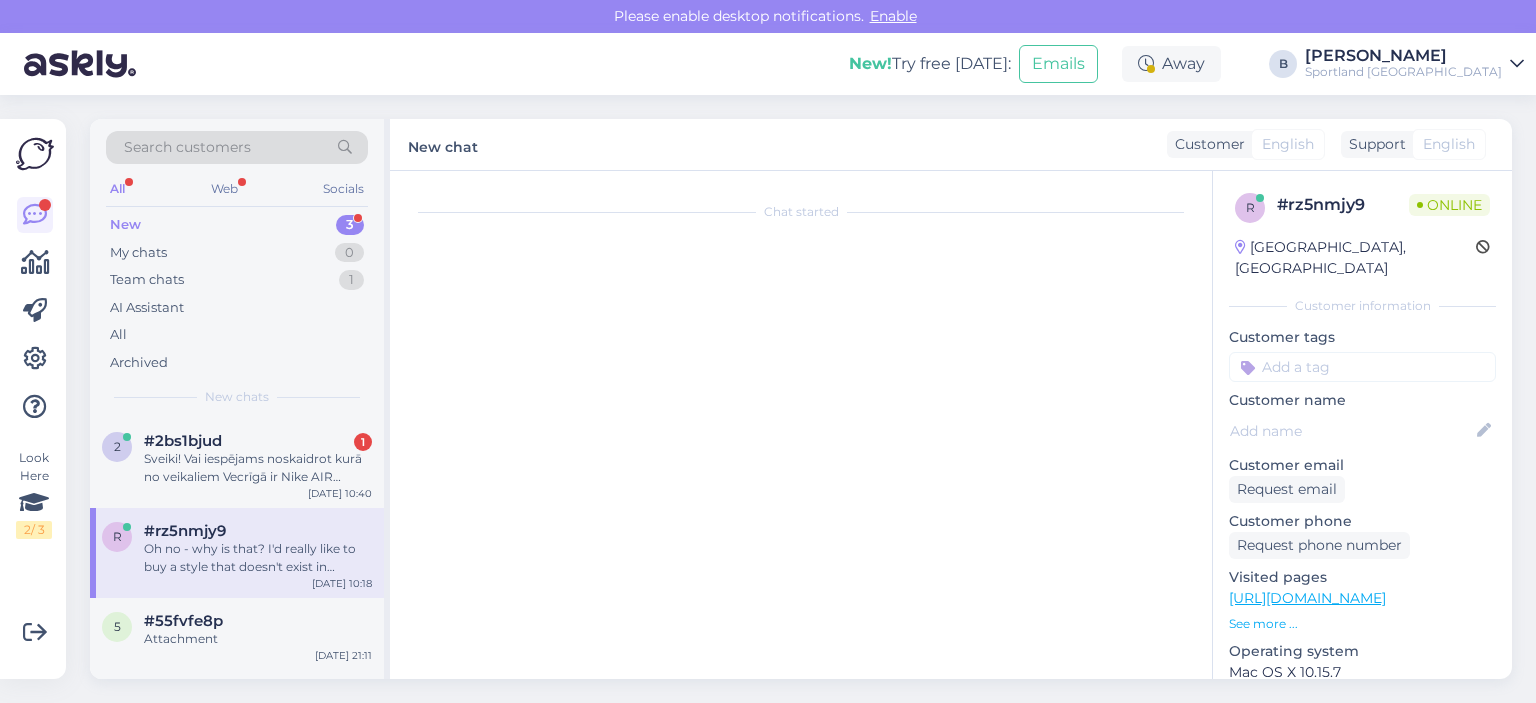 scroll, scrollTop: 0, scrollLeft: 0, axis: both 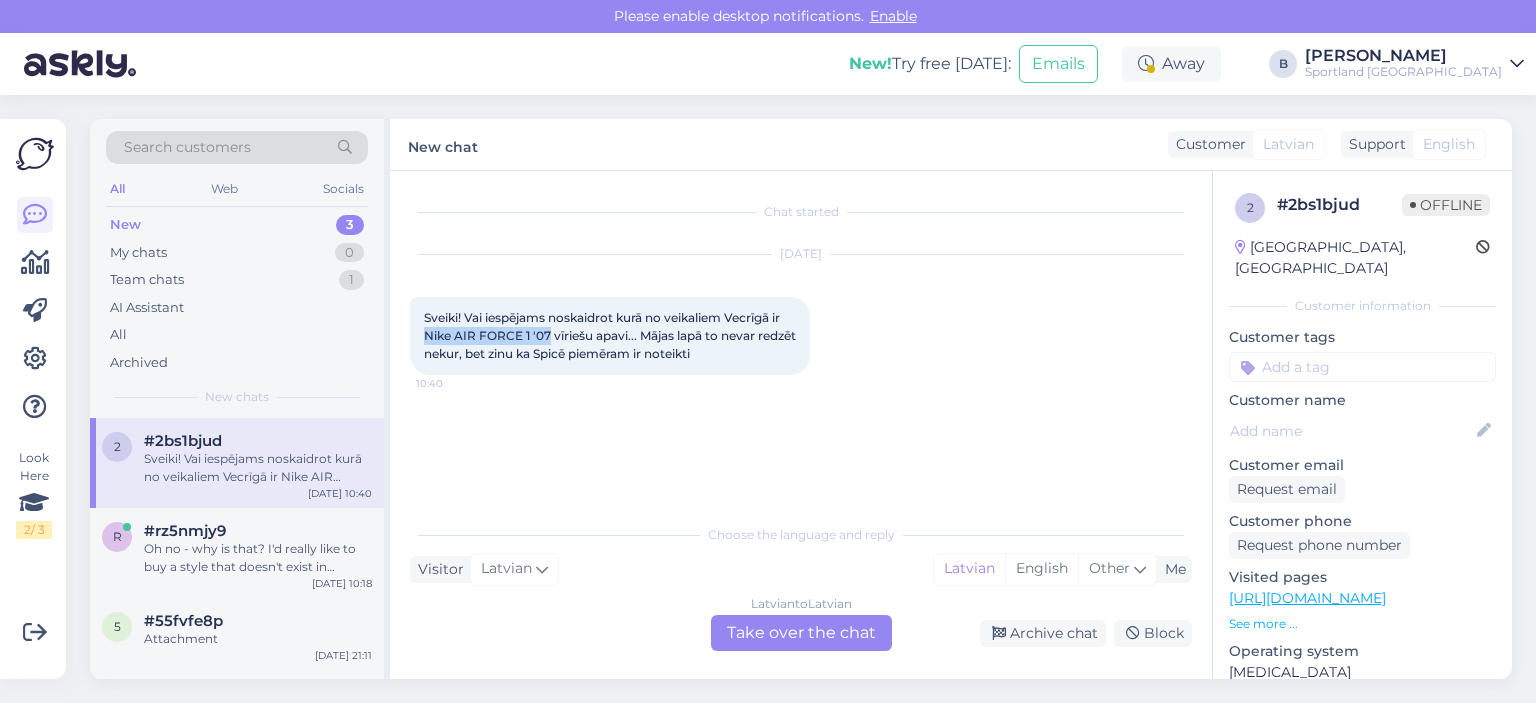 drag, startPoint x: 550, startPoint y: 333, endPoint x: 424, endPoint y: 338, distance: 126.09917 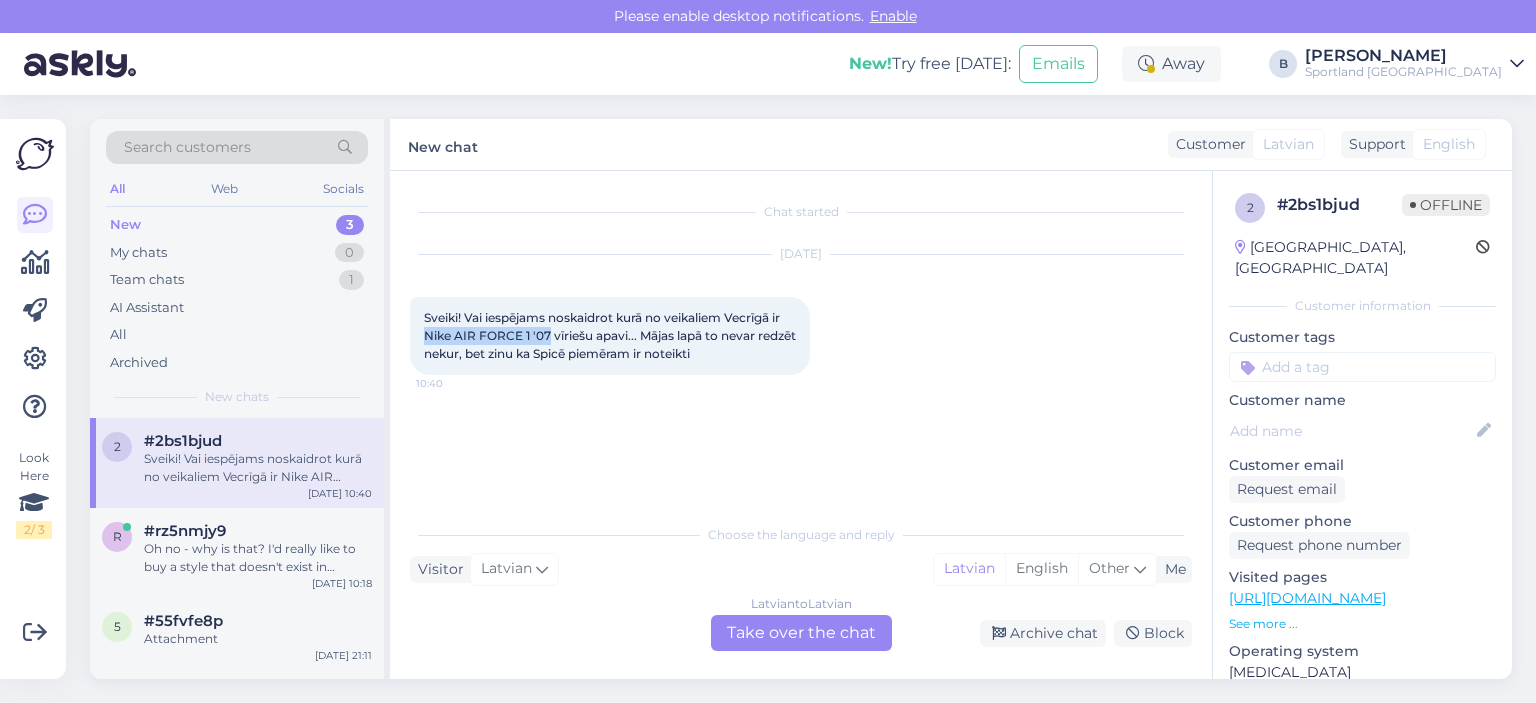 click on "Sveiki! Vai iespējams noskaidrot kurā no veikaliem Vecrīgā ir Nike AIR FORCE 1 '07 vīriešu apavi... Mājas lapā to nevar redzēt nekur, bet zinu ka Spicē piemēram ir noteikti" at bounding box center [611, 335] 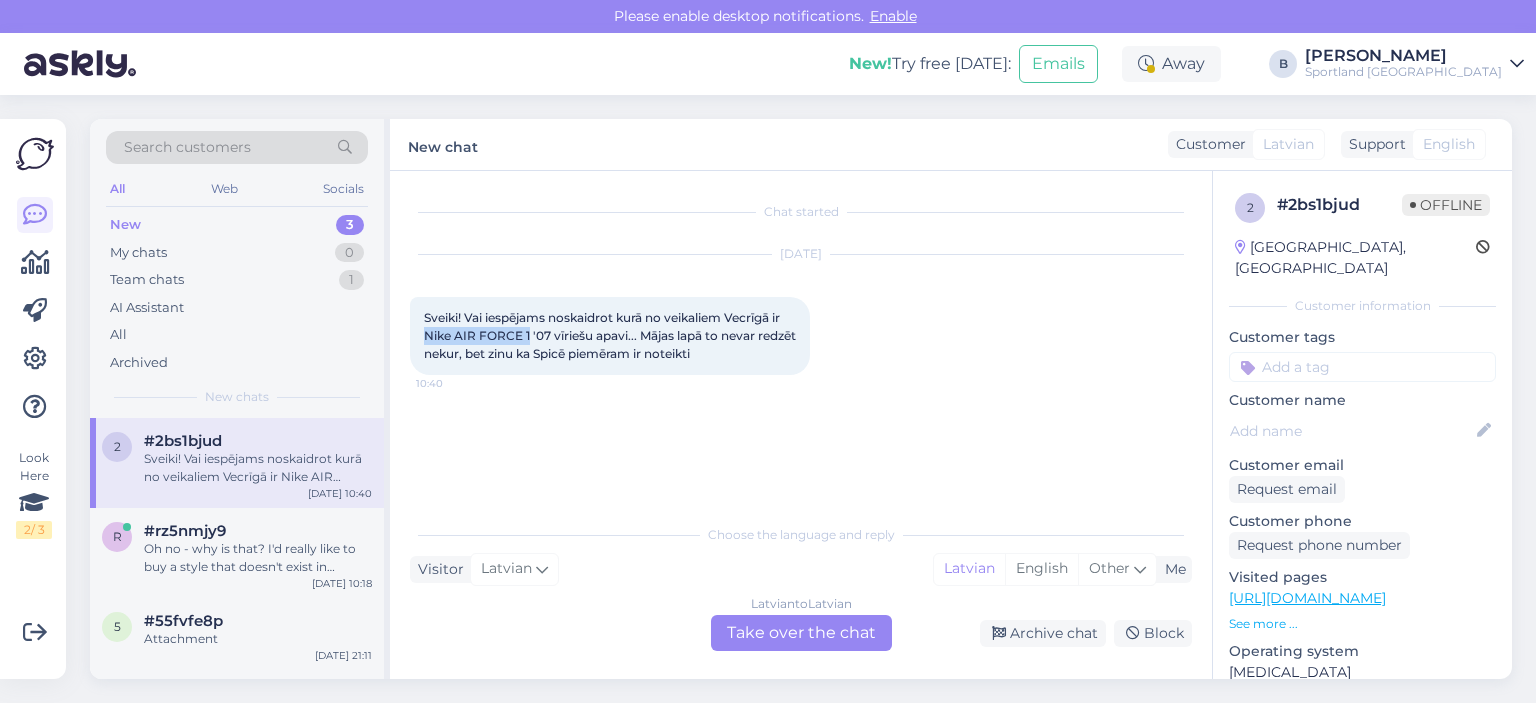 drag, startPoint x: 529, startPoint y: 332, endPoint x: 420, endPoint y: 332, distance: 109 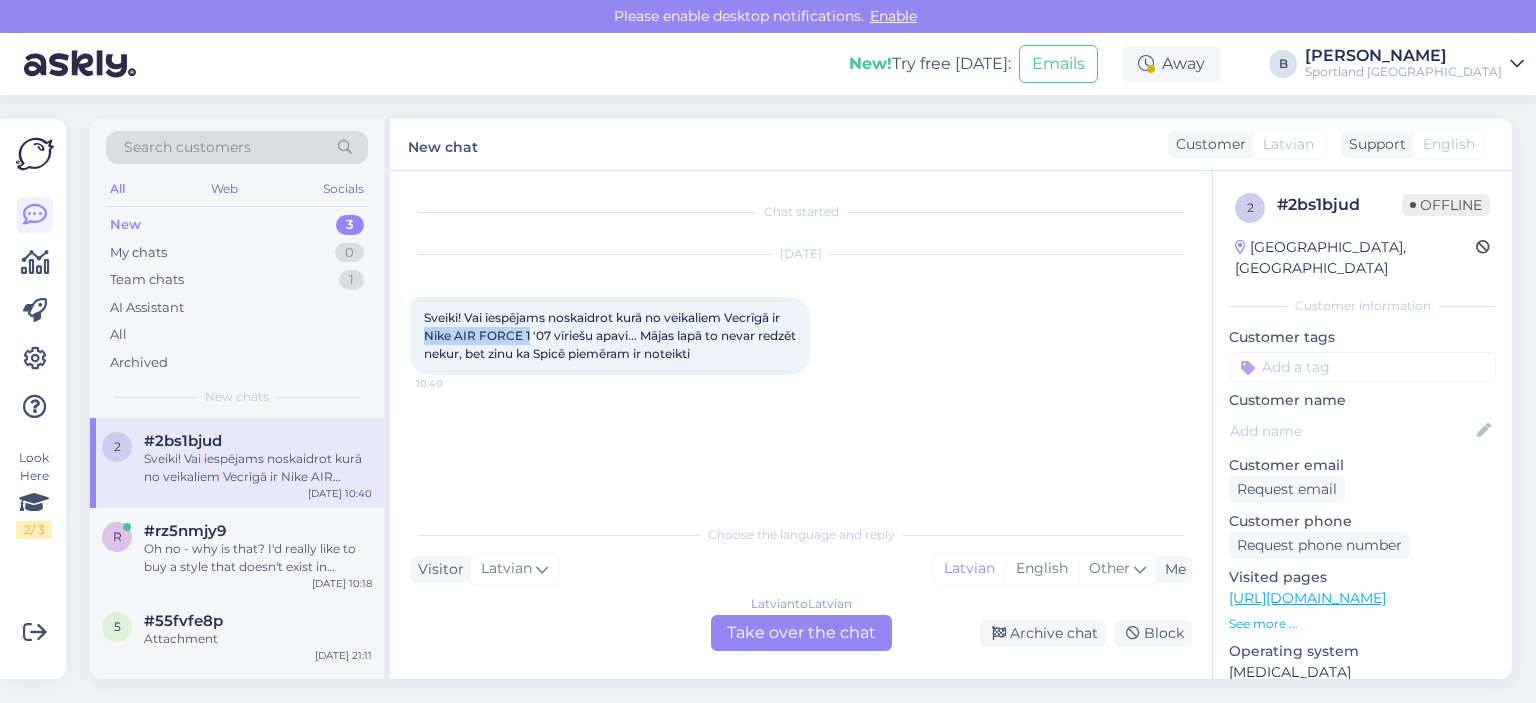 copy on "Nike AIR FORCE 1" 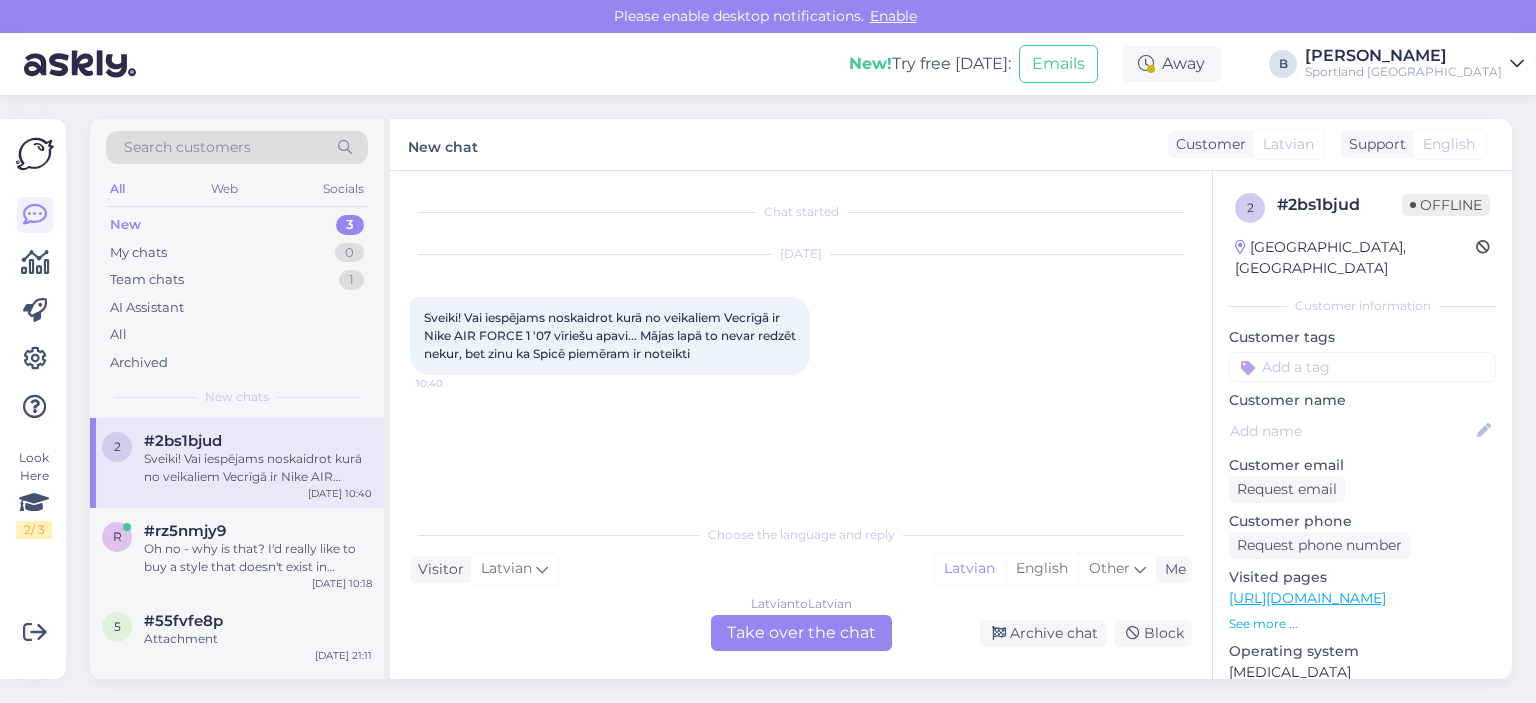 click on "[DATE] Sveiki! Vai iespējams noskaidrot kurā no veikaliem Vecrīgā ir Nike AIR FORCE 1 '07 vīriešu apavi... Mājas lapā to nevar redzēt nekur, bet zinu ka Spicē piemēram ir noteikti 10:40" at bounding box center (801, 315) 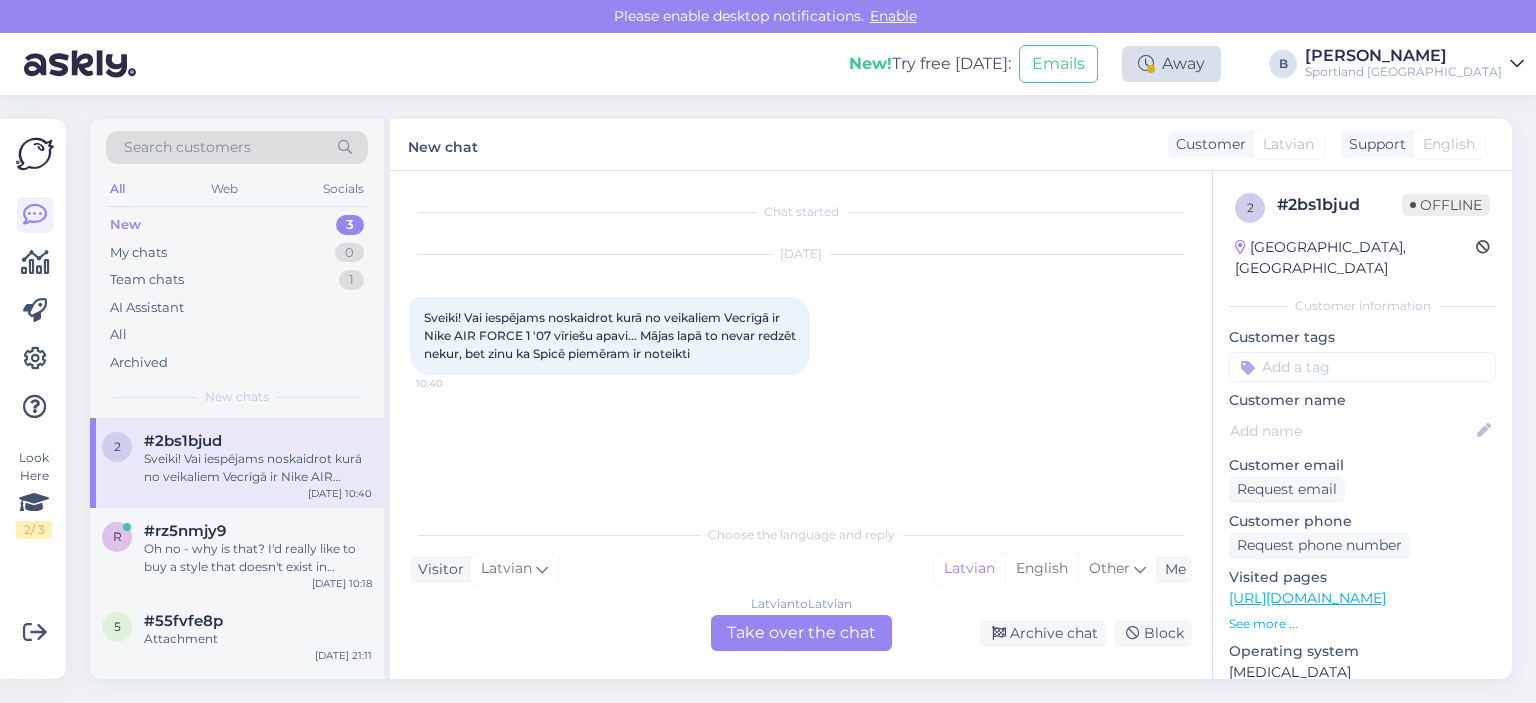 click on "Away" at bounding box center (1171, 64) 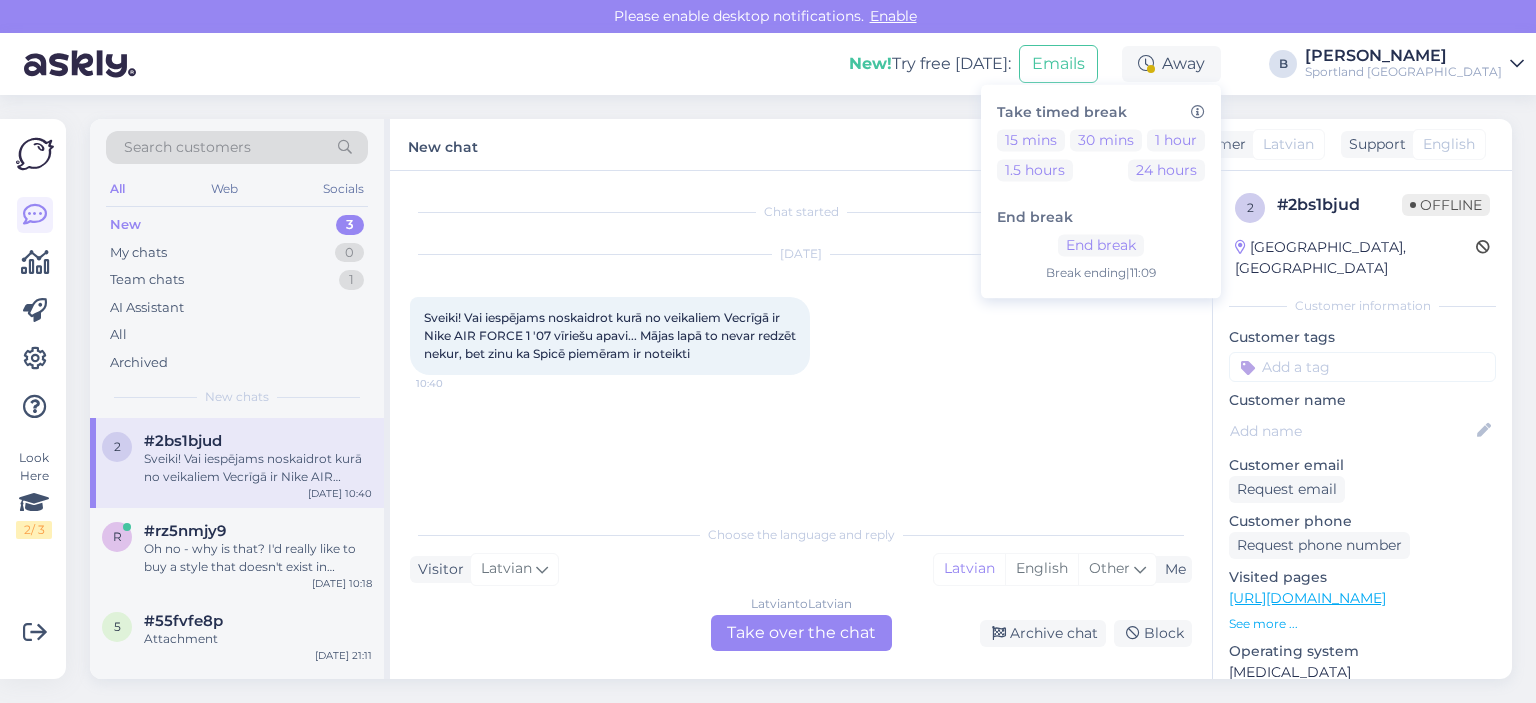 click on "Chat started [DATE] Sveiki! Vai iespējams noskaidrot kurā no veikaliem Vecrīgā ir Nike AIR FORCE 1 '07 vīriešu apavi... Mājas lapā to nevar redzēt nekur, bet zinu ka Spicē piemēram ir noteikti 10:40" at bounding box center (810, 343) 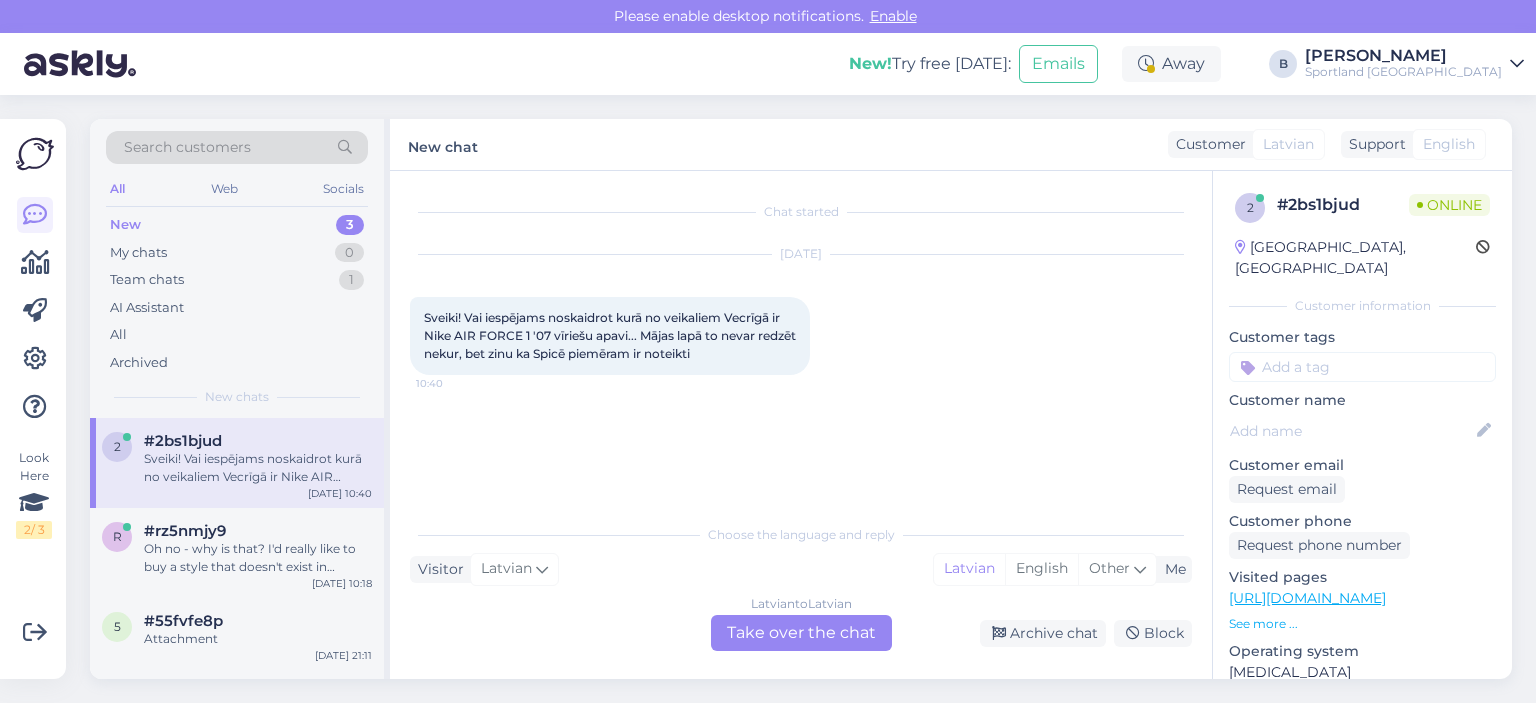 scroll, scrollTop: 26, scrollLeft: 0, axis: vertical 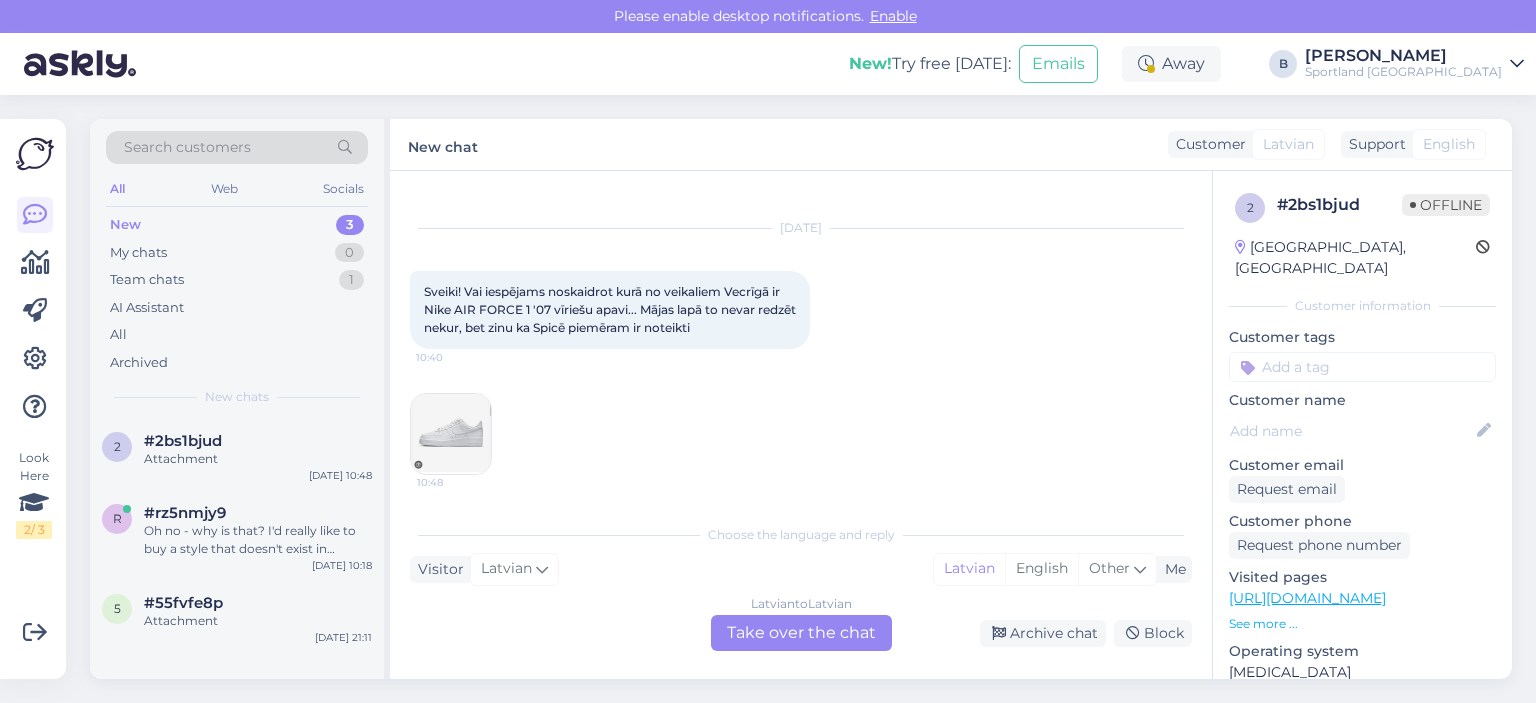 click on "Latvian  to  Latvian Take over the chat" at bounding box center (801, 633) 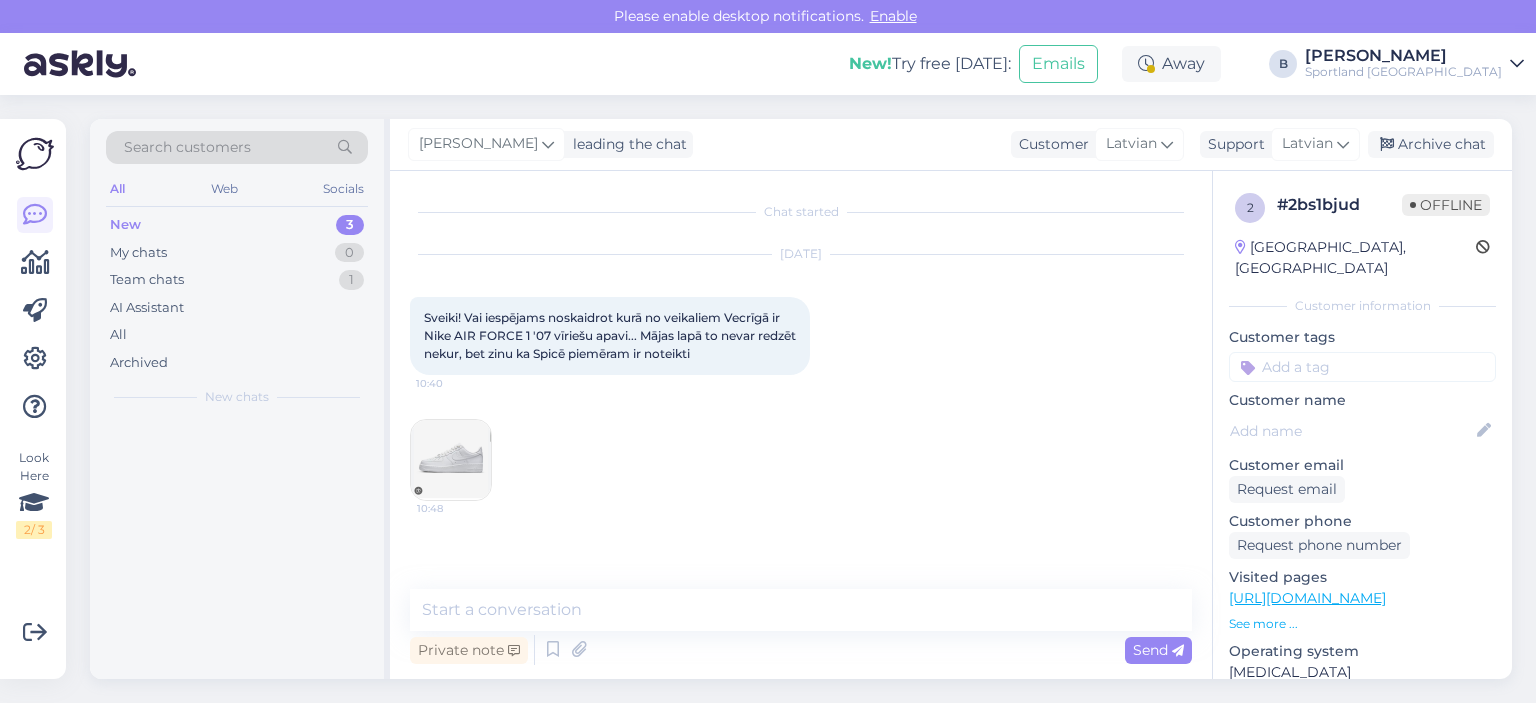 scroll, scrollTop: 0, scrollLeft: 0, axis: both 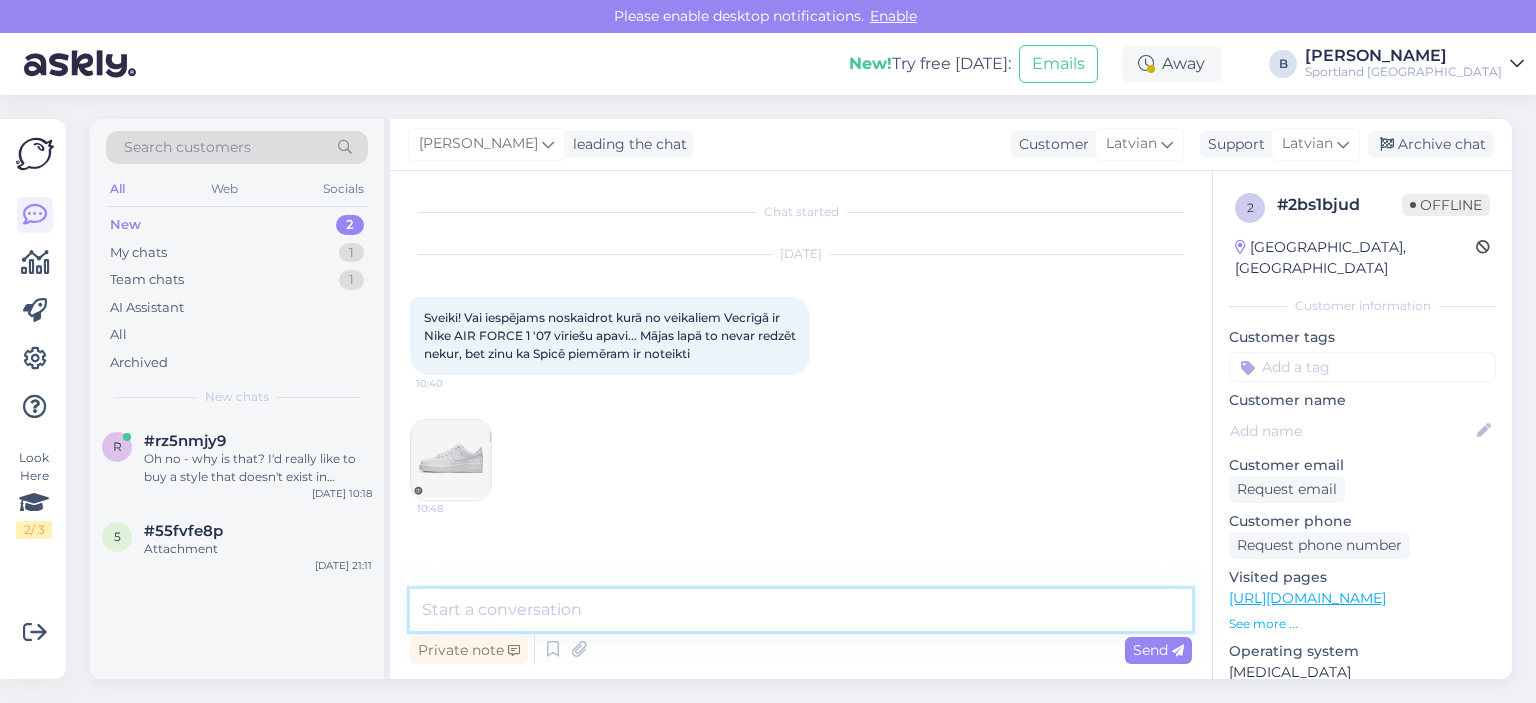 click at bounding box center (801, 610) 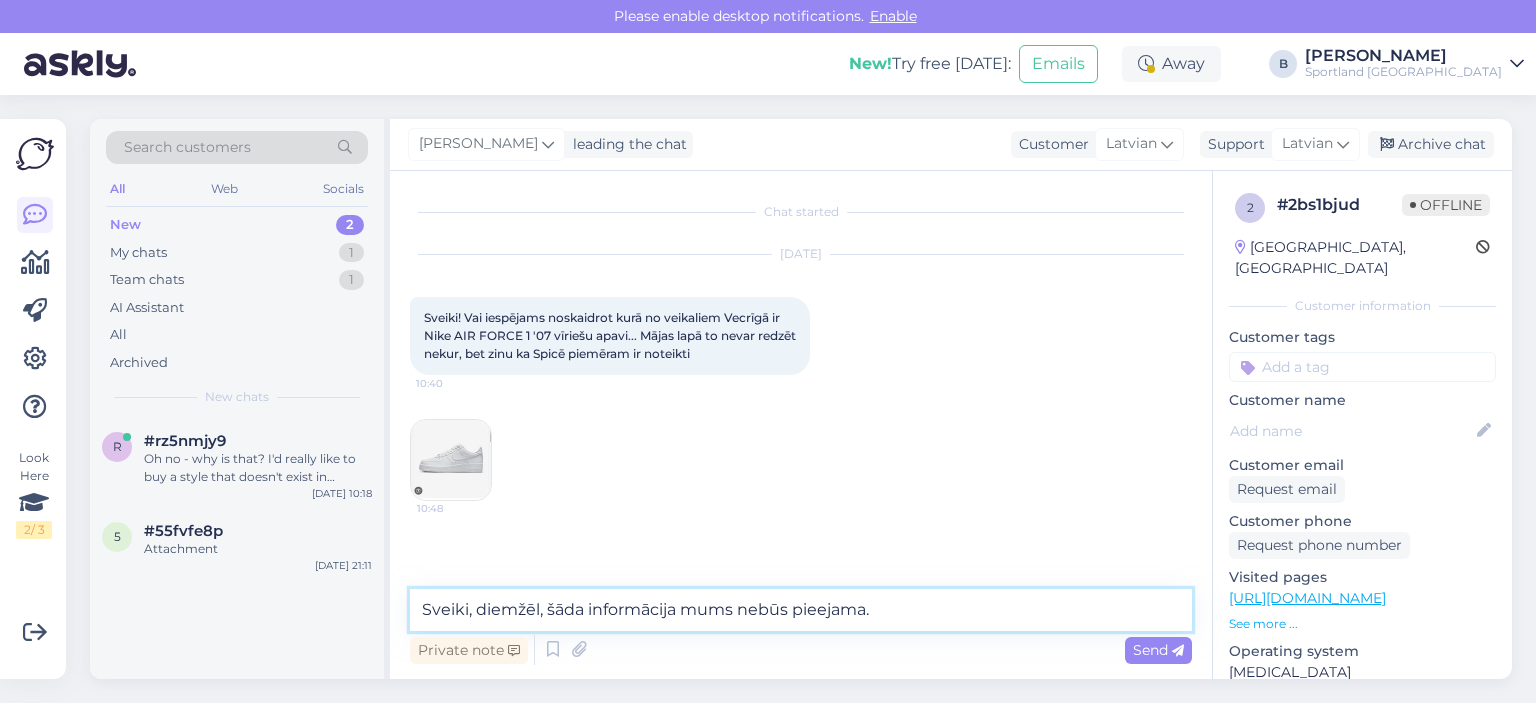 type on "Sveiki, diemžēl, šāda informācija mums nebūs pieejama." 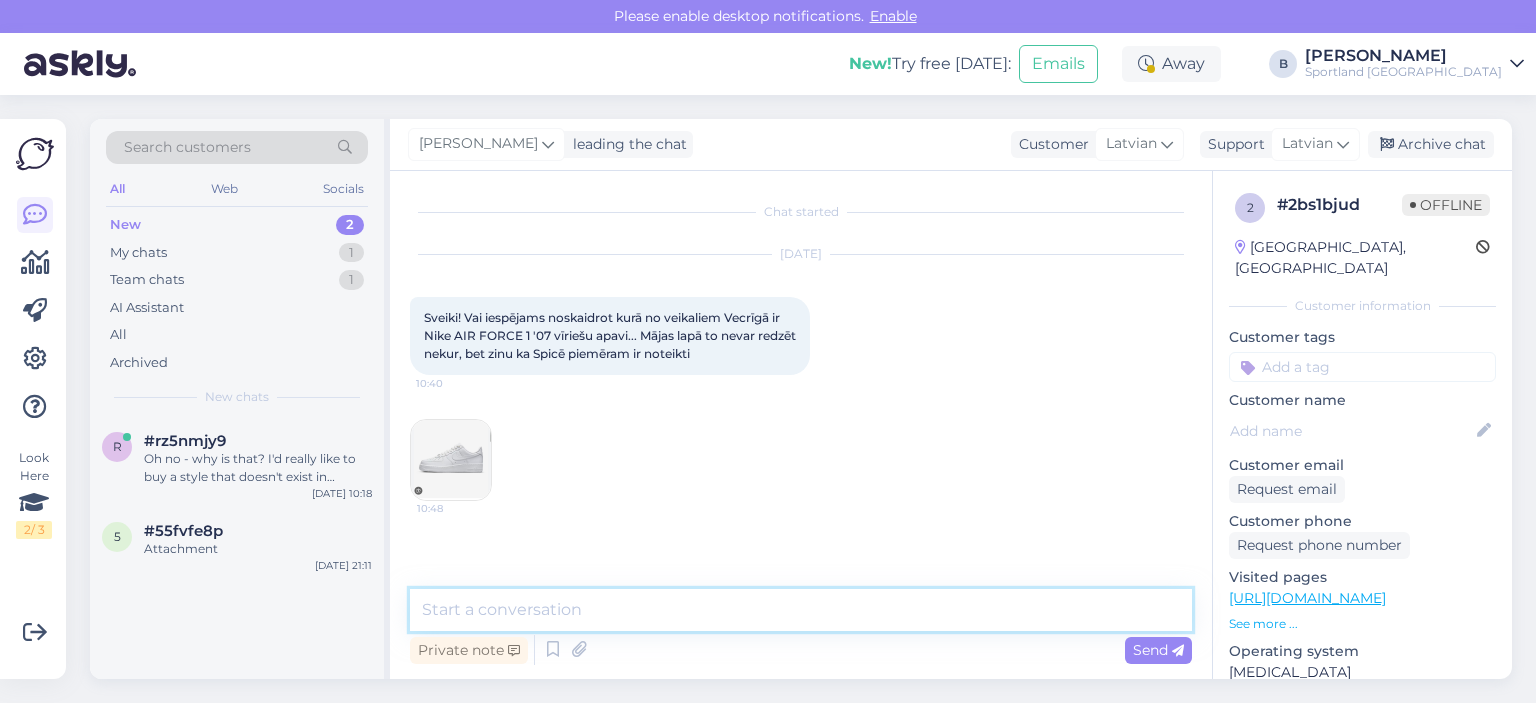 scroll, scrollTop: 37, scrollLeft: 0, axis: vertical 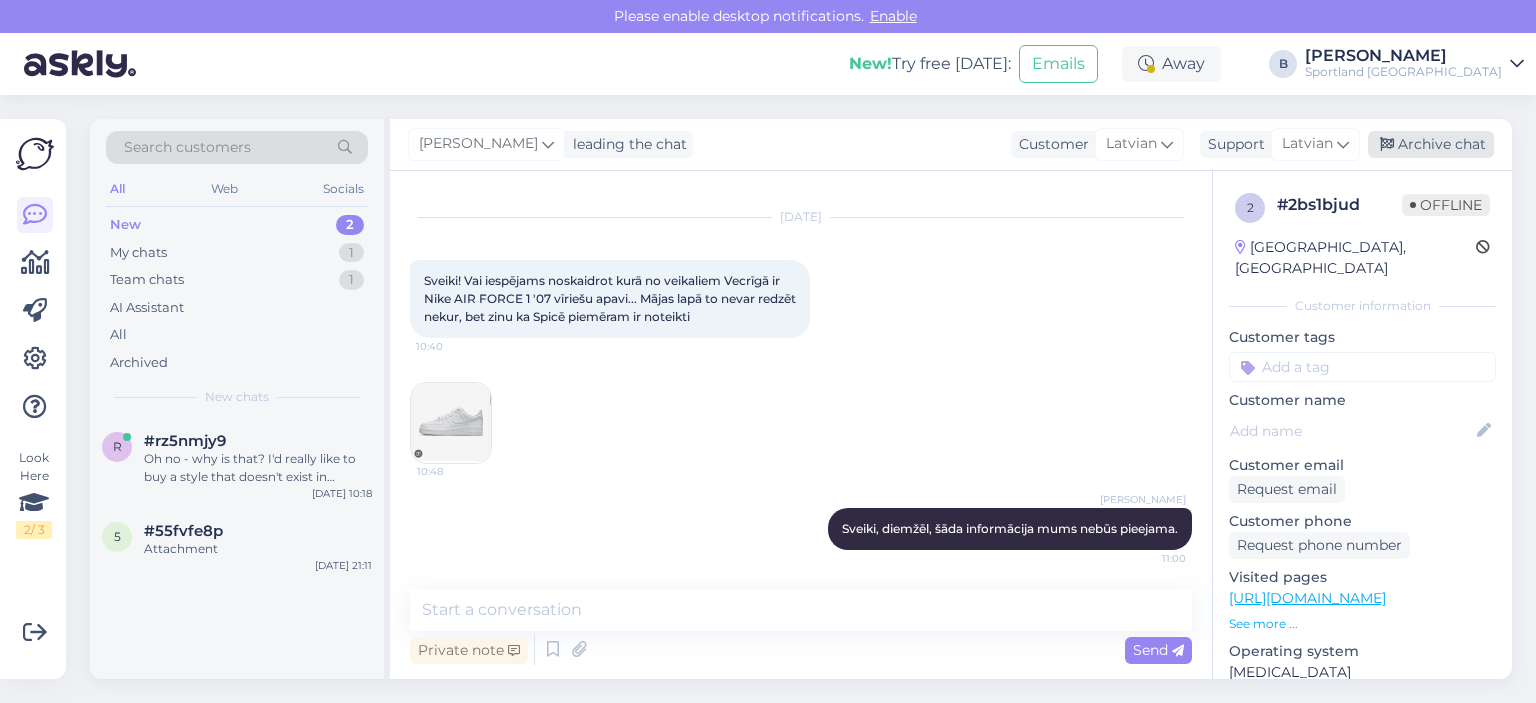 click on "Archive chat" at bounding box center [1431, 144] 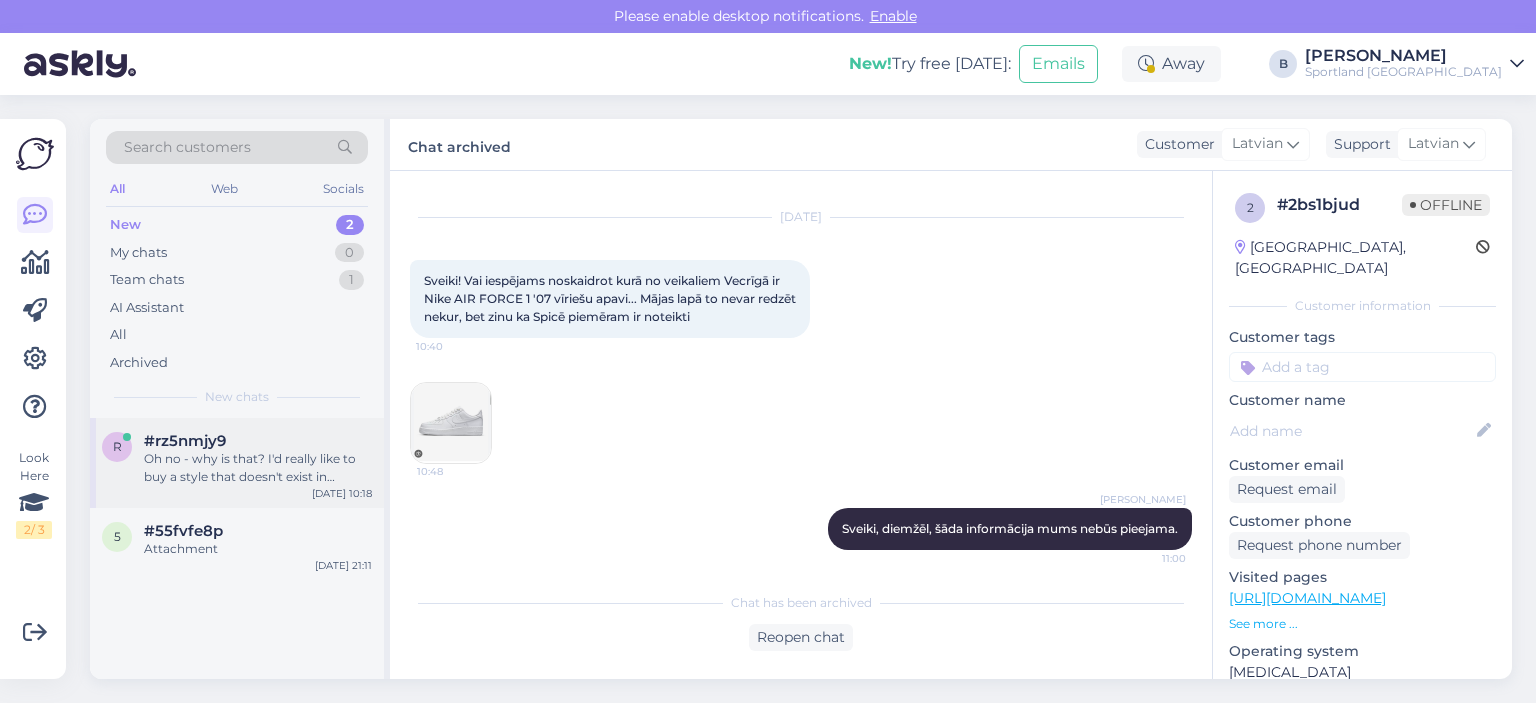 click on "Oh no - why is that?  I'd really like to buy a style that doesn't exist in [GEOGRAPHIC_DATA].  Would it be possible?" at bounding box center (258, 468) 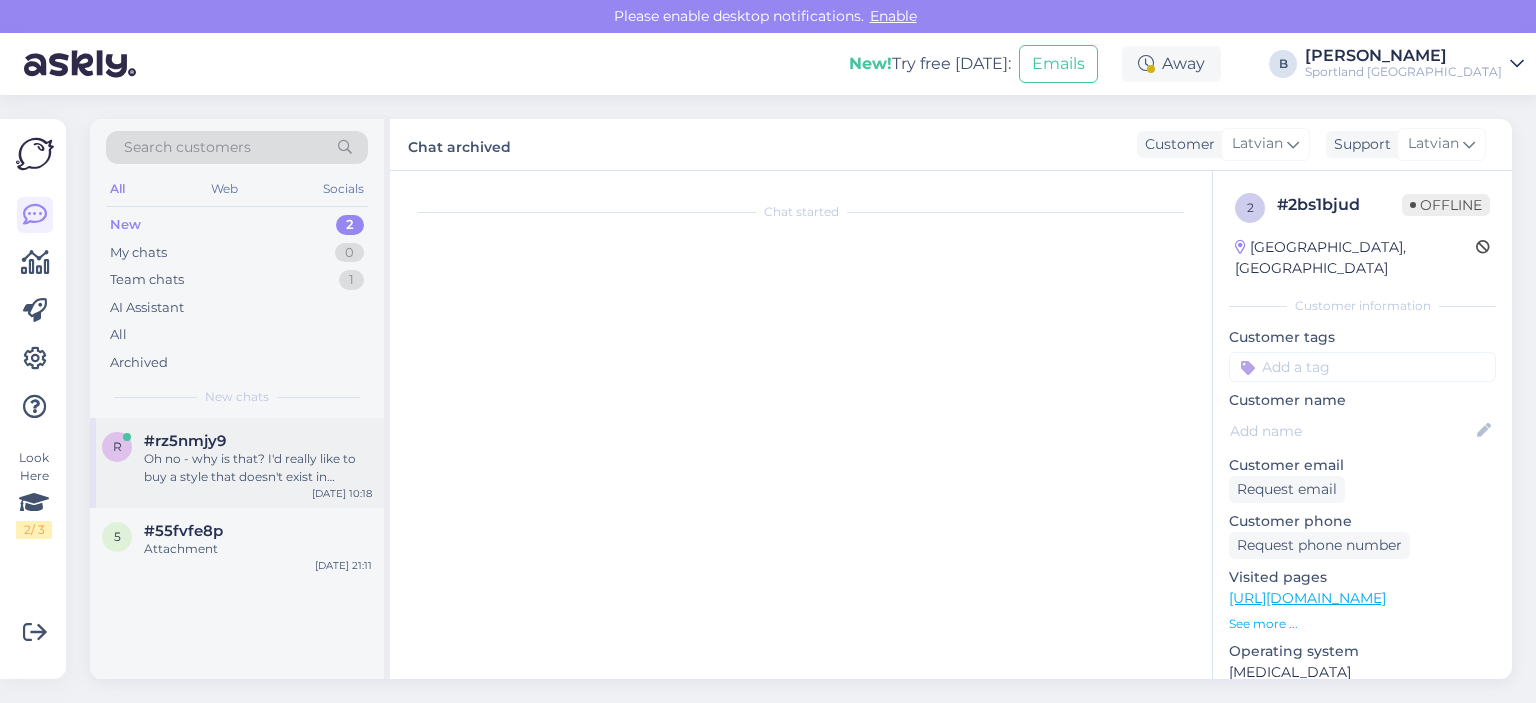 scroll, scrollTop: 140, scrollLeft: 0, axis: vertical 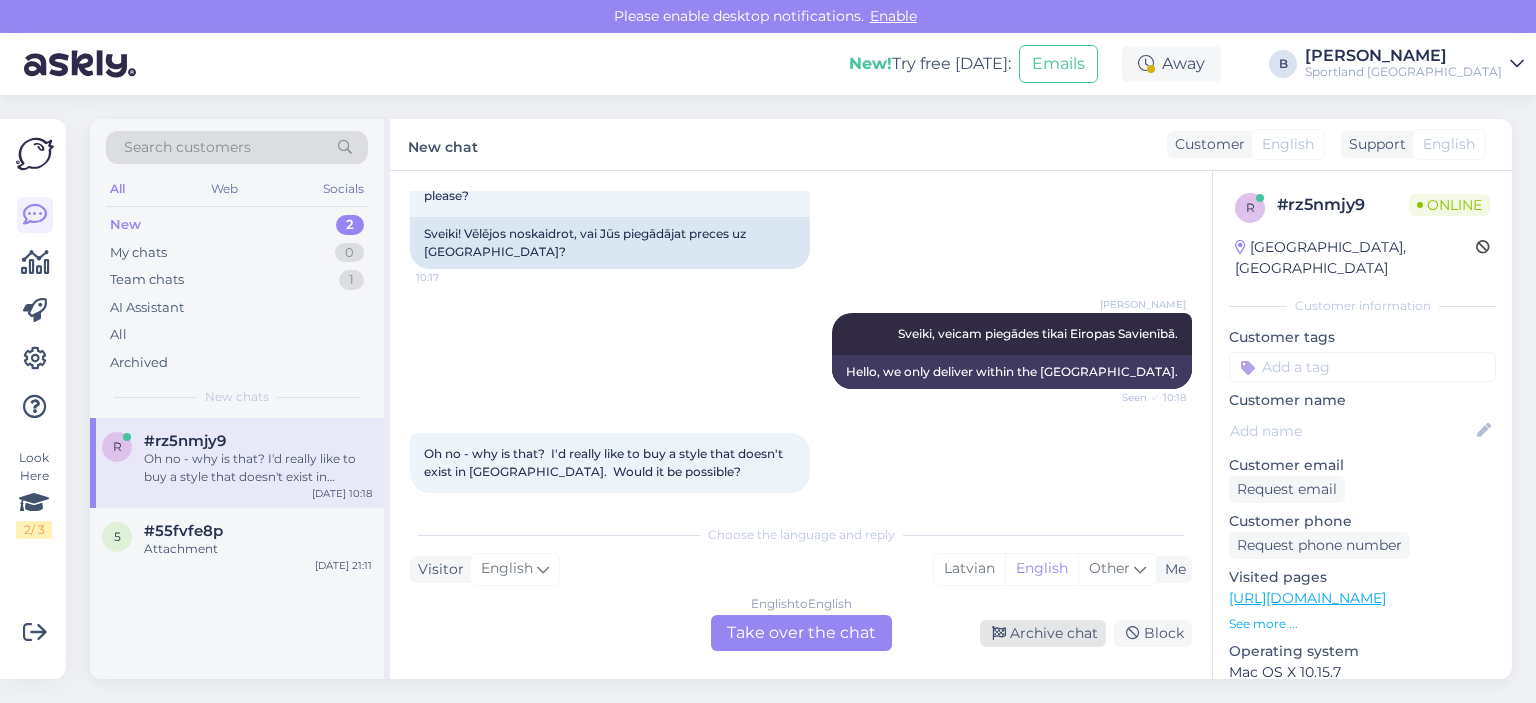 click on "Archive chat" at bounding box center (1043, 633) 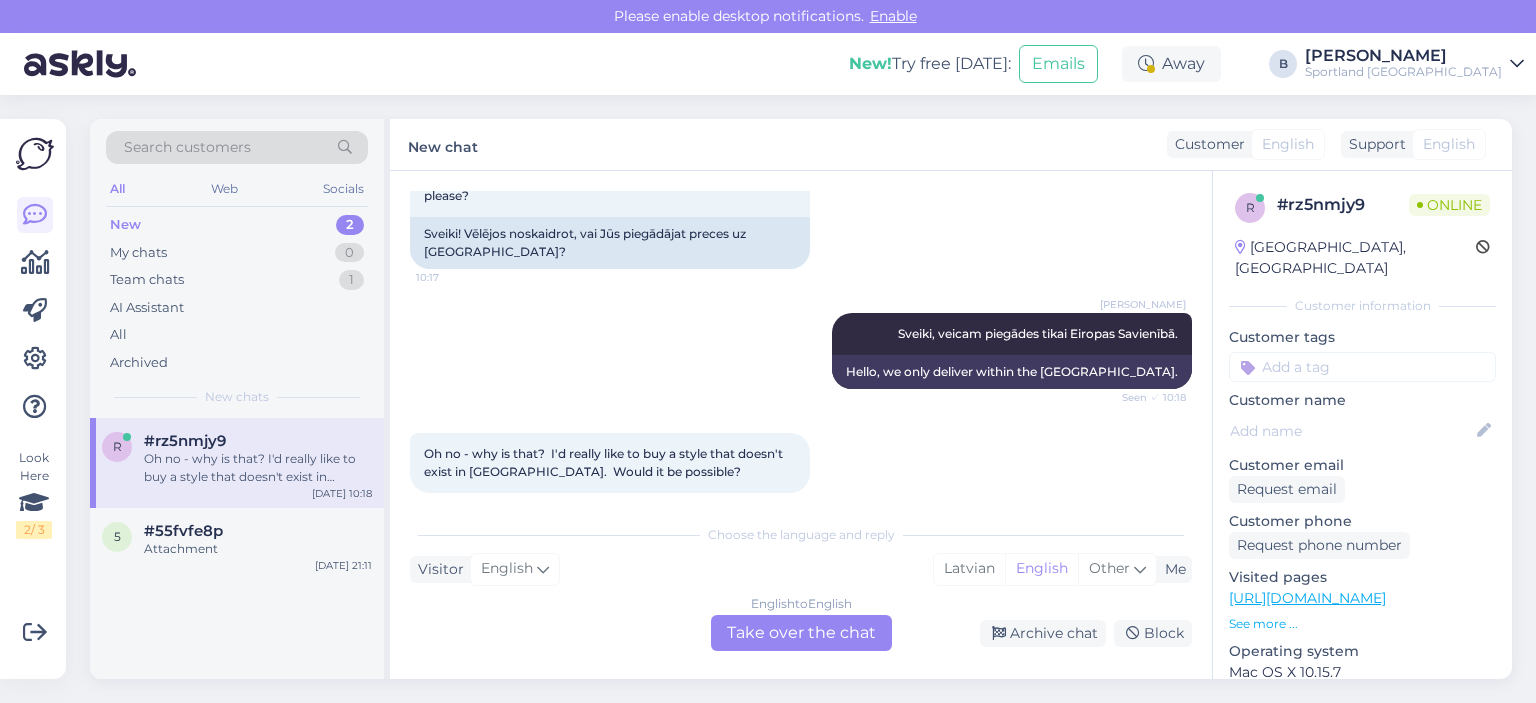 scroll, scrollTop: 72, scrollLeft: 0, axis: vertical 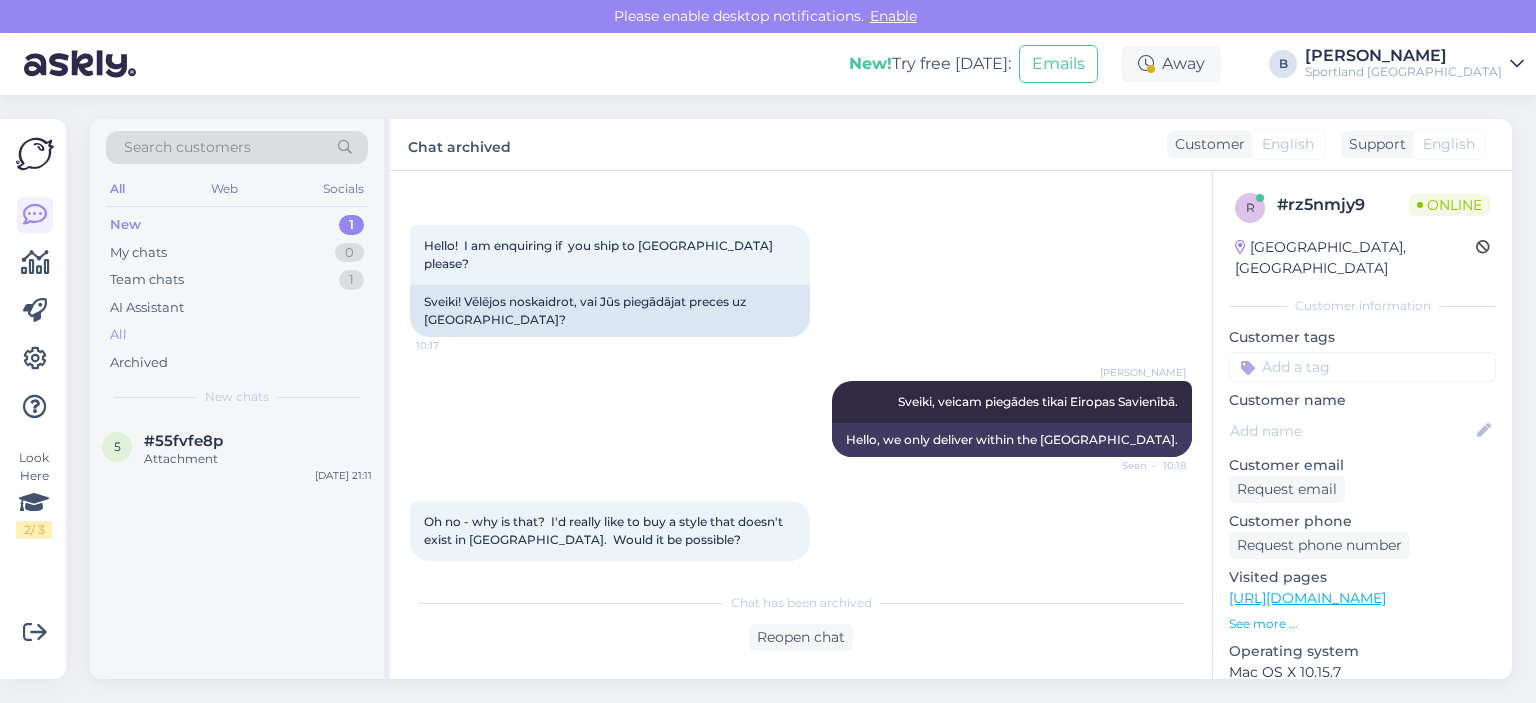 click on "All" at bounding box center [237, 335] 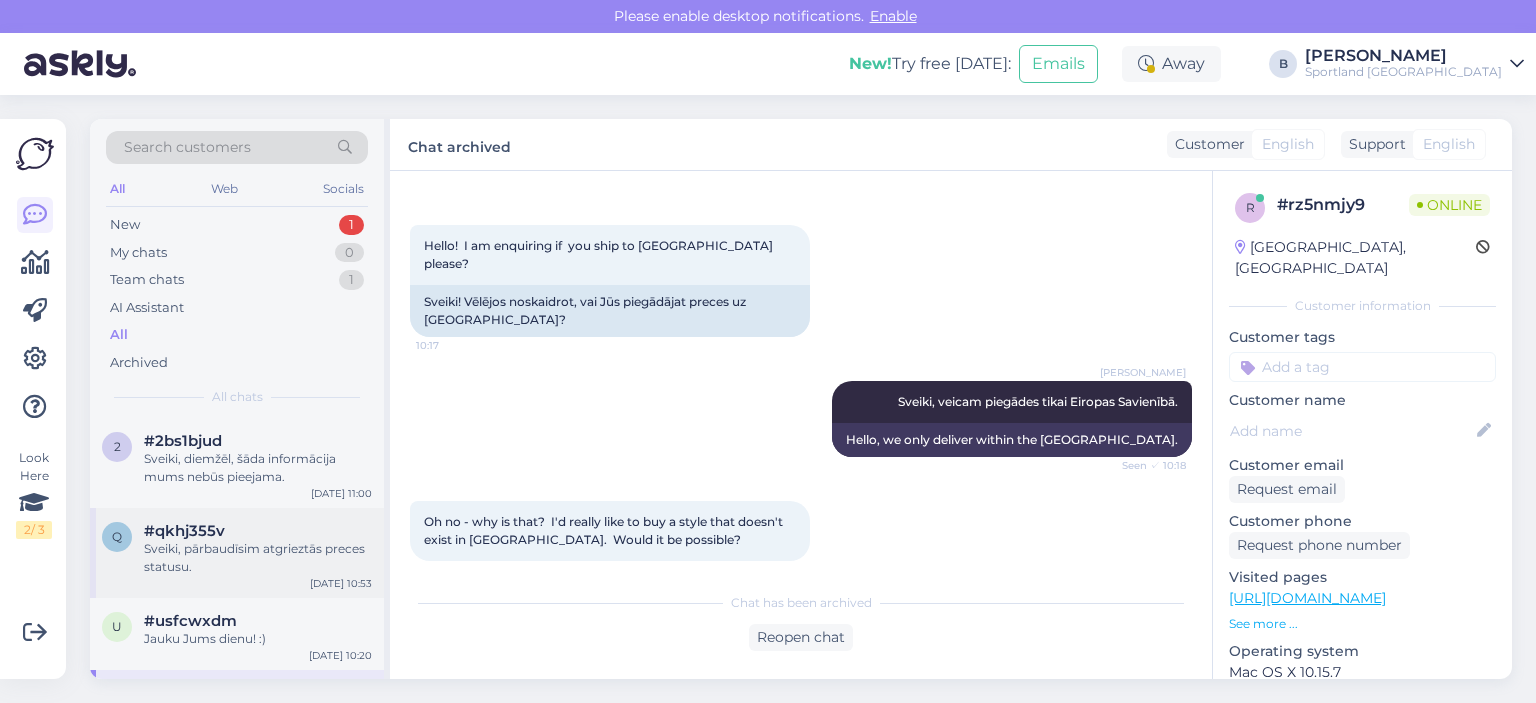click on "Sveiki, pārbaudīsim atgrieztās preces statusu." at bounding box center (258, 558) 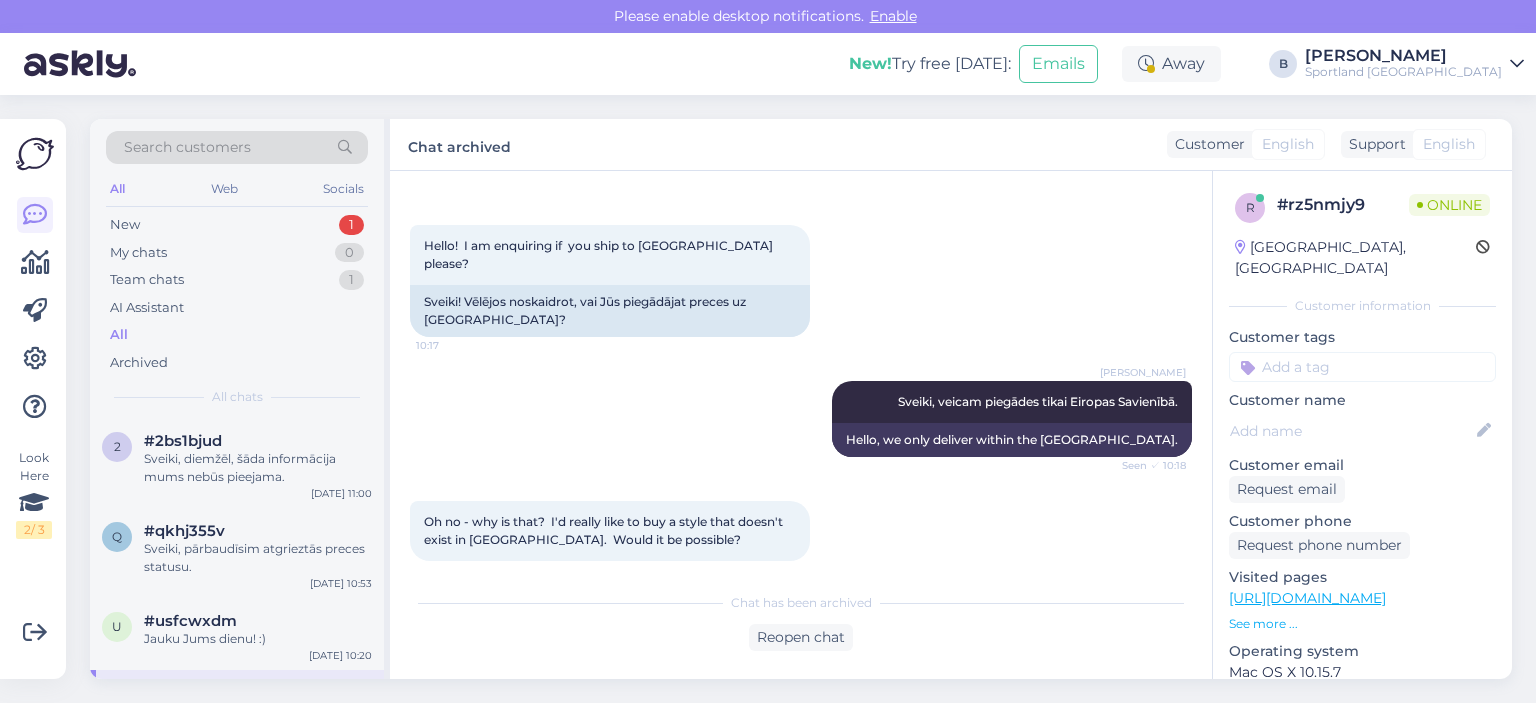 scroll, scrollTop: 282, scrollLeft: 0, axis: vertical 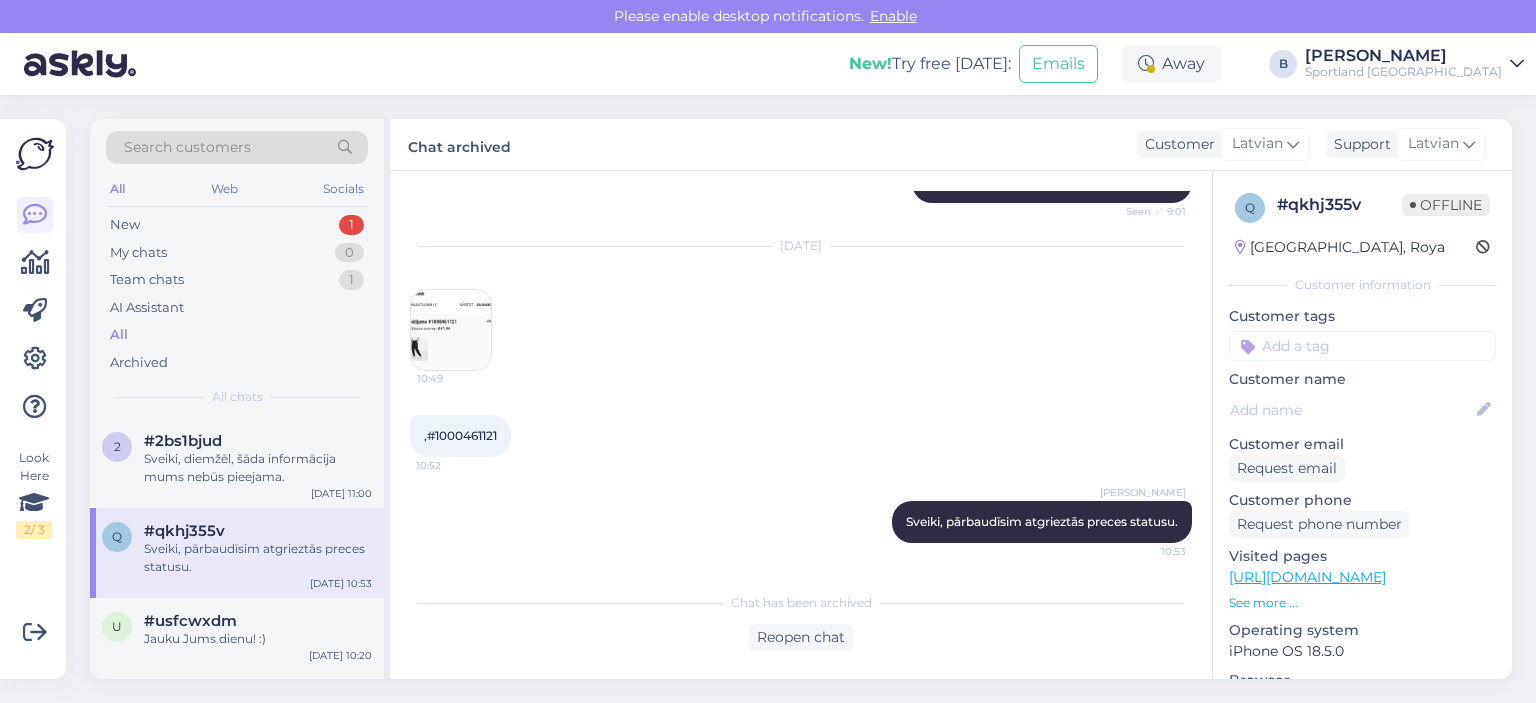 click on ",#1000461121" at bounding box center (460, 435) 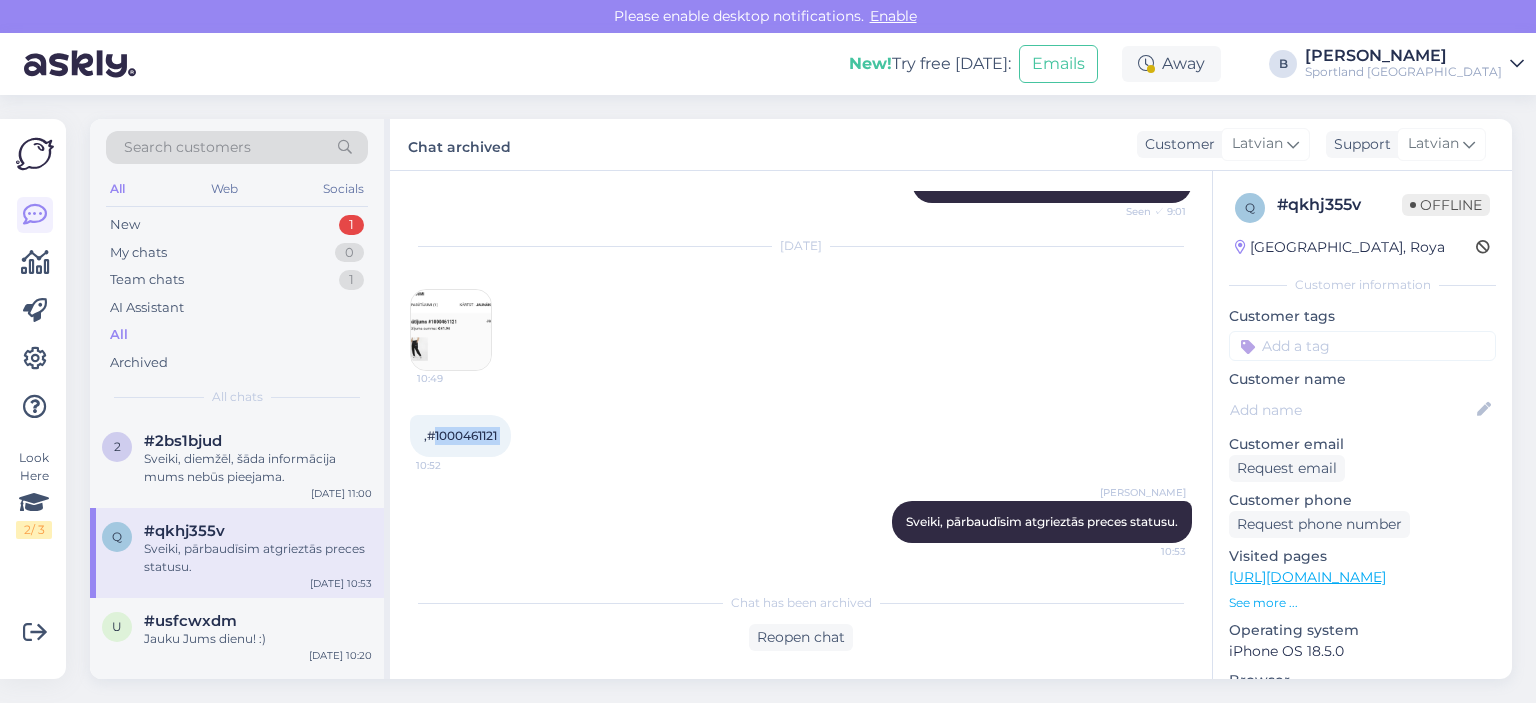 click on ",#1000461121" at bounding box center (460, 435) 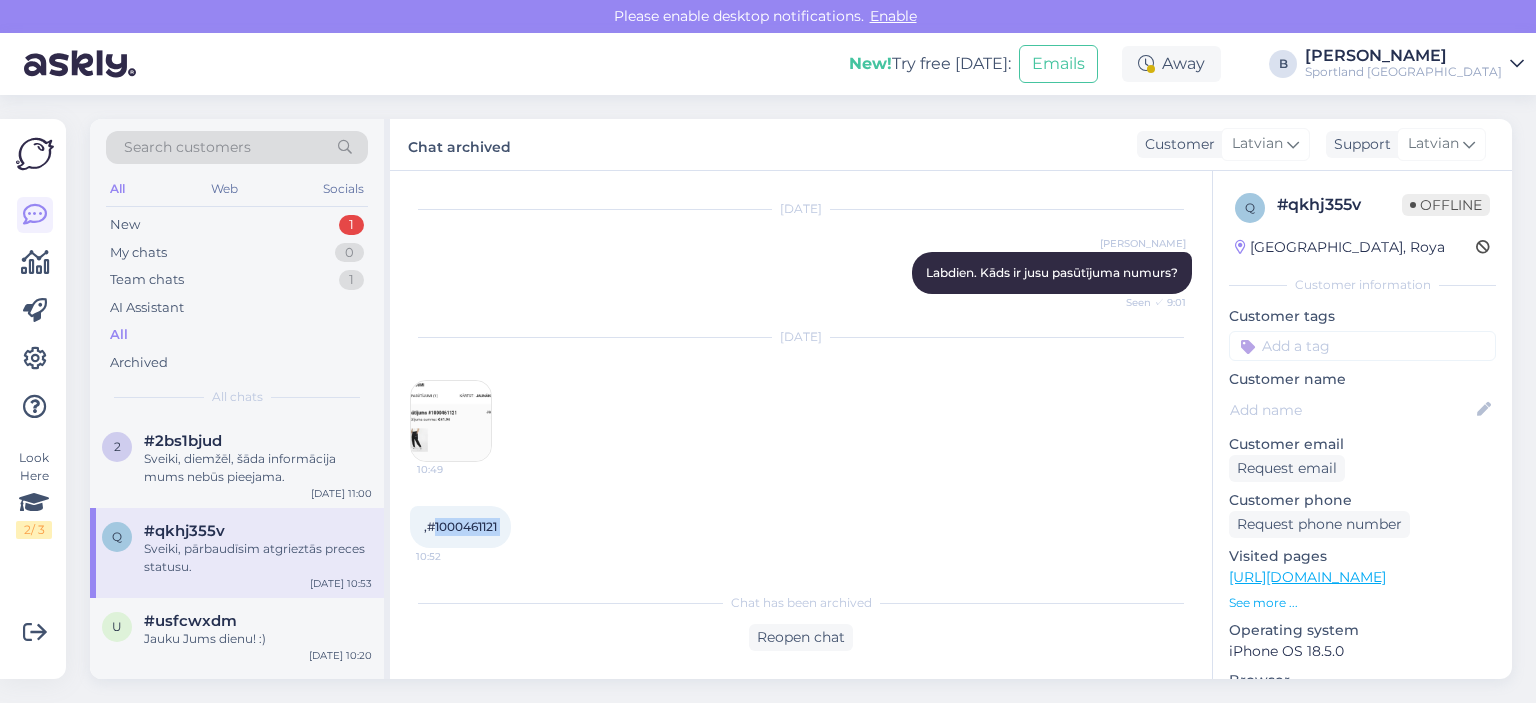 scroll, scrollTop: 282, scrollLeft: 0, axis: vertical 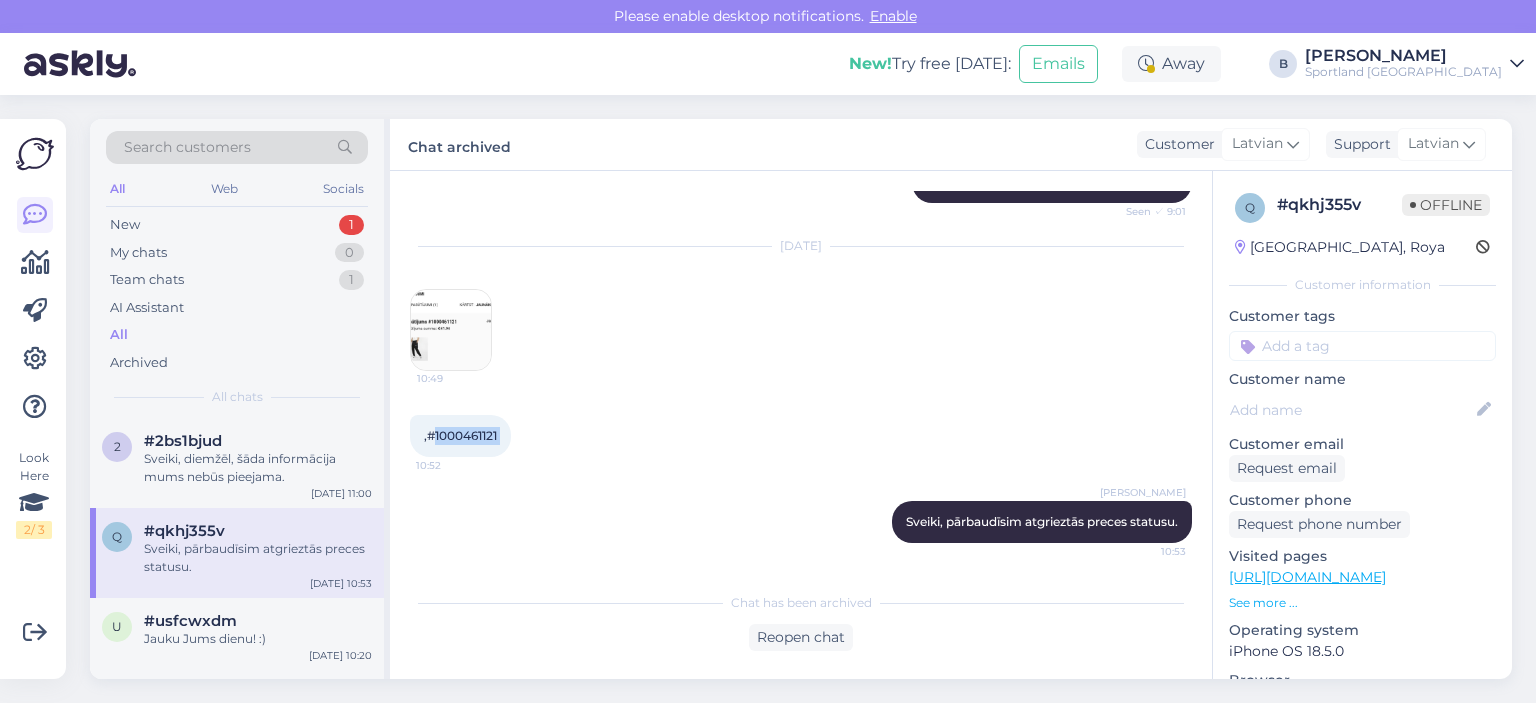 copy on "1000461121 10:52" 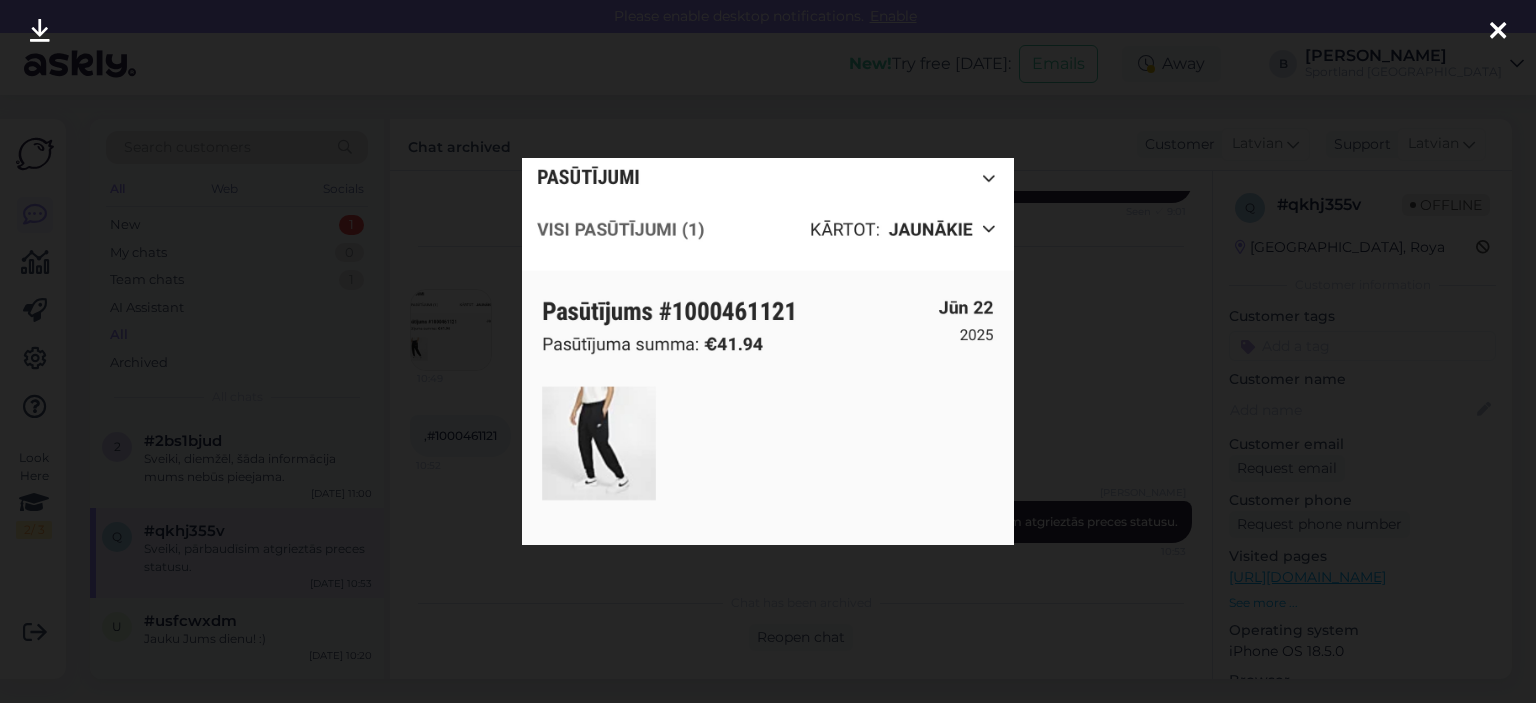 click at bounding box center [768, 351] 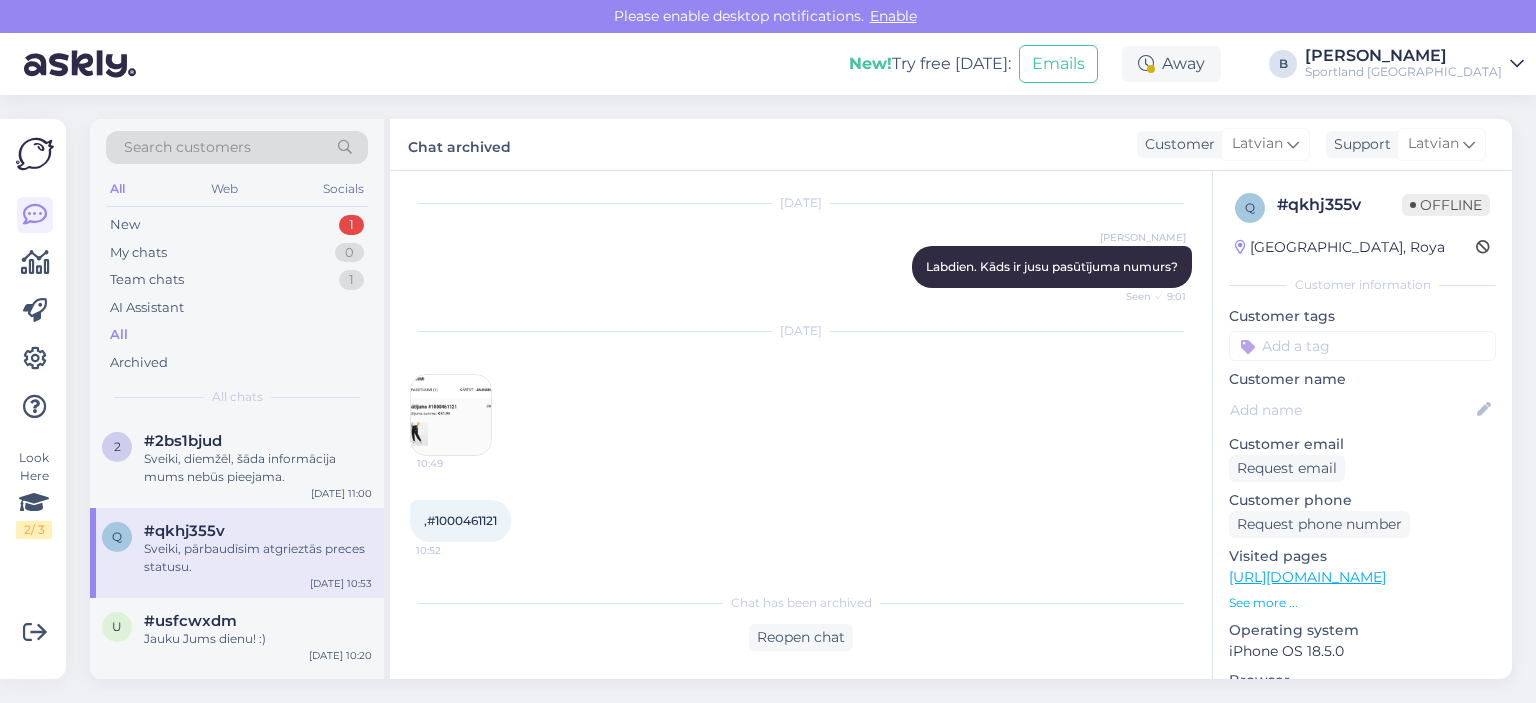 scroll, scrollTop: 282, scrollLeft: 0, axis: vertical 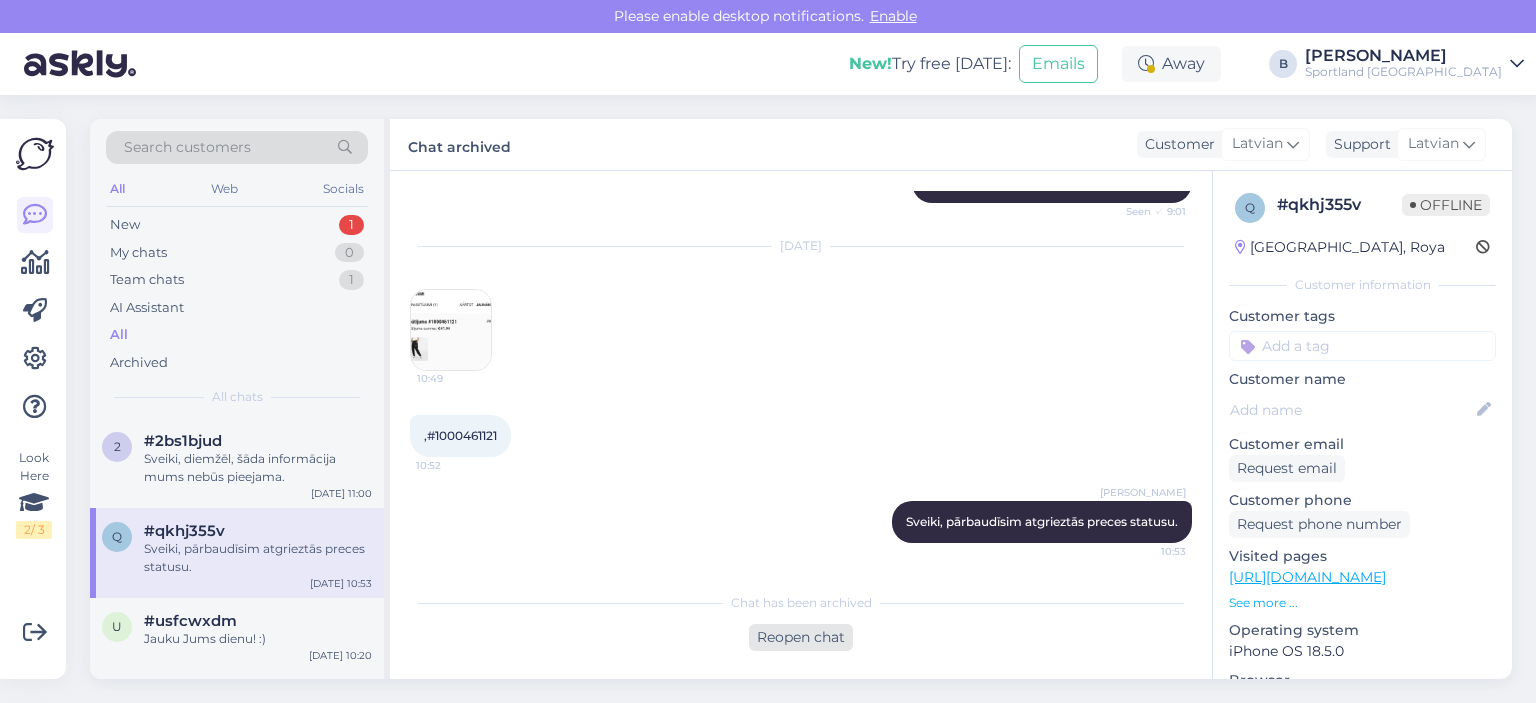 click on "Reopen chat" at bounding box center [801, 637] 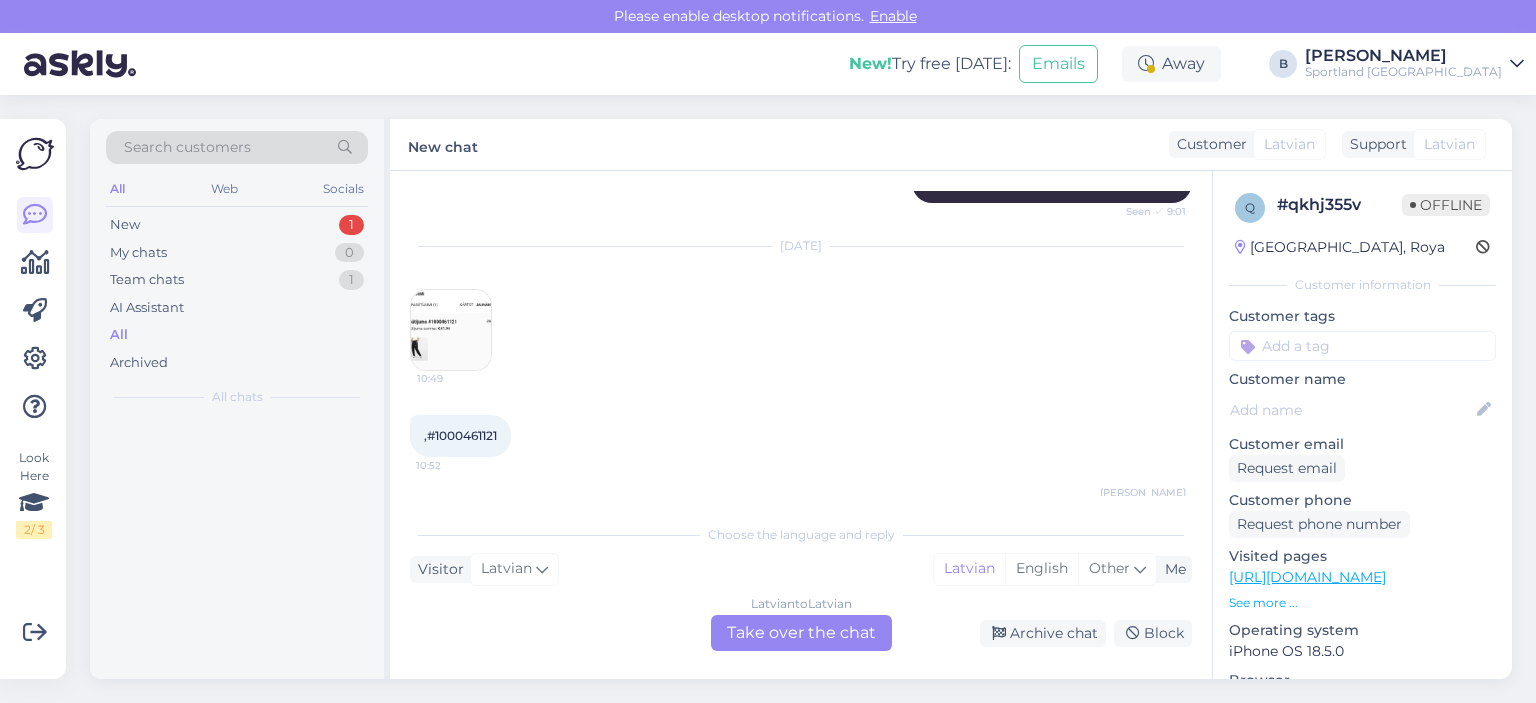 scroll, scrollTop: 350, scrollLeft: 0, axis: vertical 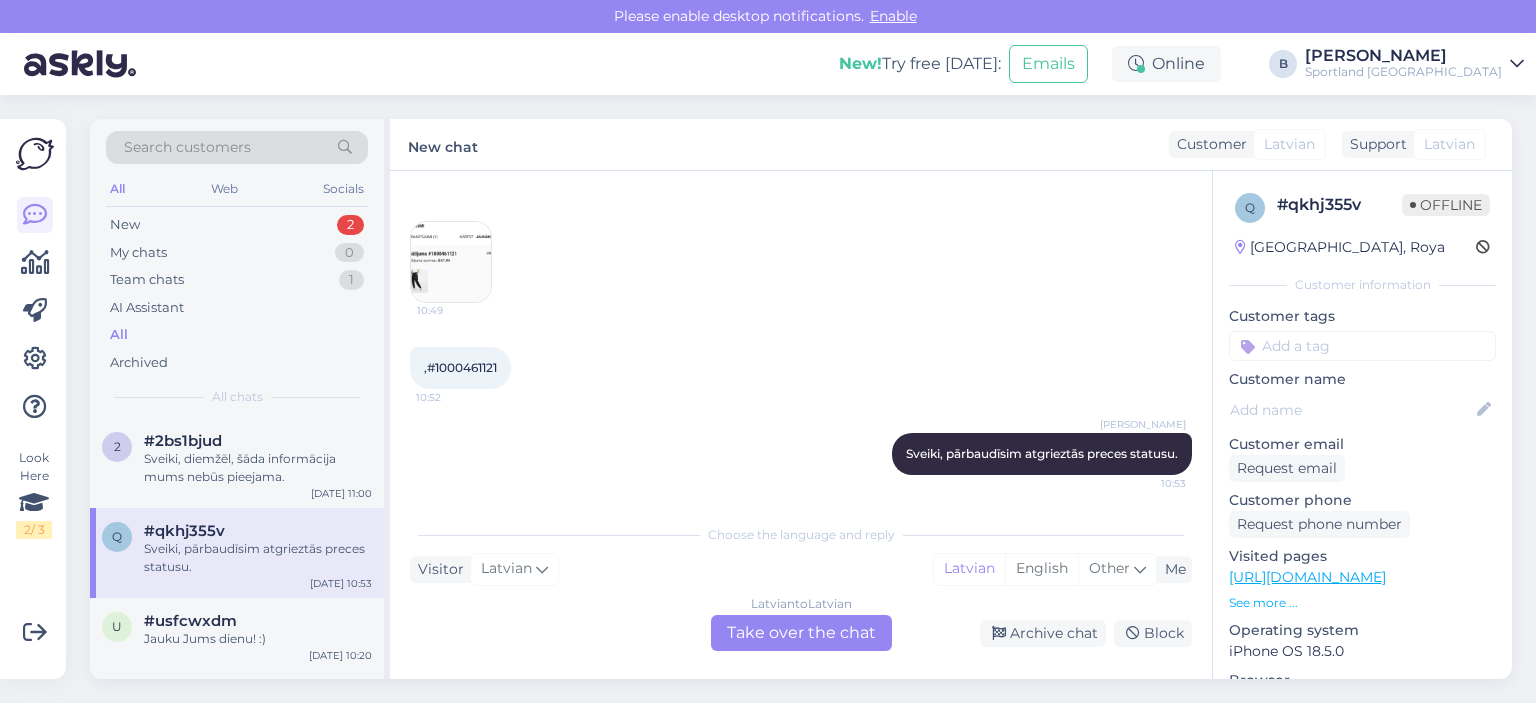 click on "Latvian  to  Latvian Take over the chat" at bounding box center [801, 633] 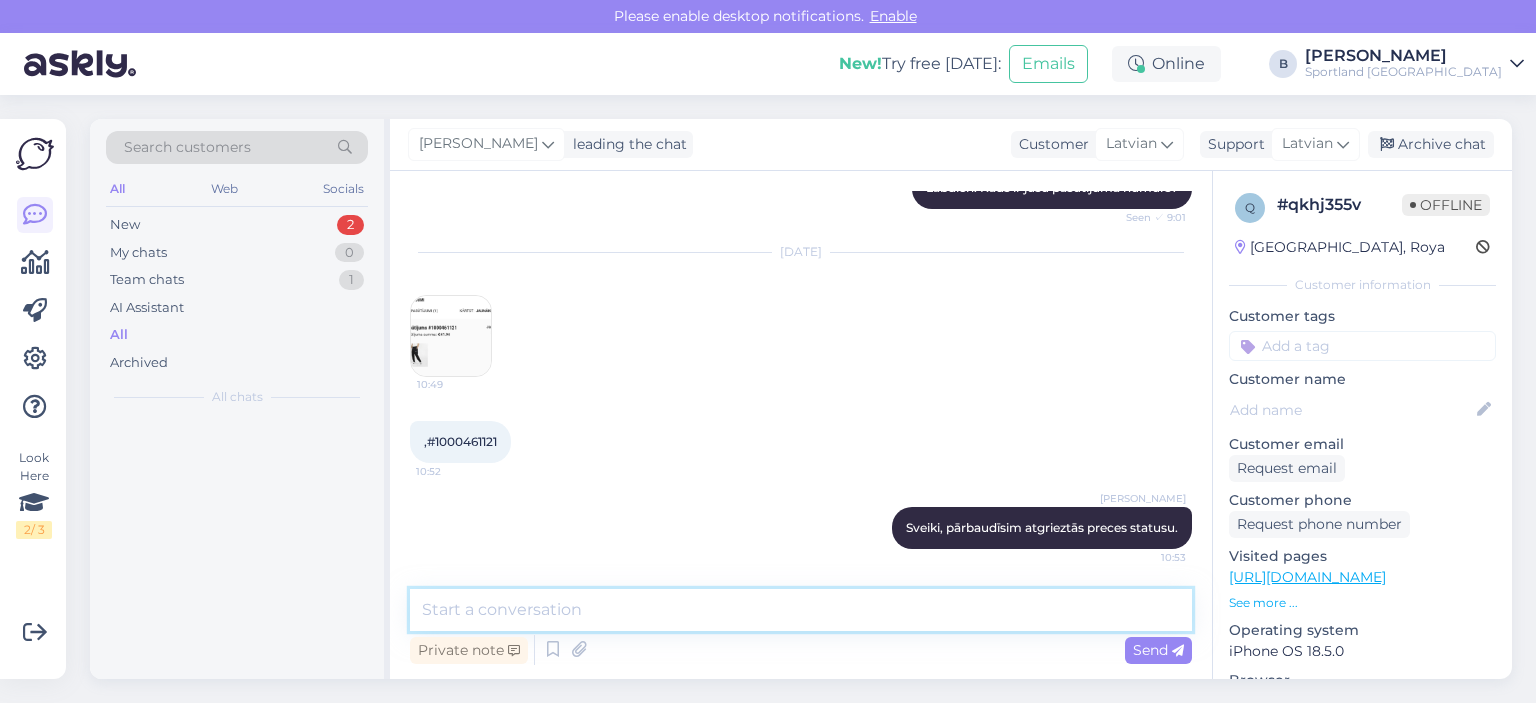 click at bounding box center [801, 610] 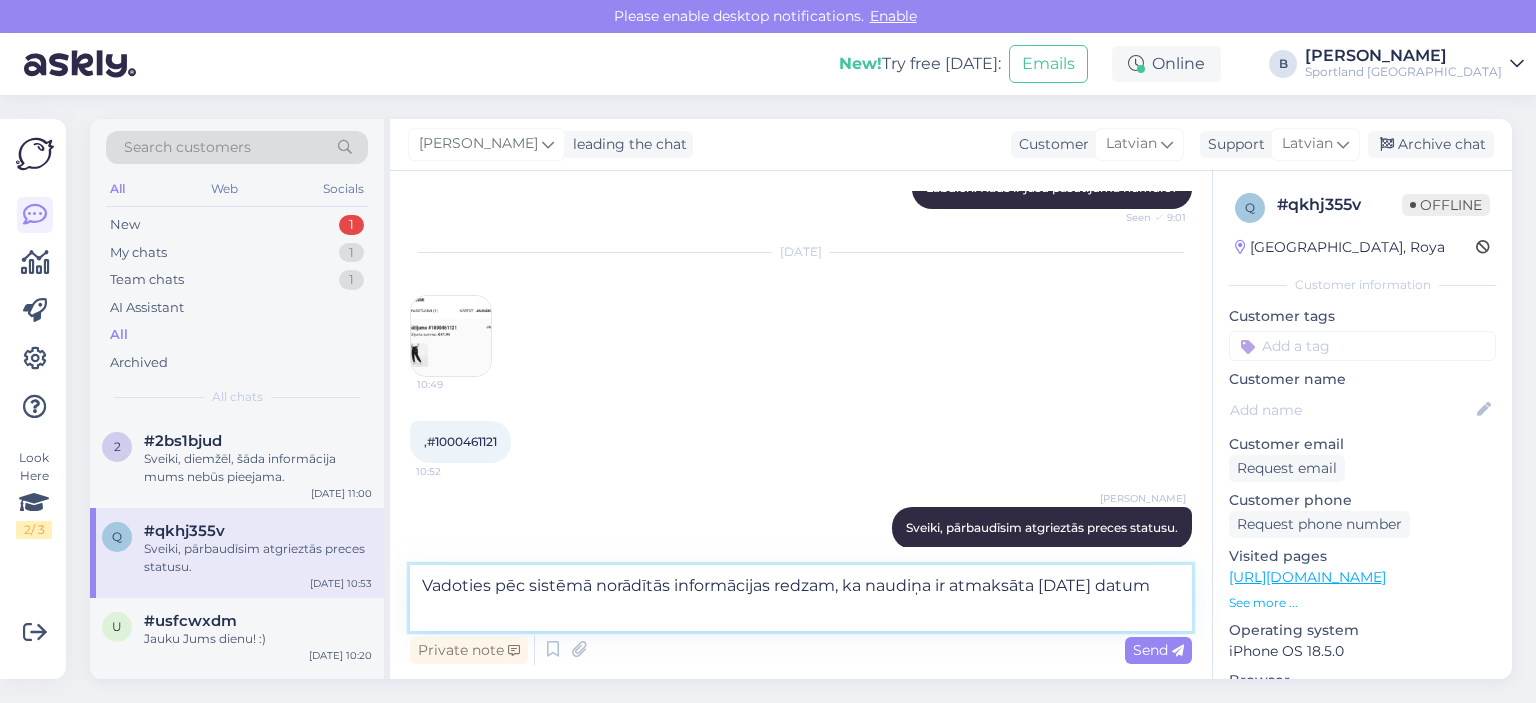 scroll, scrollTop: 300, scrollLeft: 0, axis: vertical 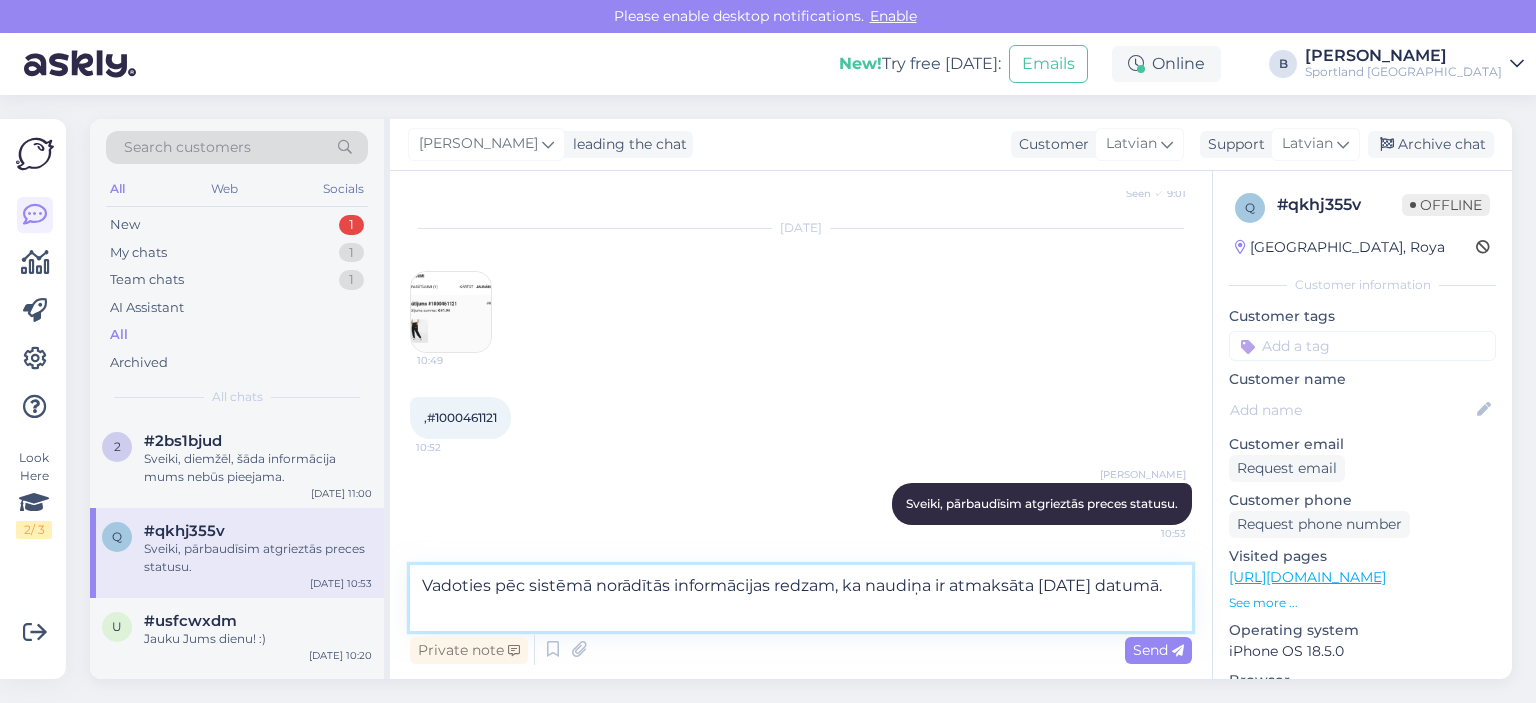type on "Vadoties pēc sistēmā norādītās informācijas redzam, ka naudiņa ir atmaksāta [DATE] datumā." 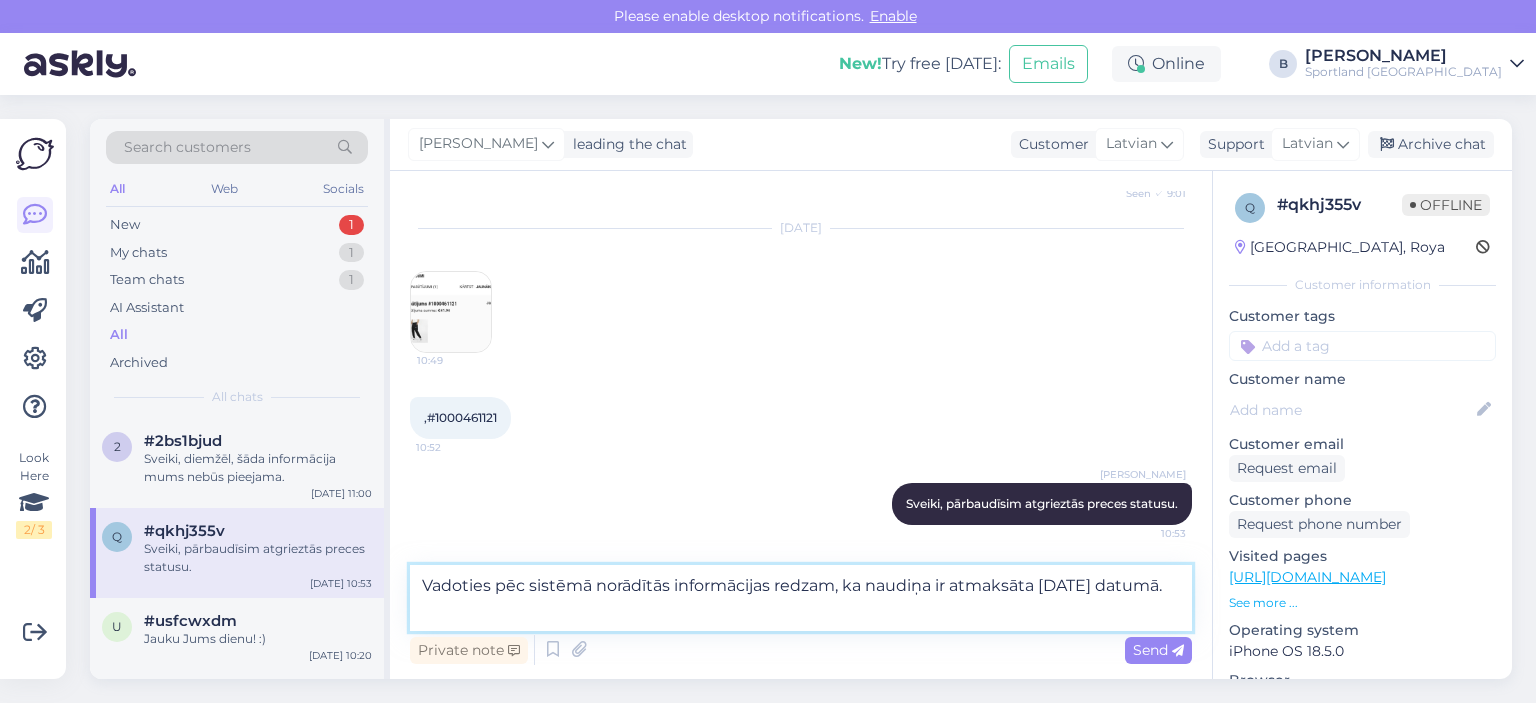 paste 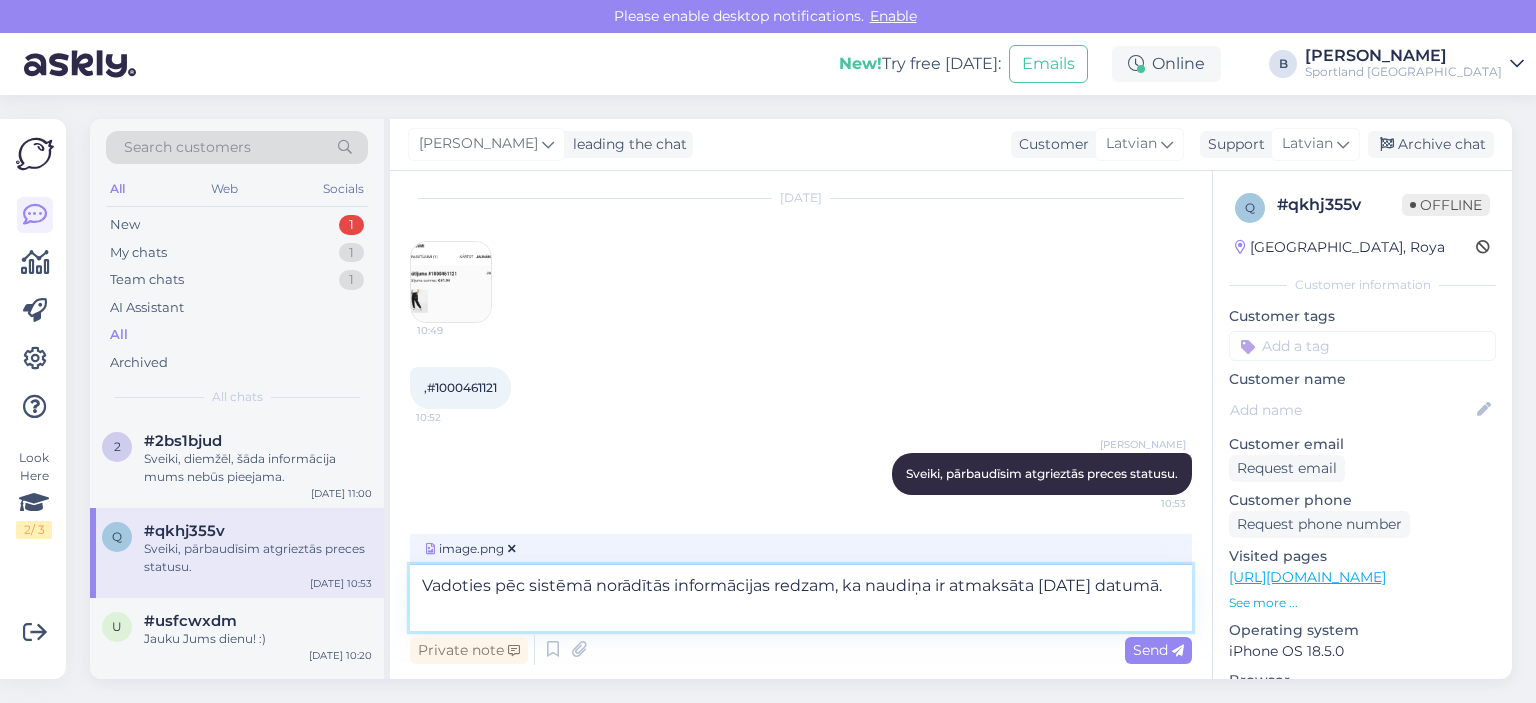type 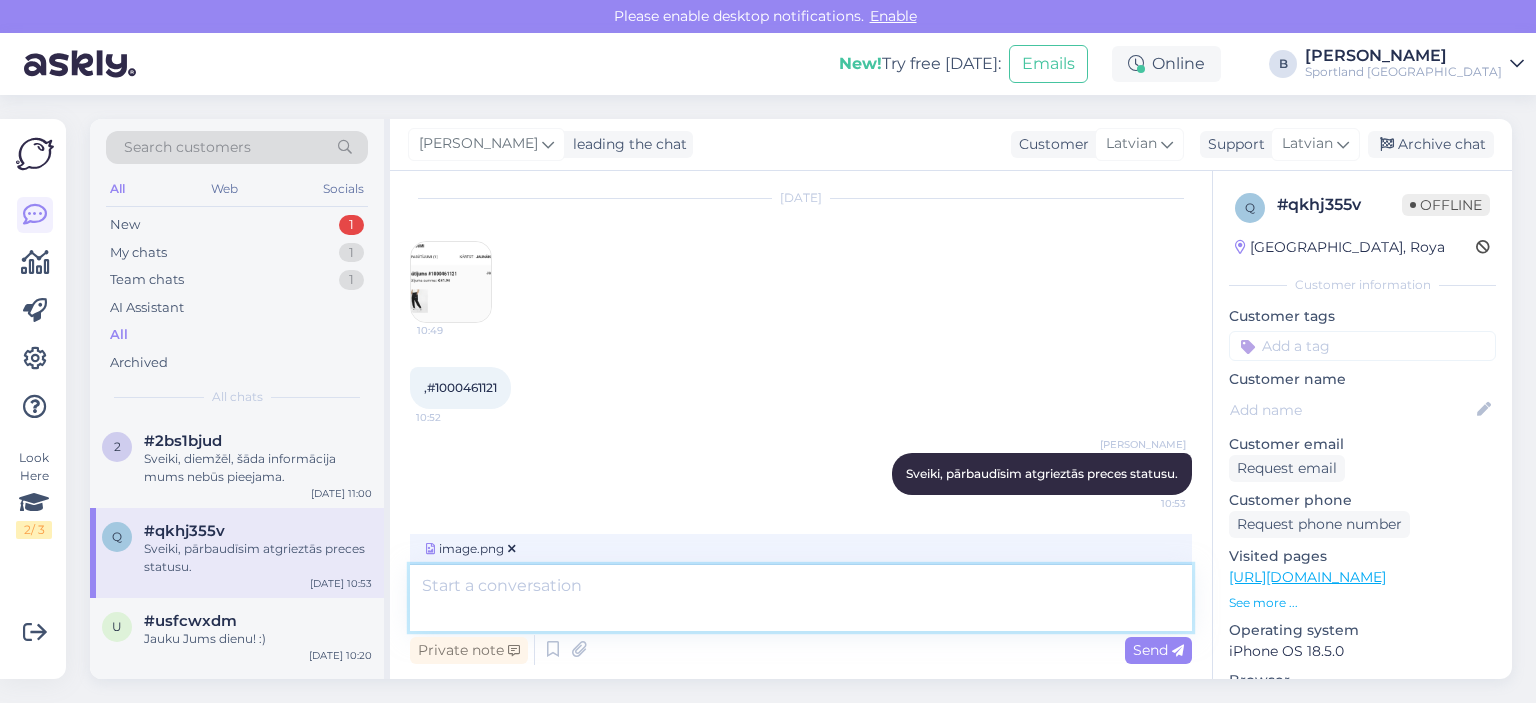 scroll, scrollTop: 505, scrollLeft: 0, axis: vertical 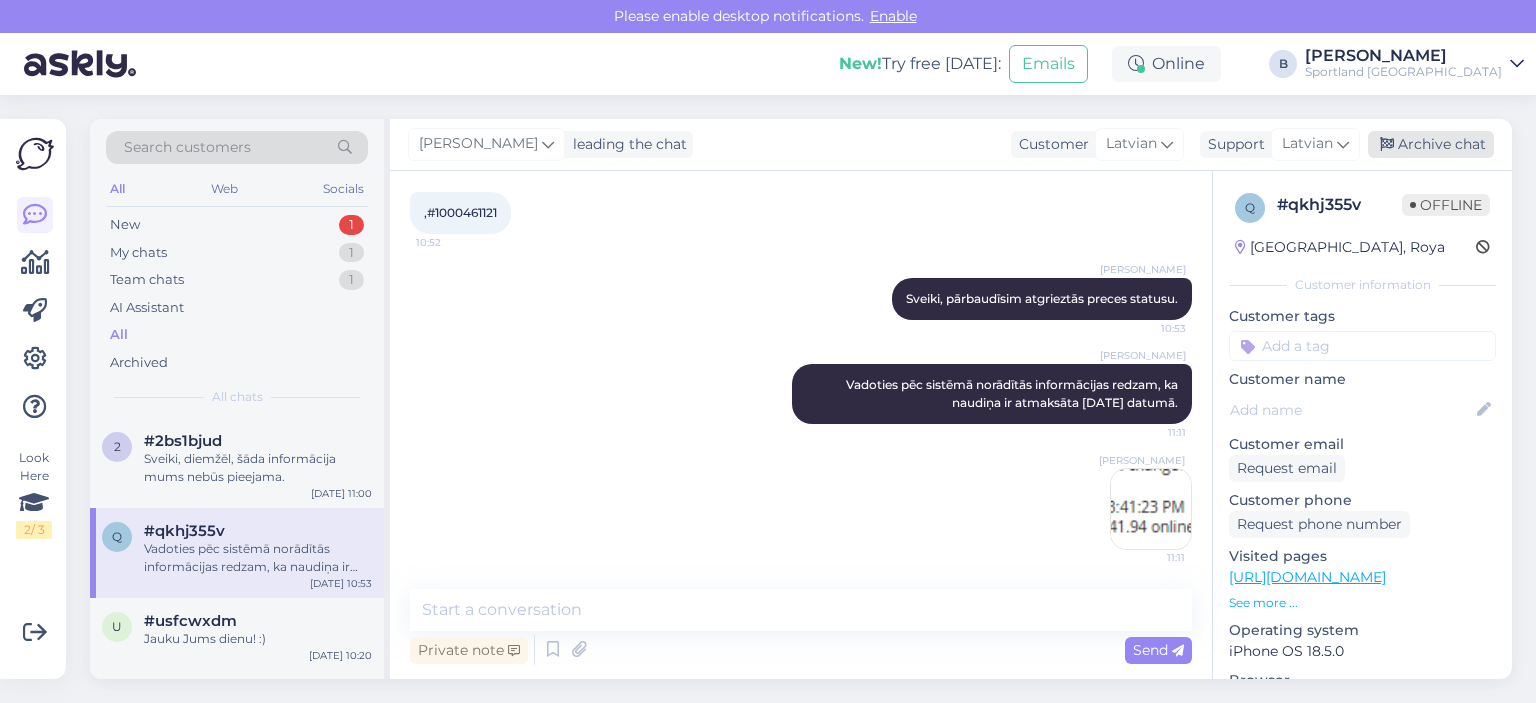 click on "Archive chat" at bounding box center [1431, 144] 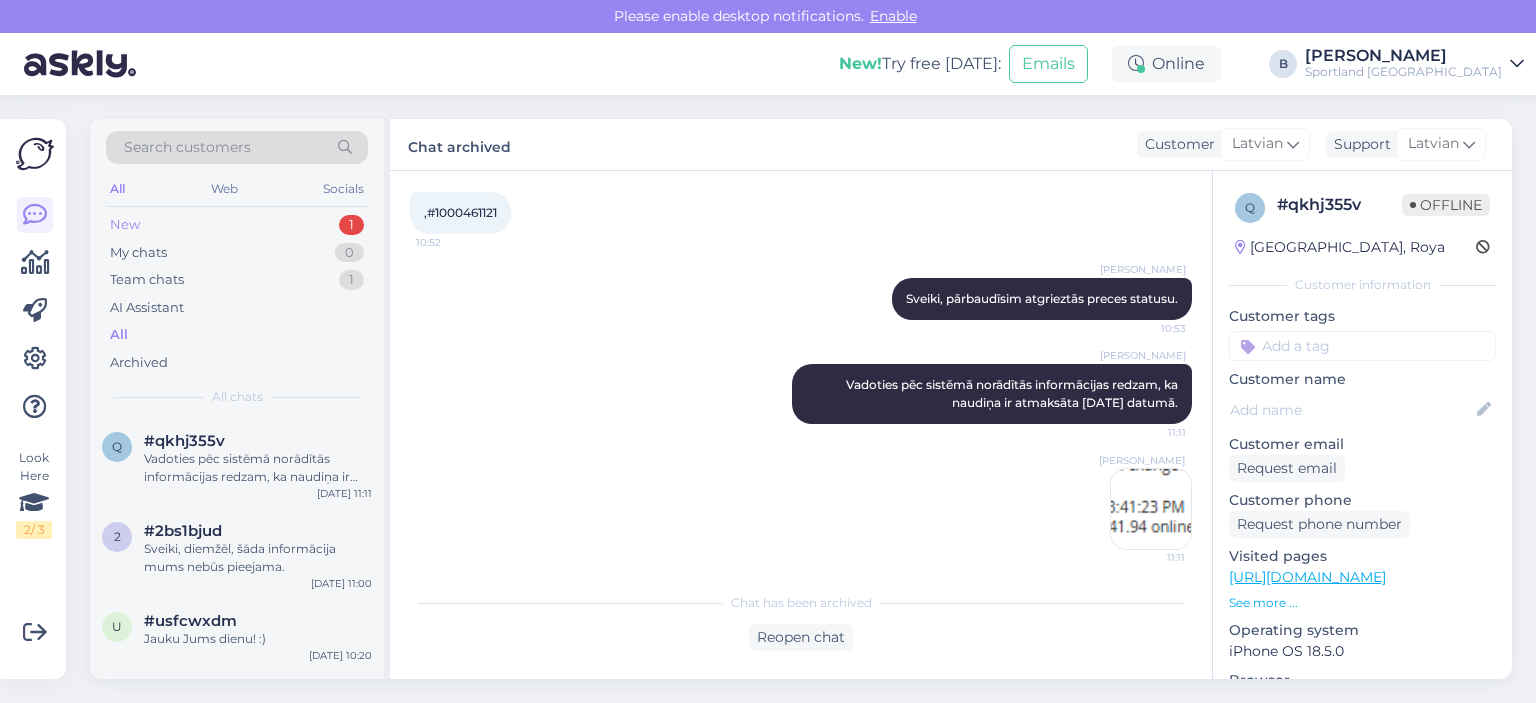click on "New 1" at bounding box center (237, 225) 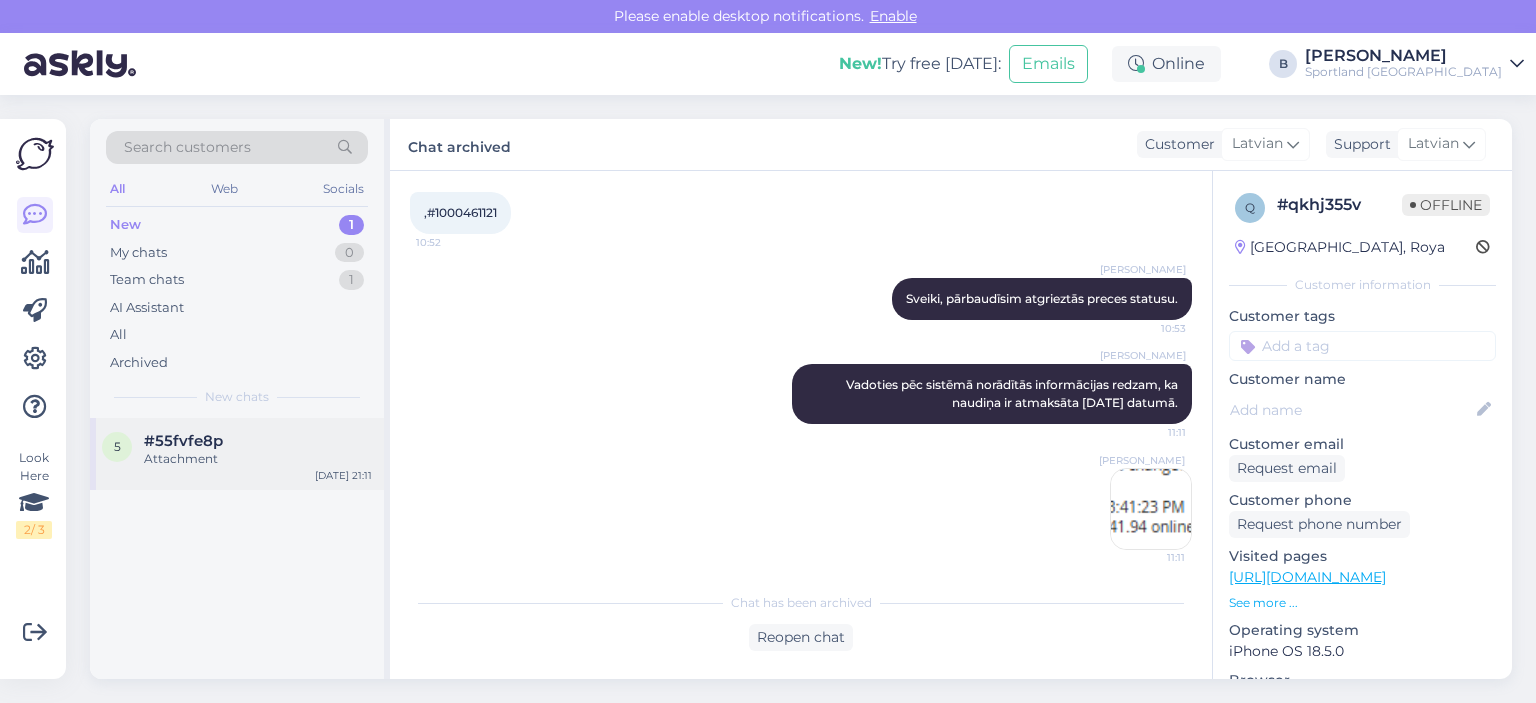 click on "Attachment" at bounding box center (258, 459) 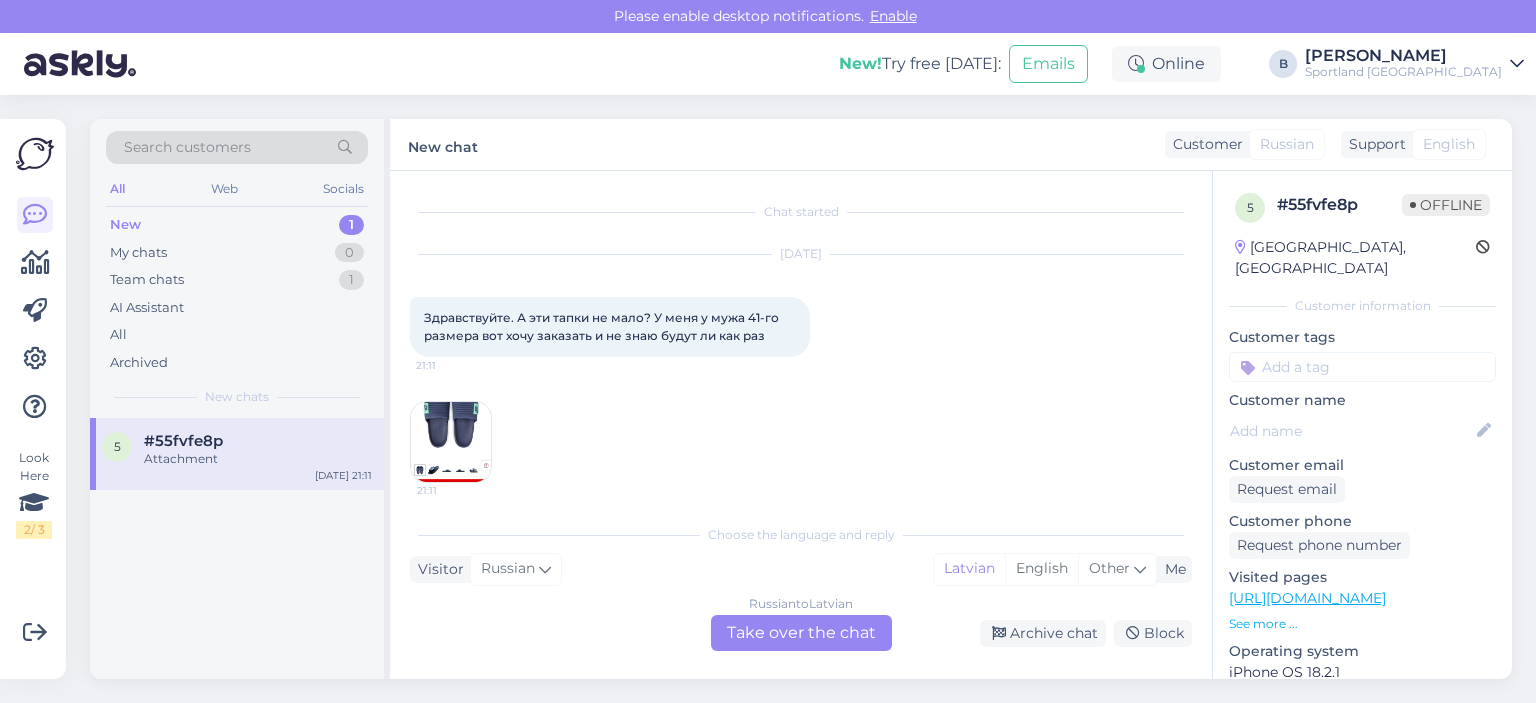 scroll, scrollTop: 8, scrollLeft: 0, axis: vertical 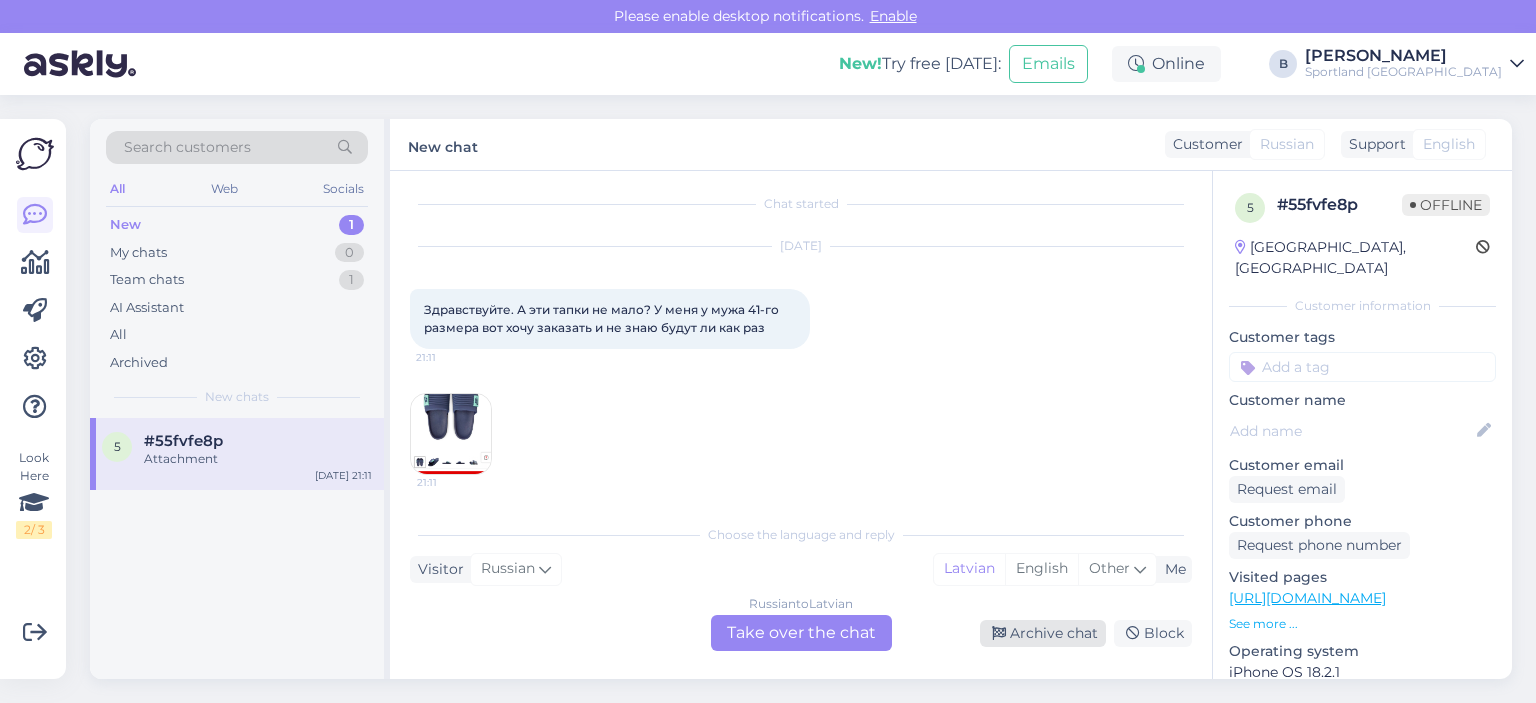 click on "Archive chat" at bounding box center (1043, 633) 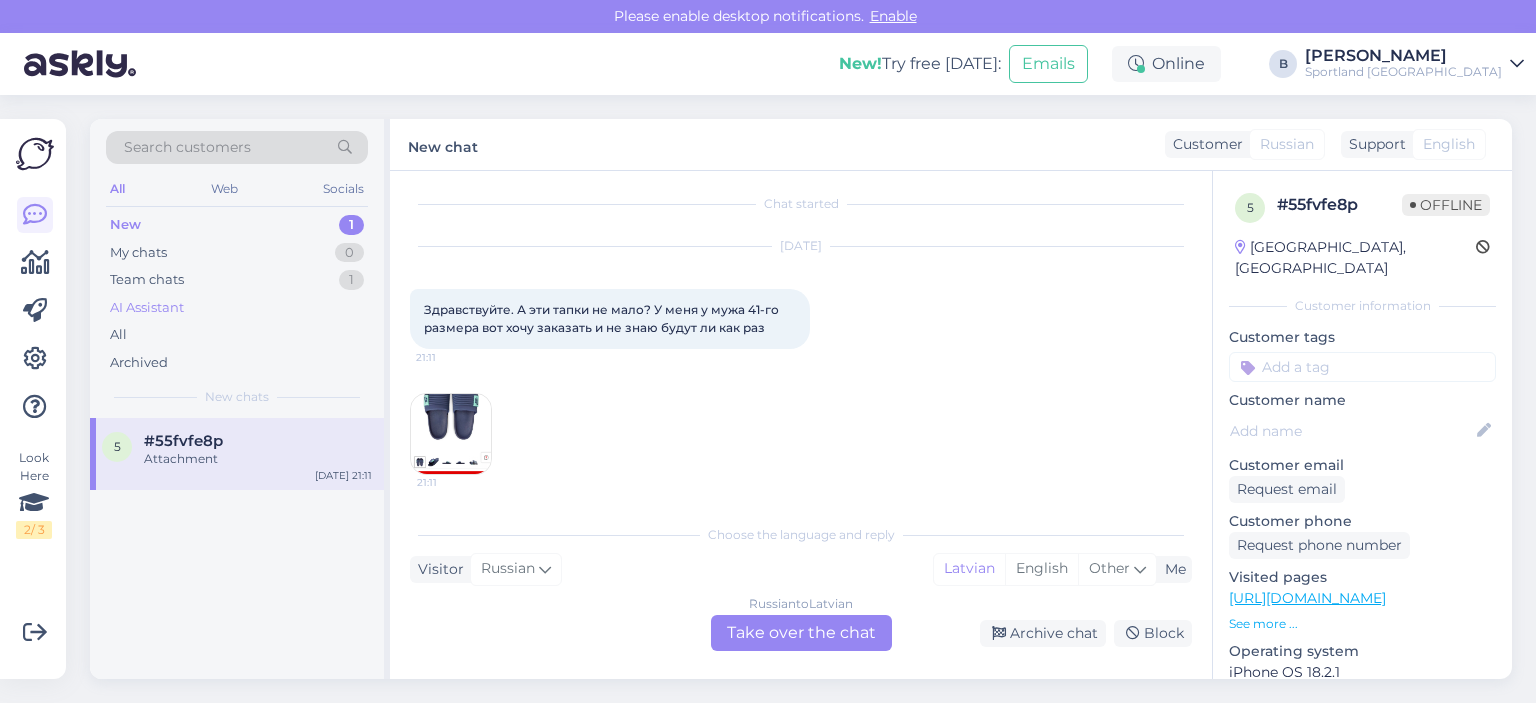 scroll, scrollTop: 0, scrollLeft: 0, axis: both 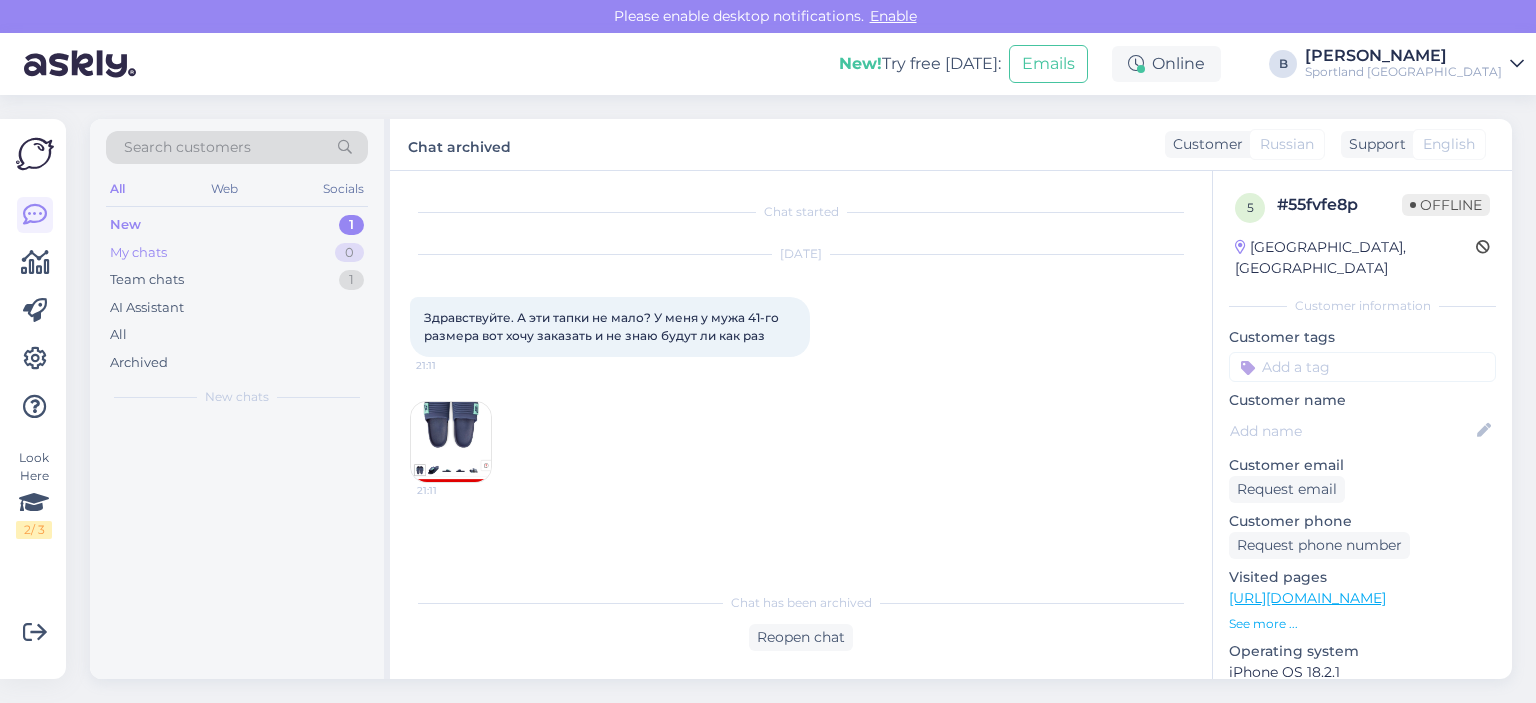 click on "My chats" at bounding box center (138, 253) 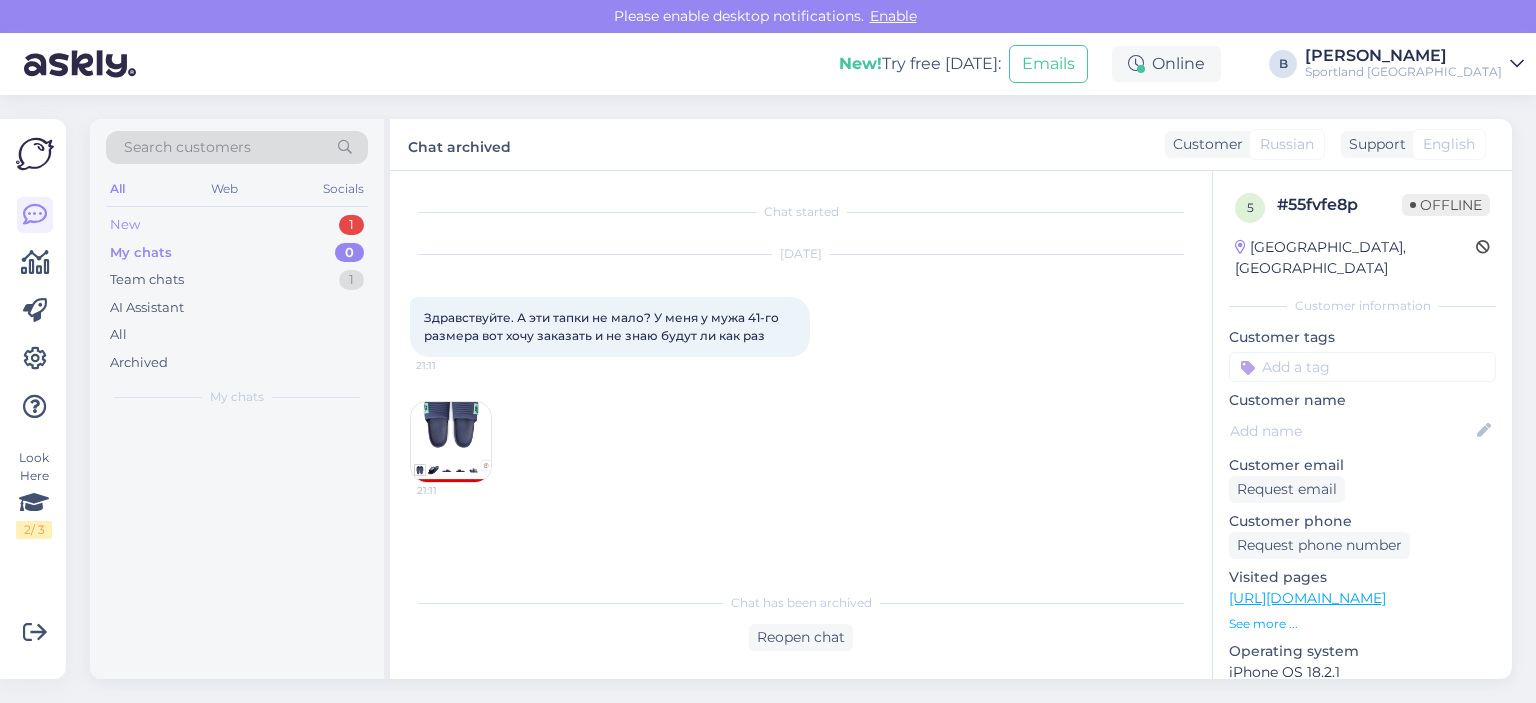 click on "New" at bounding box center (125, 225) 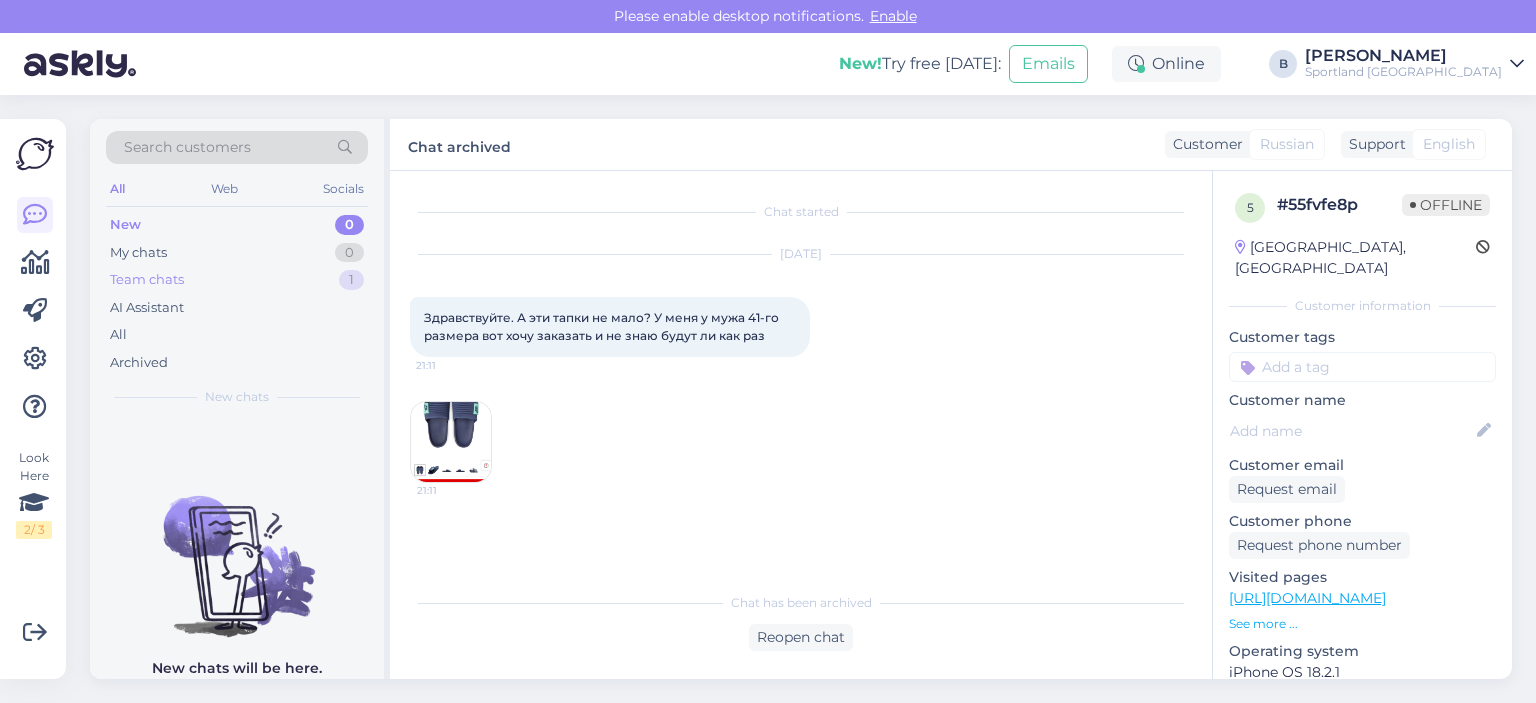 click on "Team chats" at bounding box center [147, 280] 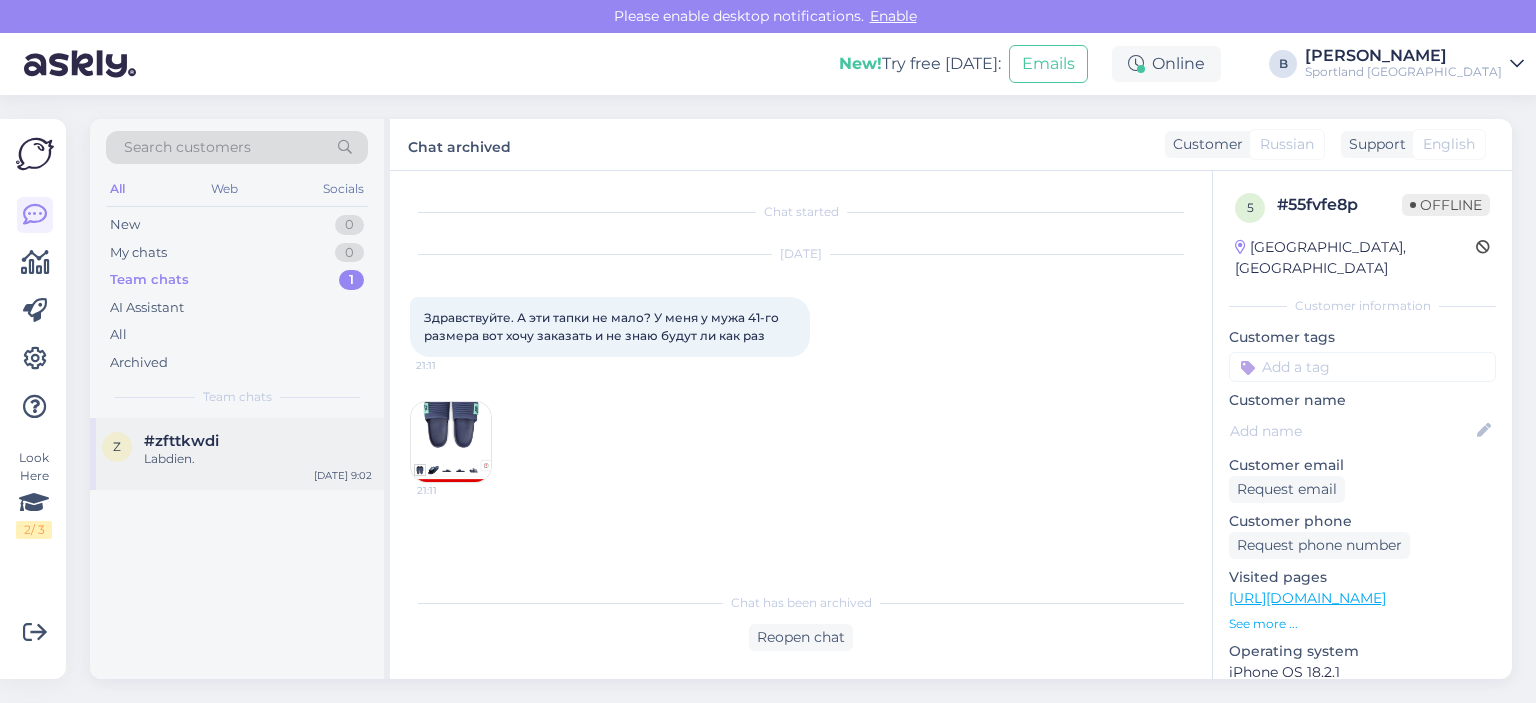 click on "Labdien." at bounding box center (258, 459) 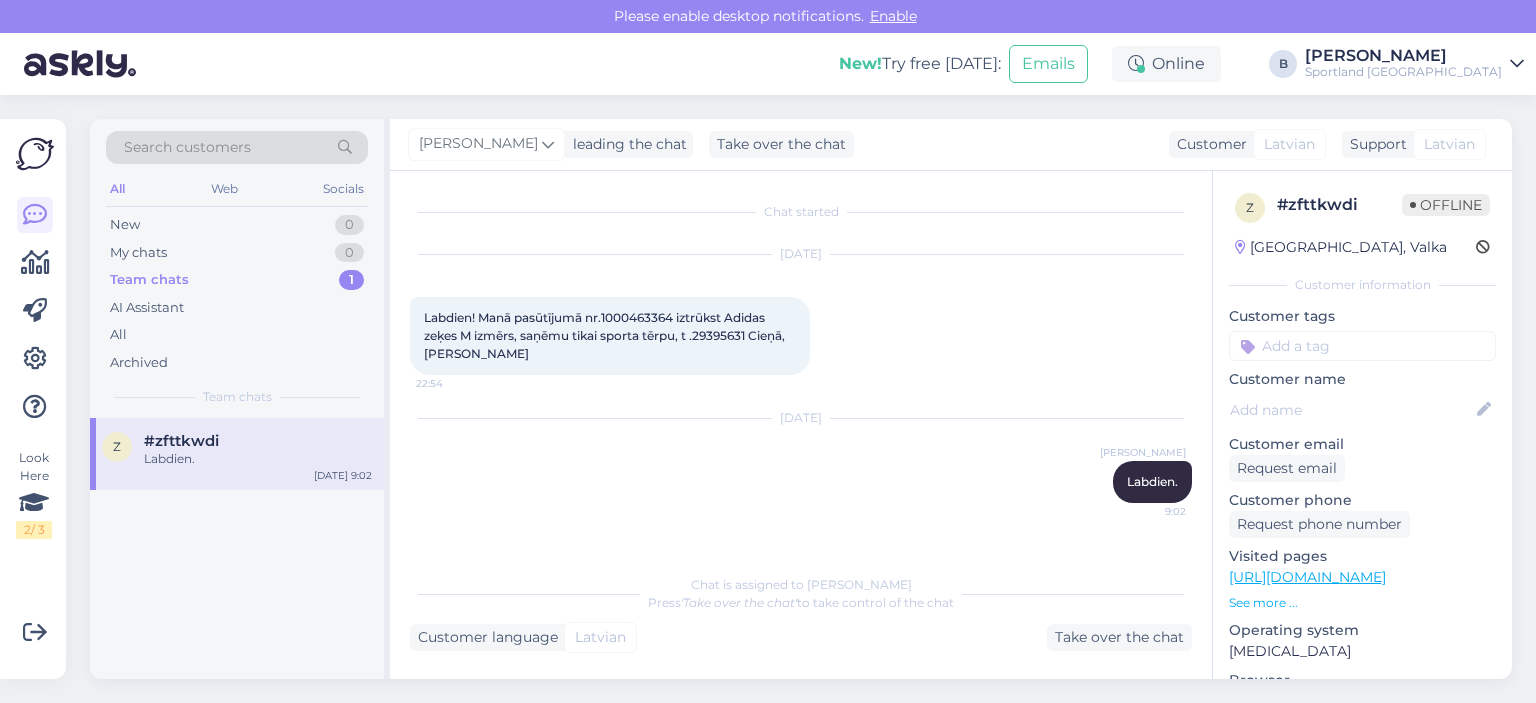 click on "Labdien! Manā pasūtījumā nr.1000463364 iztrūkst Adidas zeķes M izmērs, saņēmu tikai sporta tērpu, t .29395631 Cieņā,  [PERSON_NAME]" at bounding box center [607, 335] 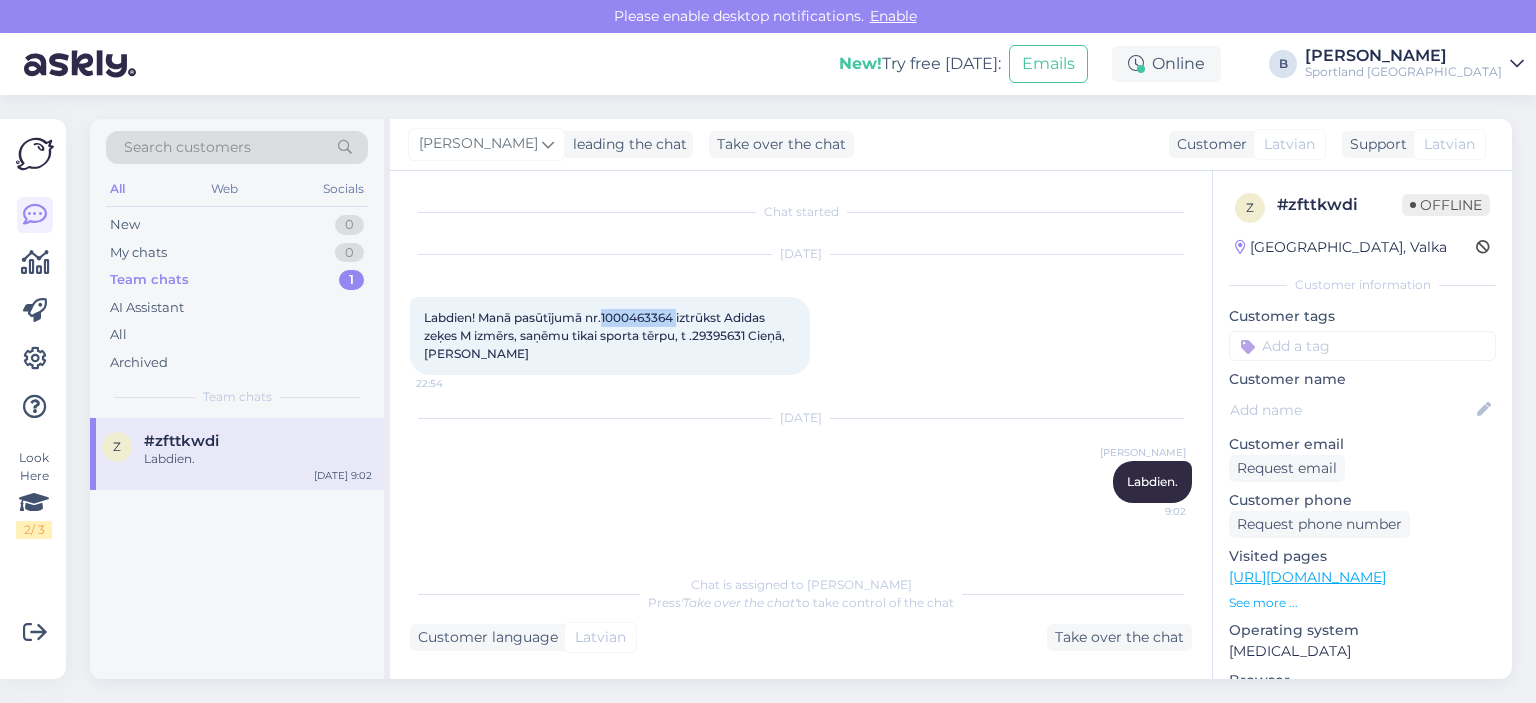 click on "Labdien! Manā pasūtījumā nr.1000463364 iztrūkst Adidas zeķes M izmērs, saņēmu tikai sporta tērpu, t .29395631 Cieņā,  [PERSON_NAME]" at bounding box center (607, 335) 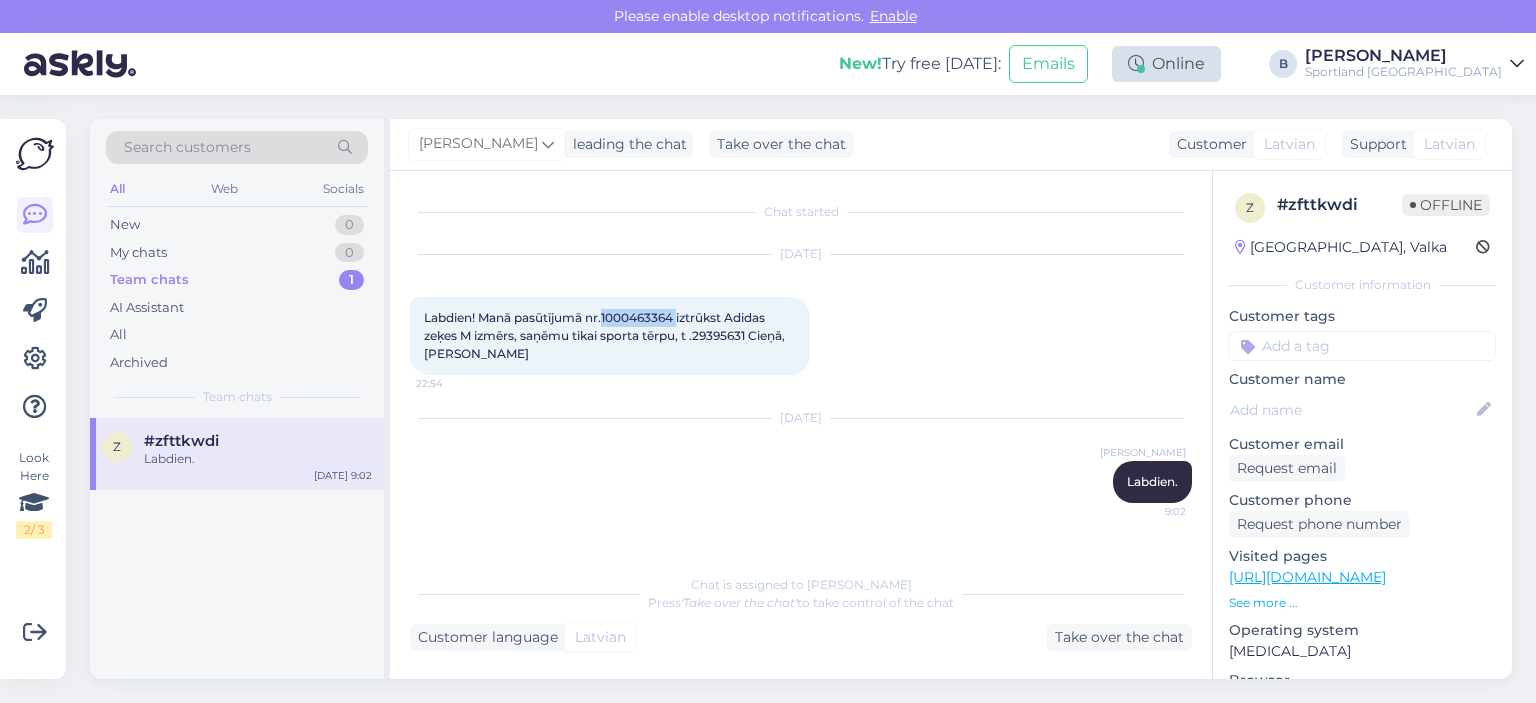 click on "Online" at bounding box center (1166, 64) 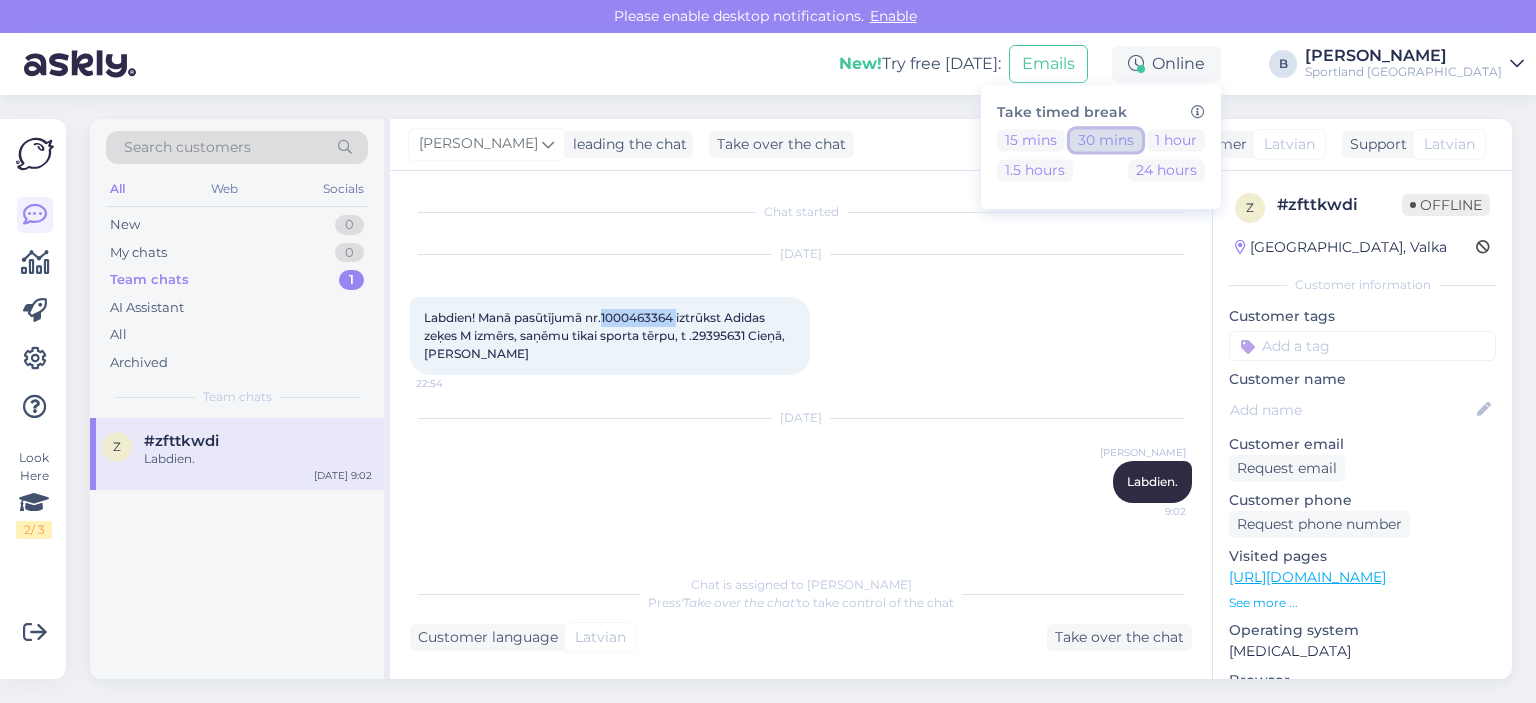 click on "30 mins" at bounding box center [1106, 140] 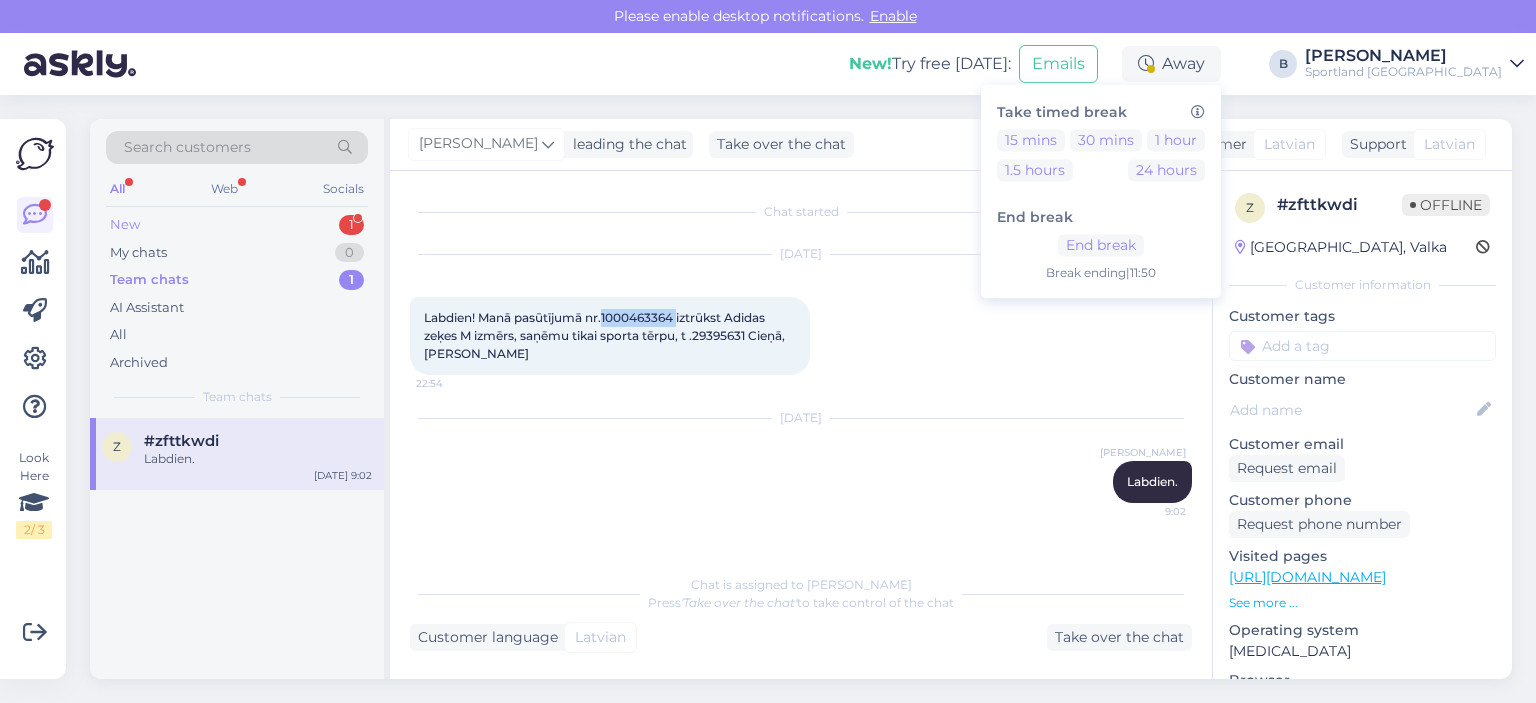 click on "New 1" at bounding box center (237, 225) 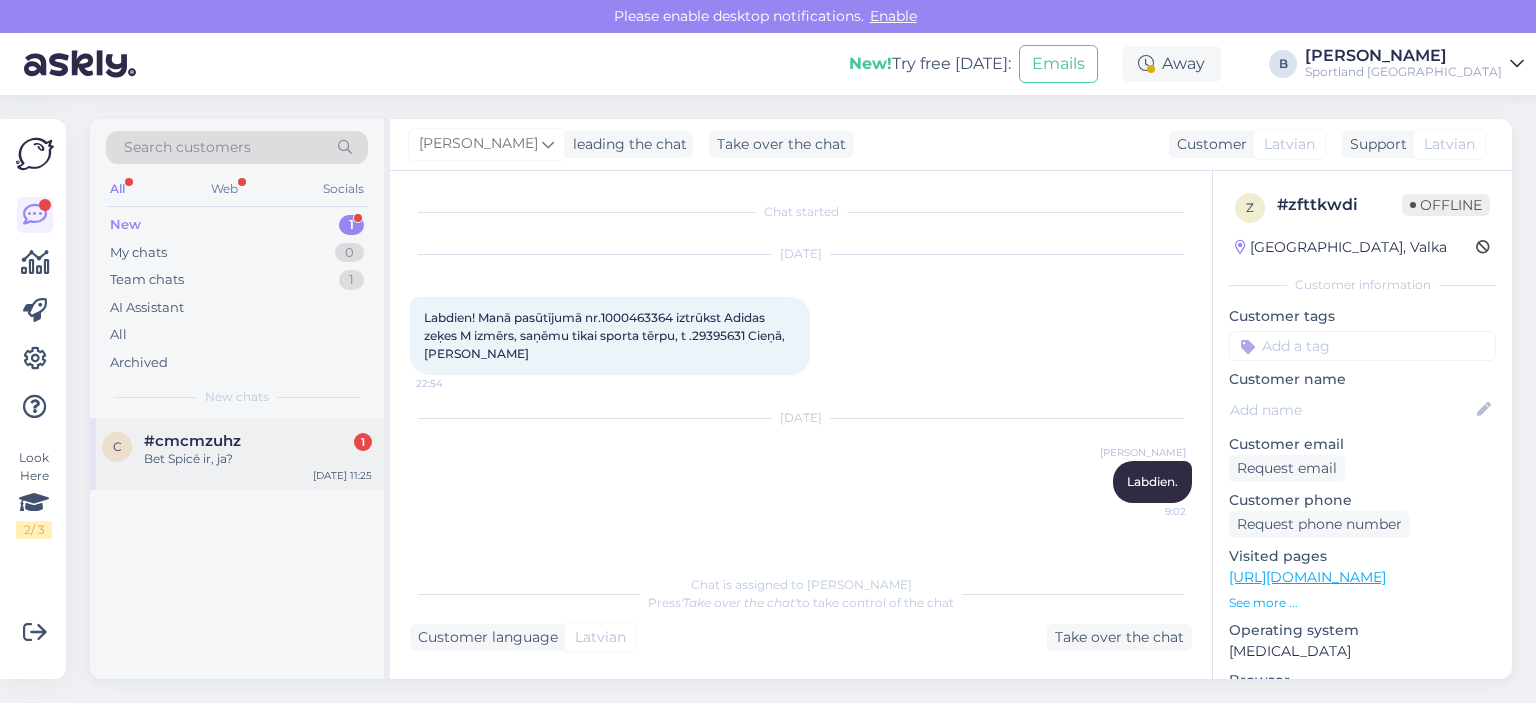 click on "Bet Spicē ir, ja?" at bounding box center (258, 459) 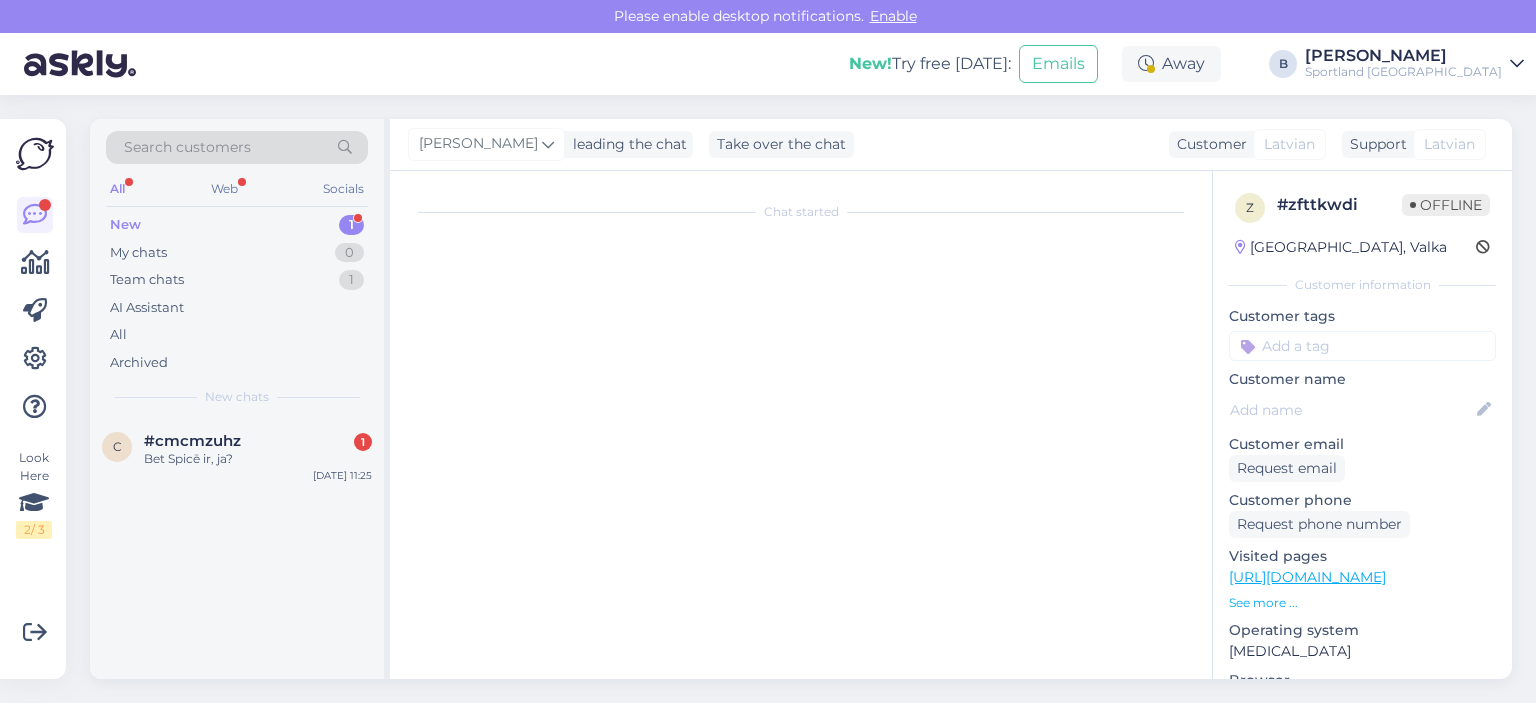 scroll, scrollTop: 164, scrollLeft: 0, axis: vertical 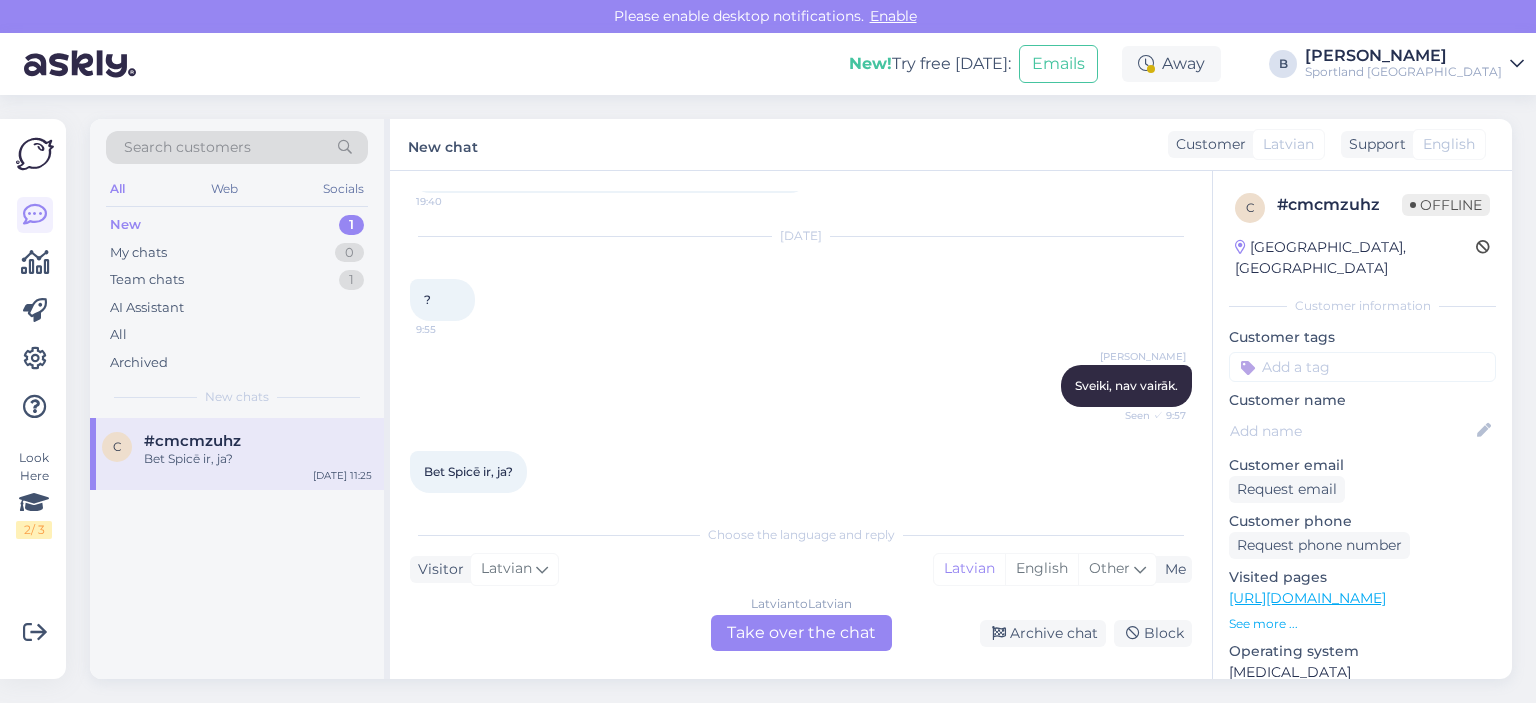 click on "Latvian  to  Latvian Take over the chat" at bounding box center (801, 633) 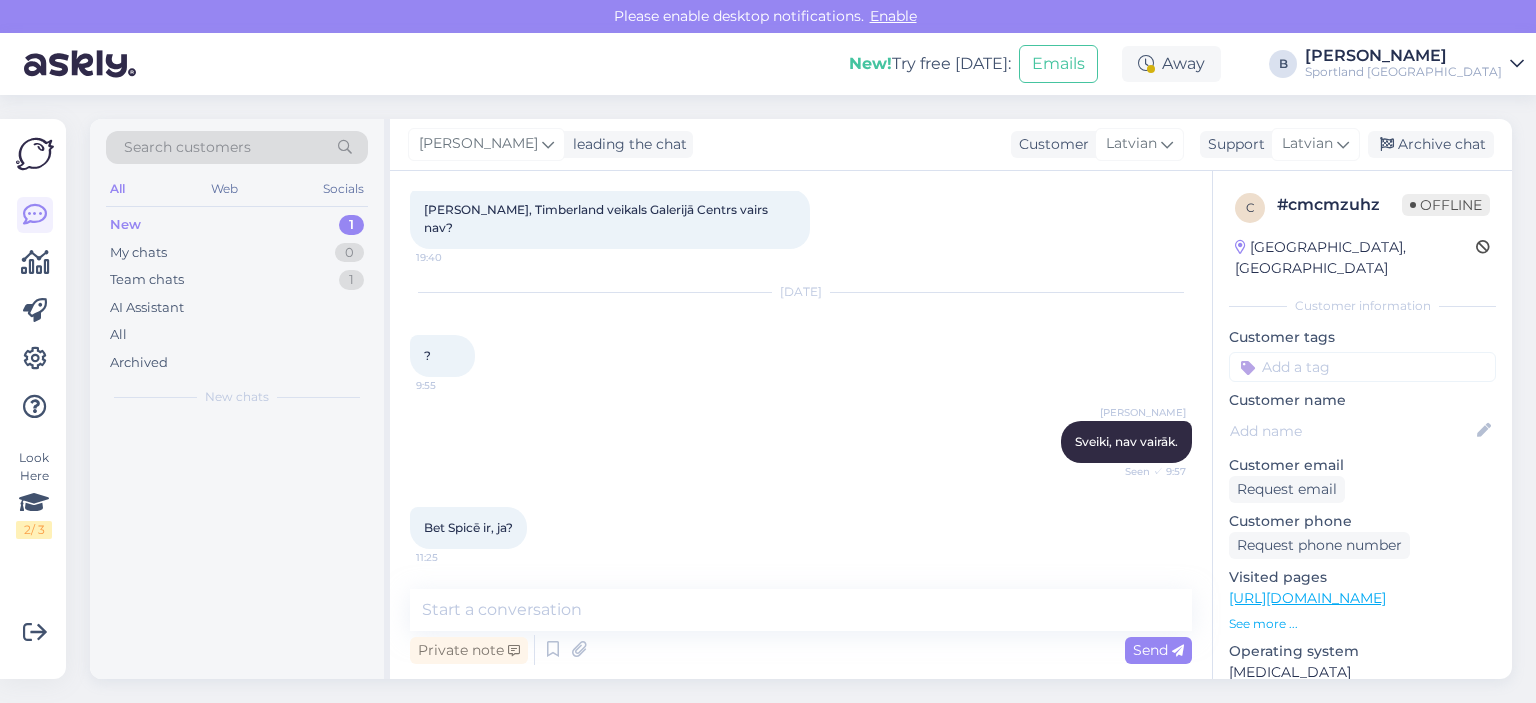 scroll, scrollTop: 90, scrollLeft: 0, axis: vertical 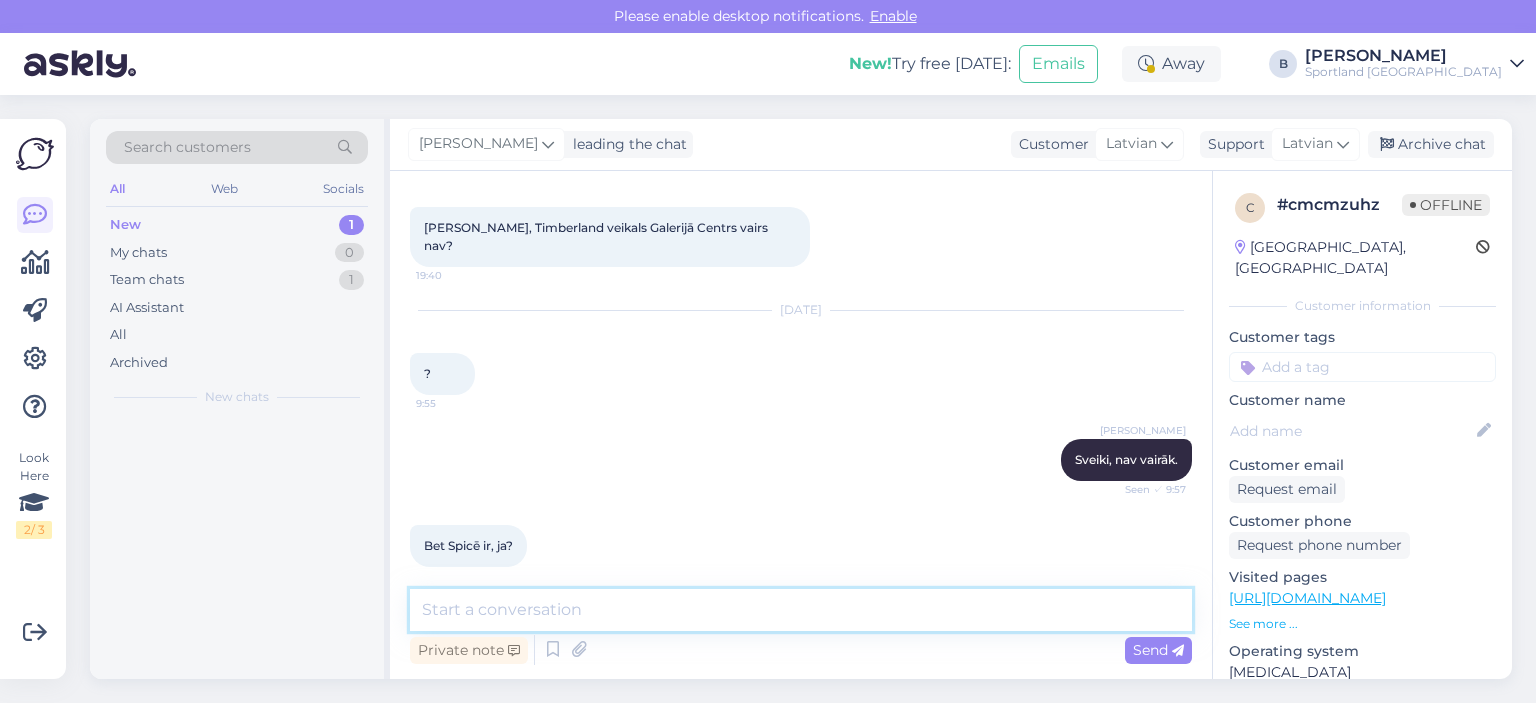 click at bounding box center [801, 610] 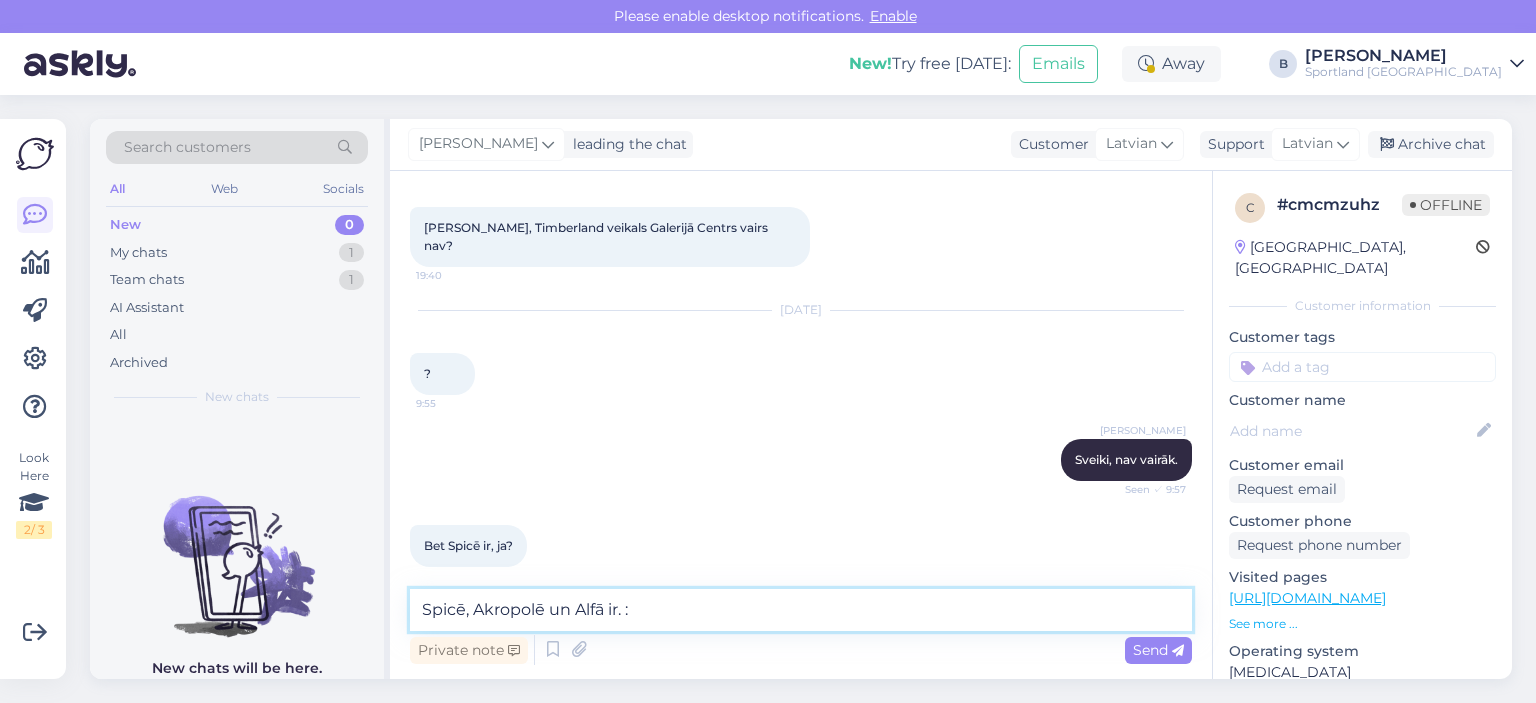 type on "Spicē, Akropolē un Alfā ir. :)" 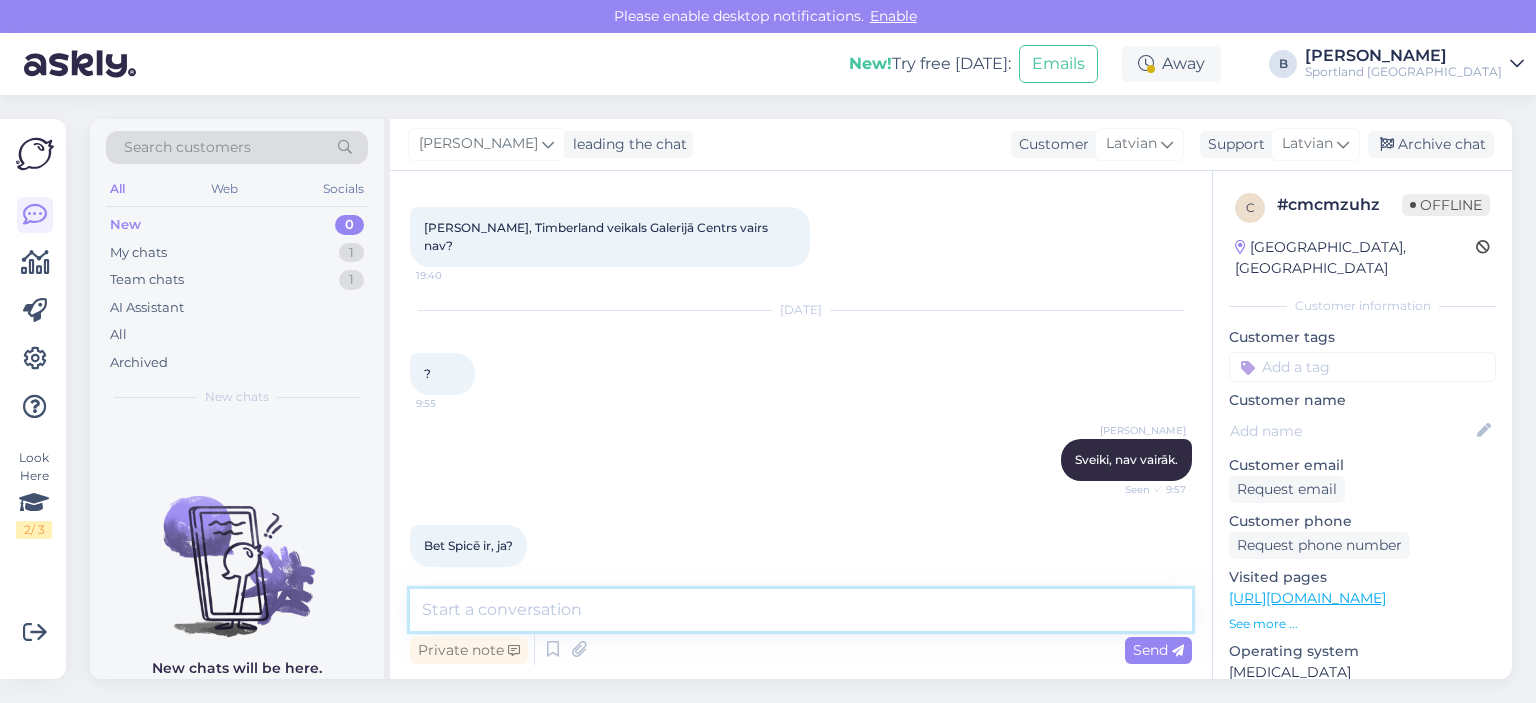 scroll, scrollTop: 176, scrollLeft: 0, axis: vertical 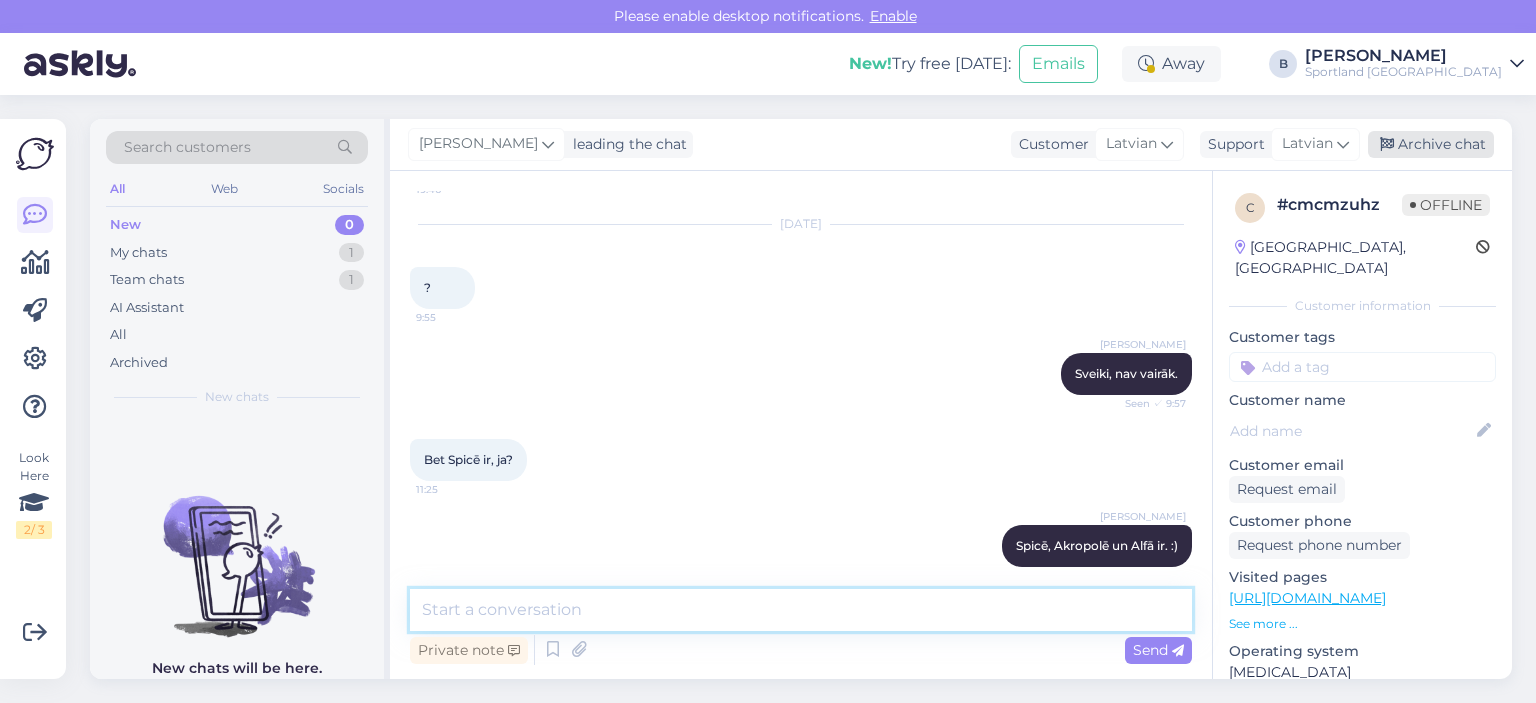 type 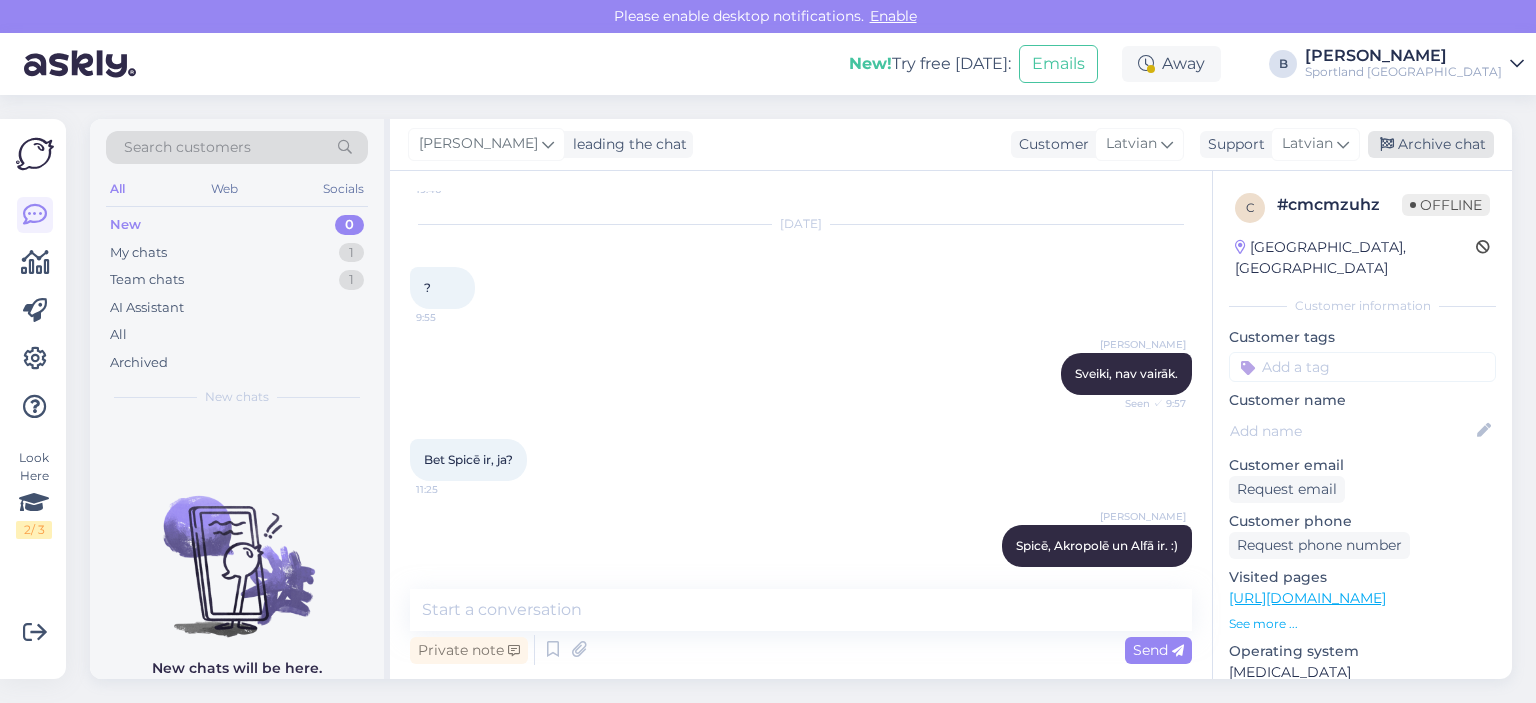 click on "Archive chat" at bounding box center (1431, 144) 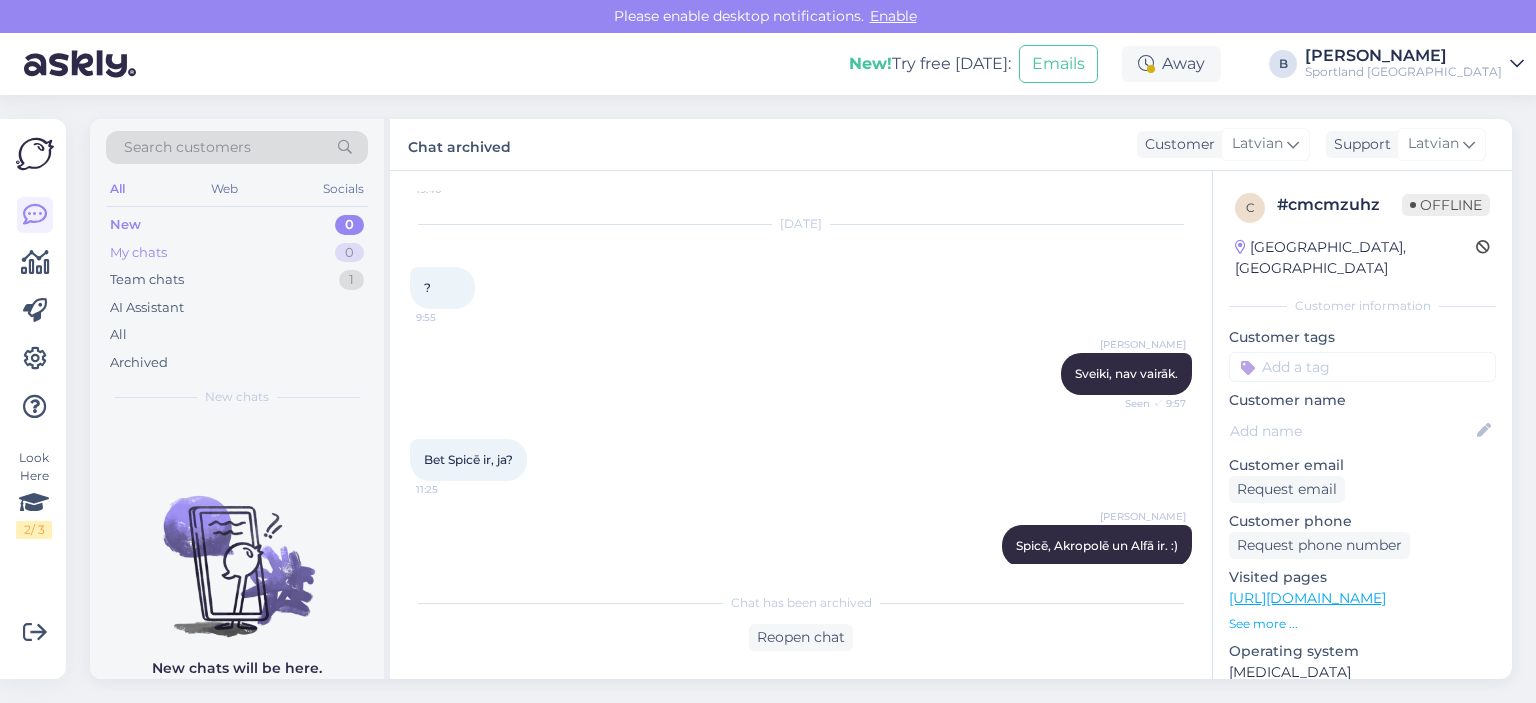 click on "My chats" at bounding box center [138, 253] 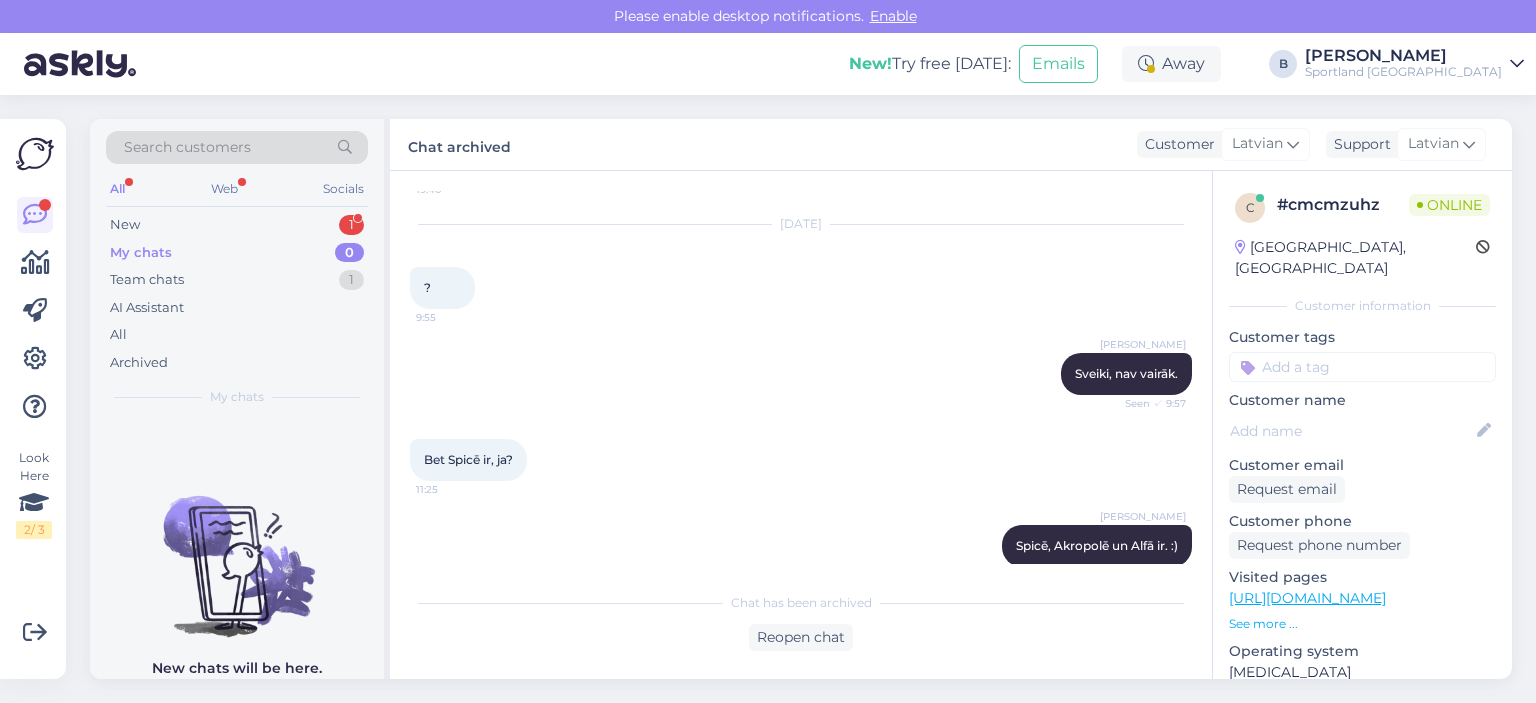 scroll, scrollTop: 268, scrollLeft: 0, axis: vertical 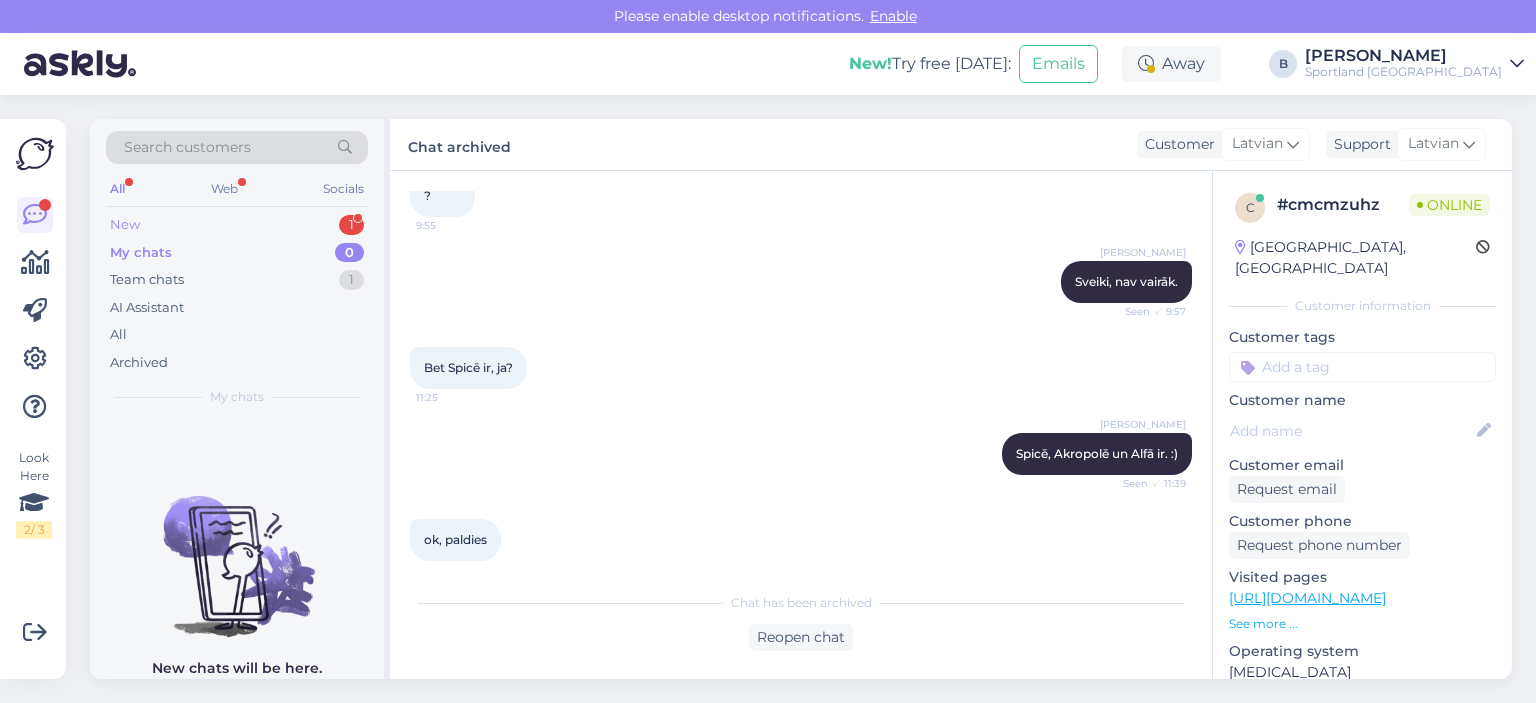 click on "New 1" at bounding box center (237, 225) 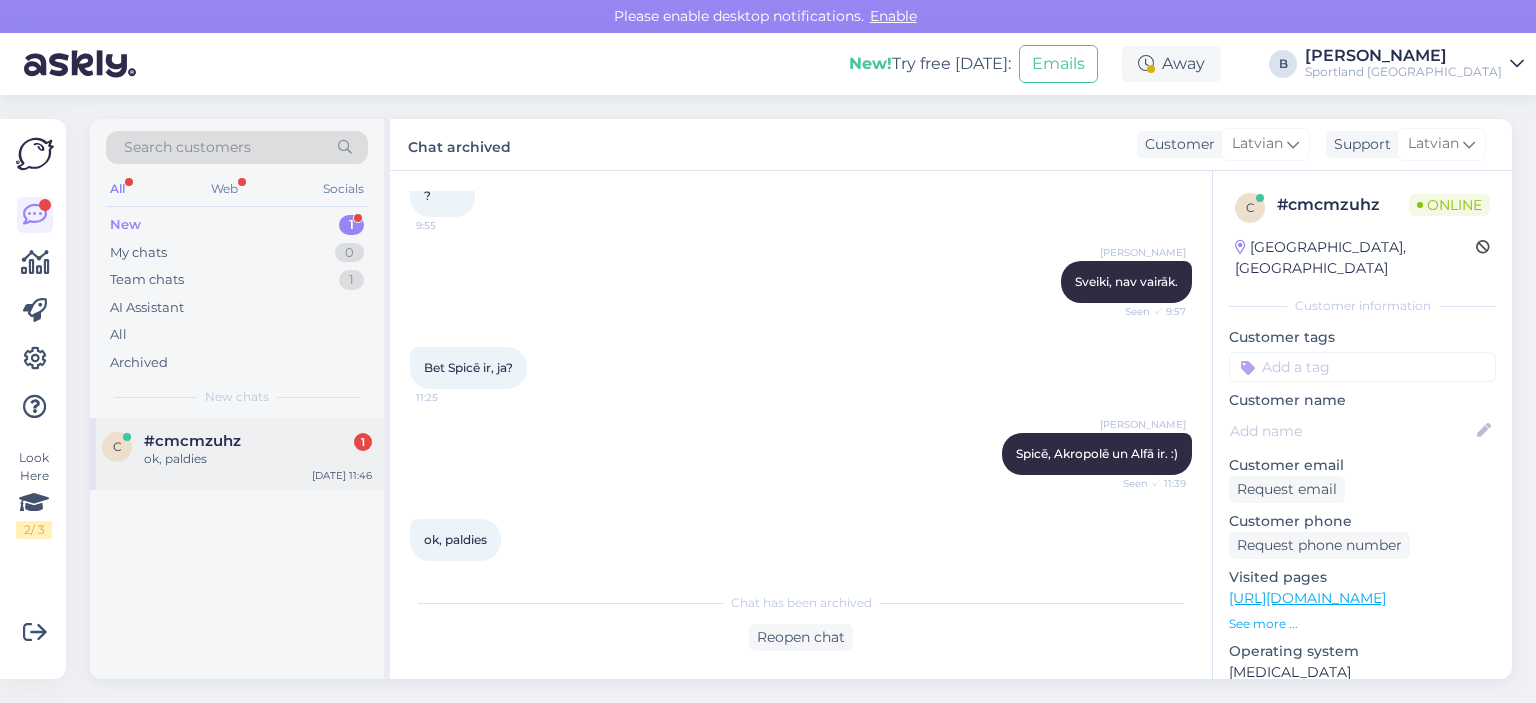 click on "ok, paldies" at bounding box center [258, 459] 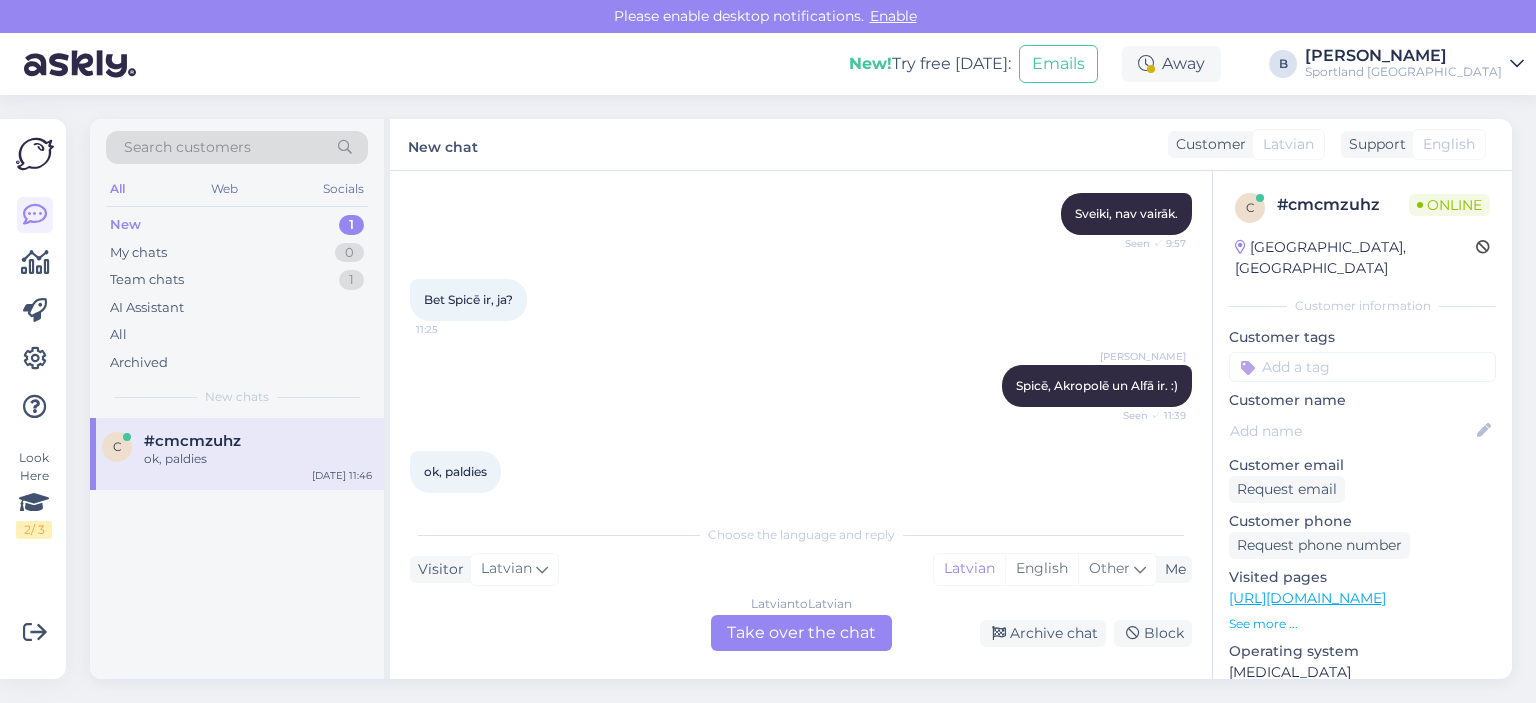 click on "Latvian  to  Latvian Take over the chat" at bounding box center [801, 633] 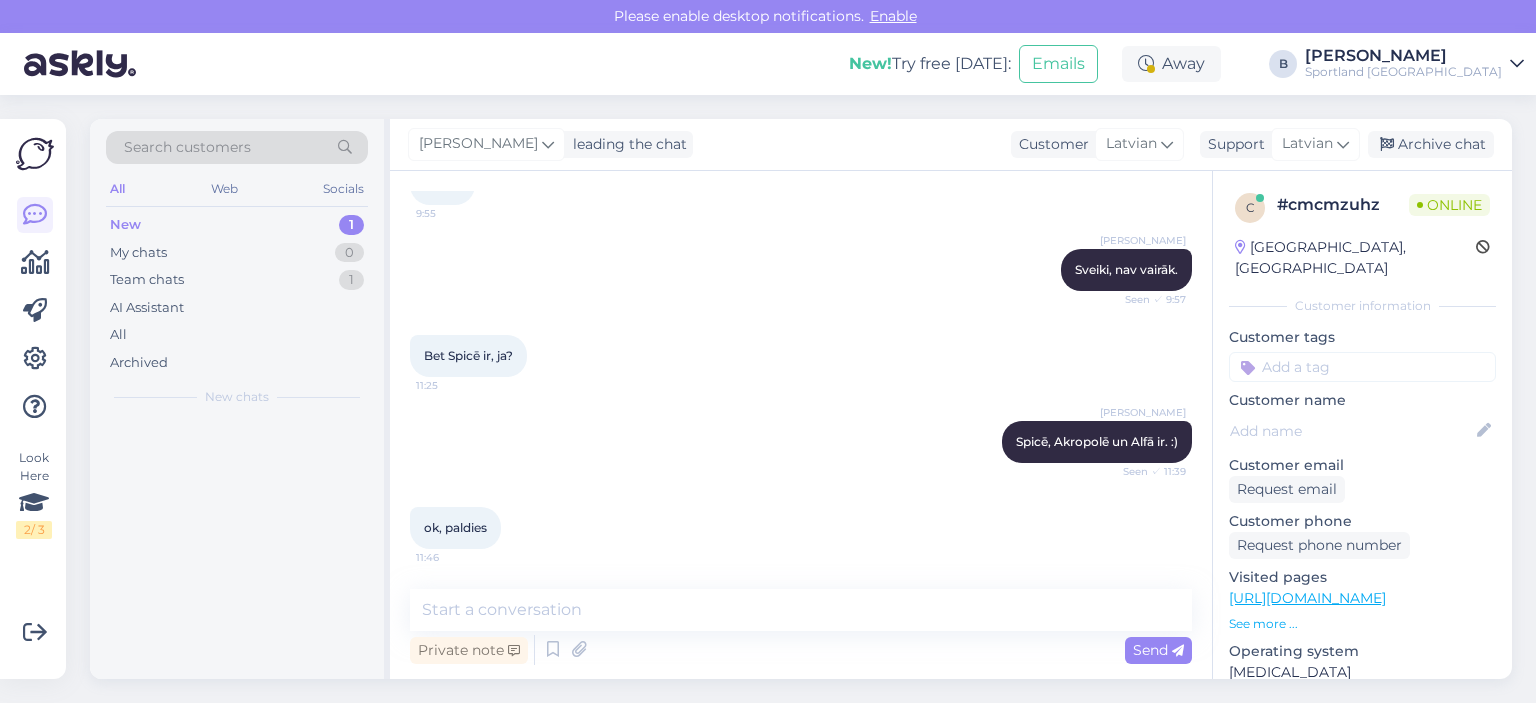 scroll, scrollTop: 262, scrollLeft: 0, axis: vertical 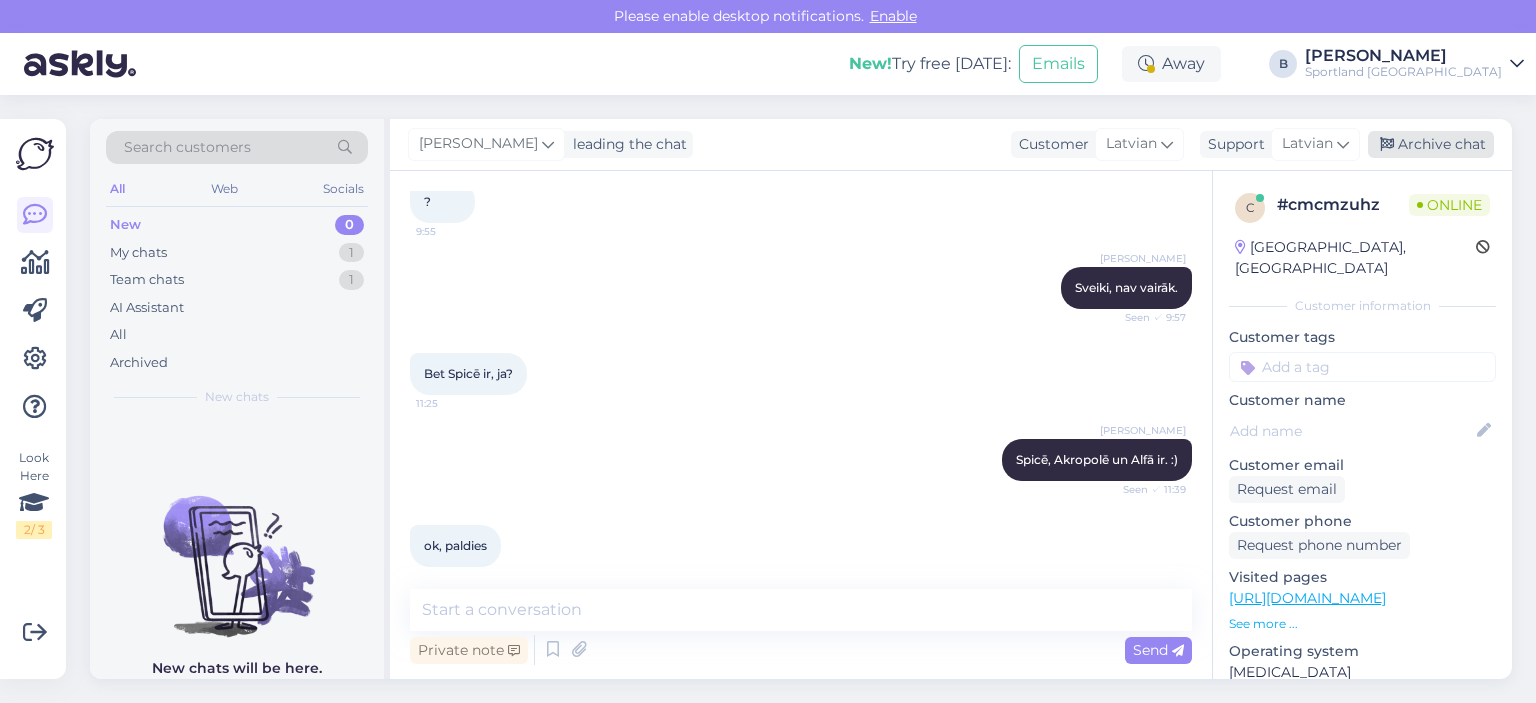 click on "Archive chat" at bounding box center (1431, 144) 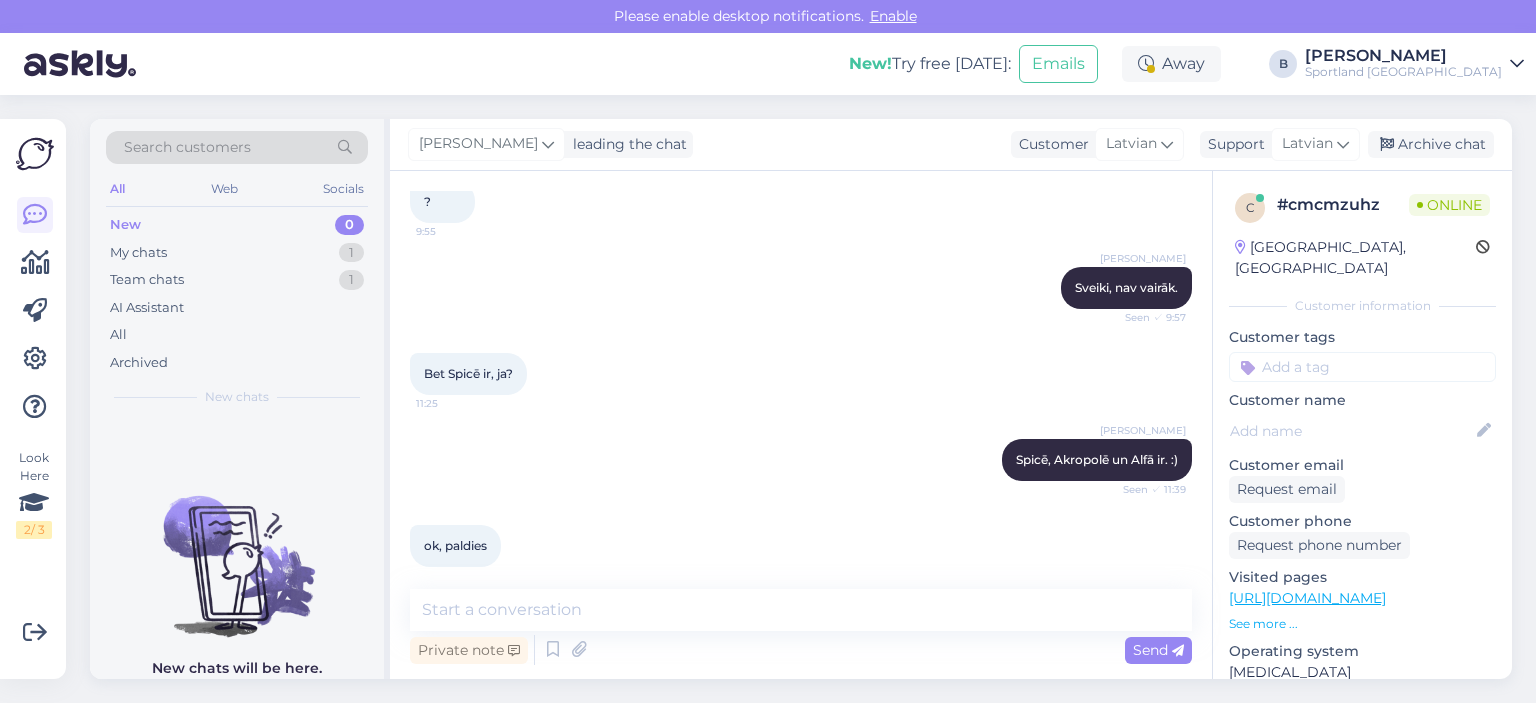 scroll, scrollTop: 268, scrollLeft: 0, axis: vertical 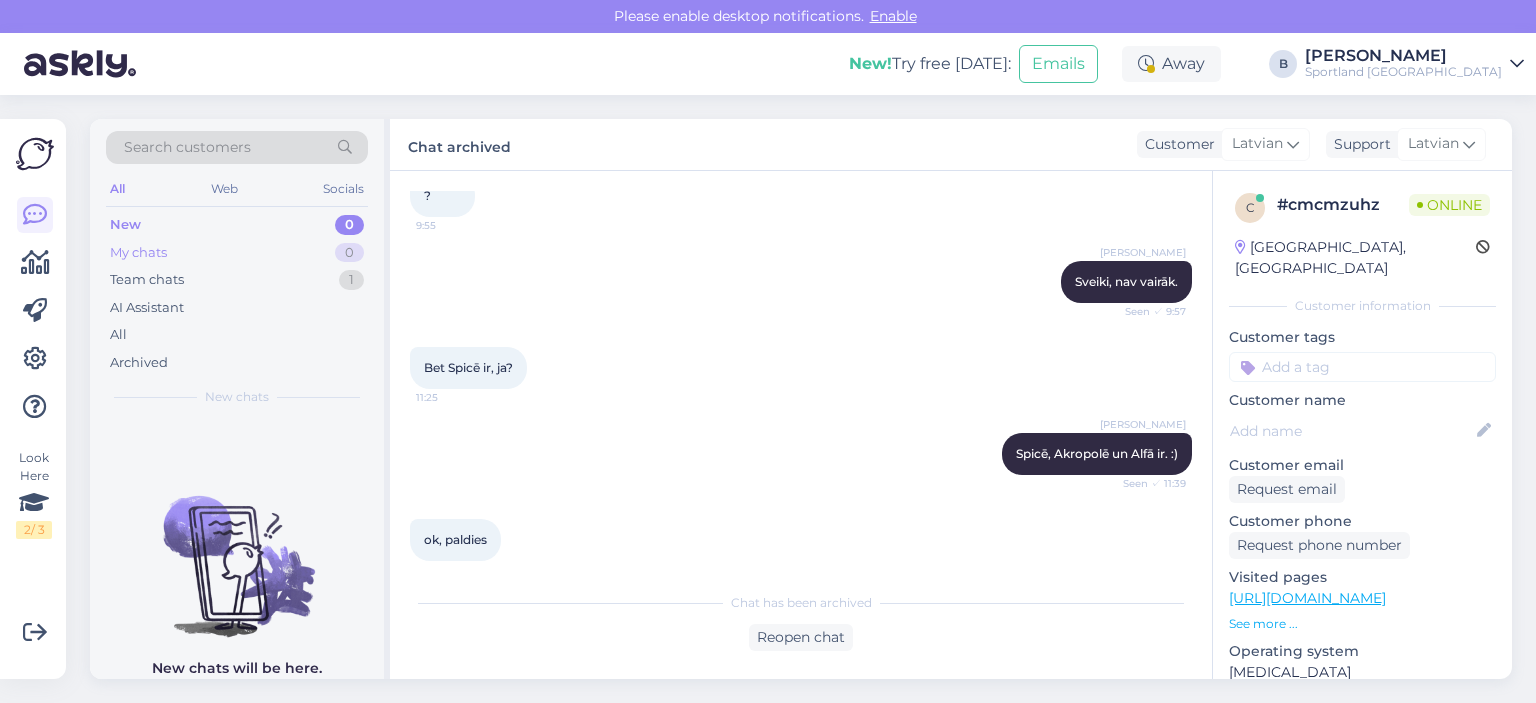 click on "My chats 0" at bounding box center (237, 253) 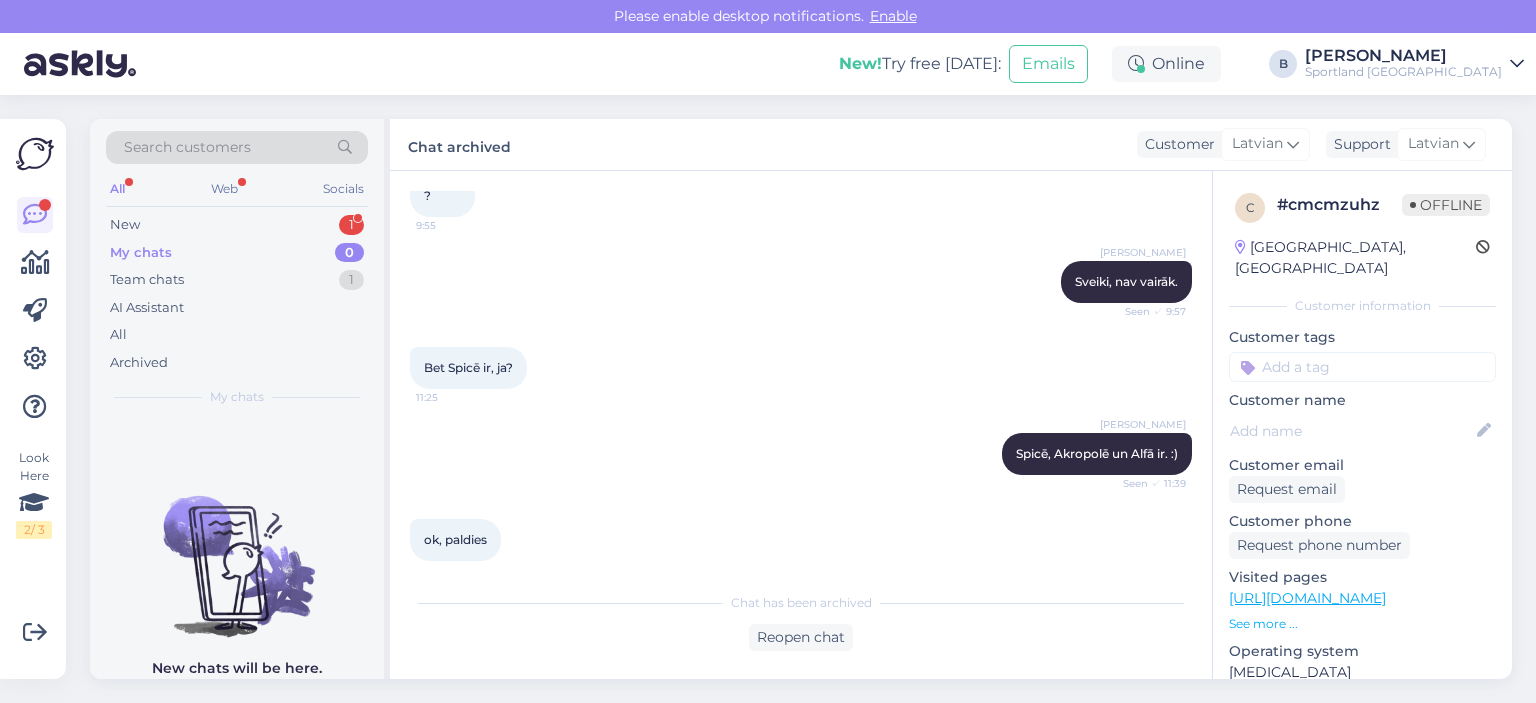scroll, scrollTop: 354, scrollLeft: 0, axis: vertical 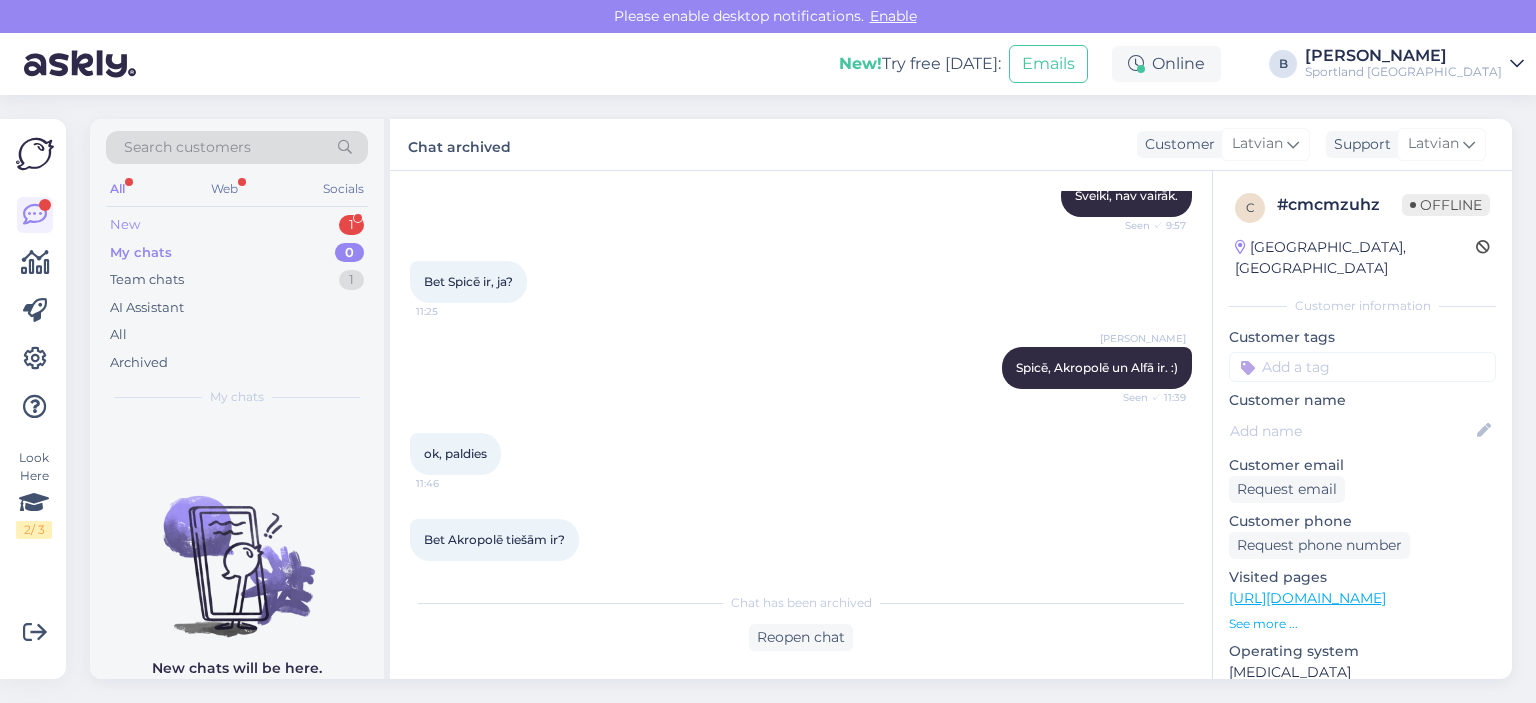 click on "New 1" at bounding box center [237, 225] 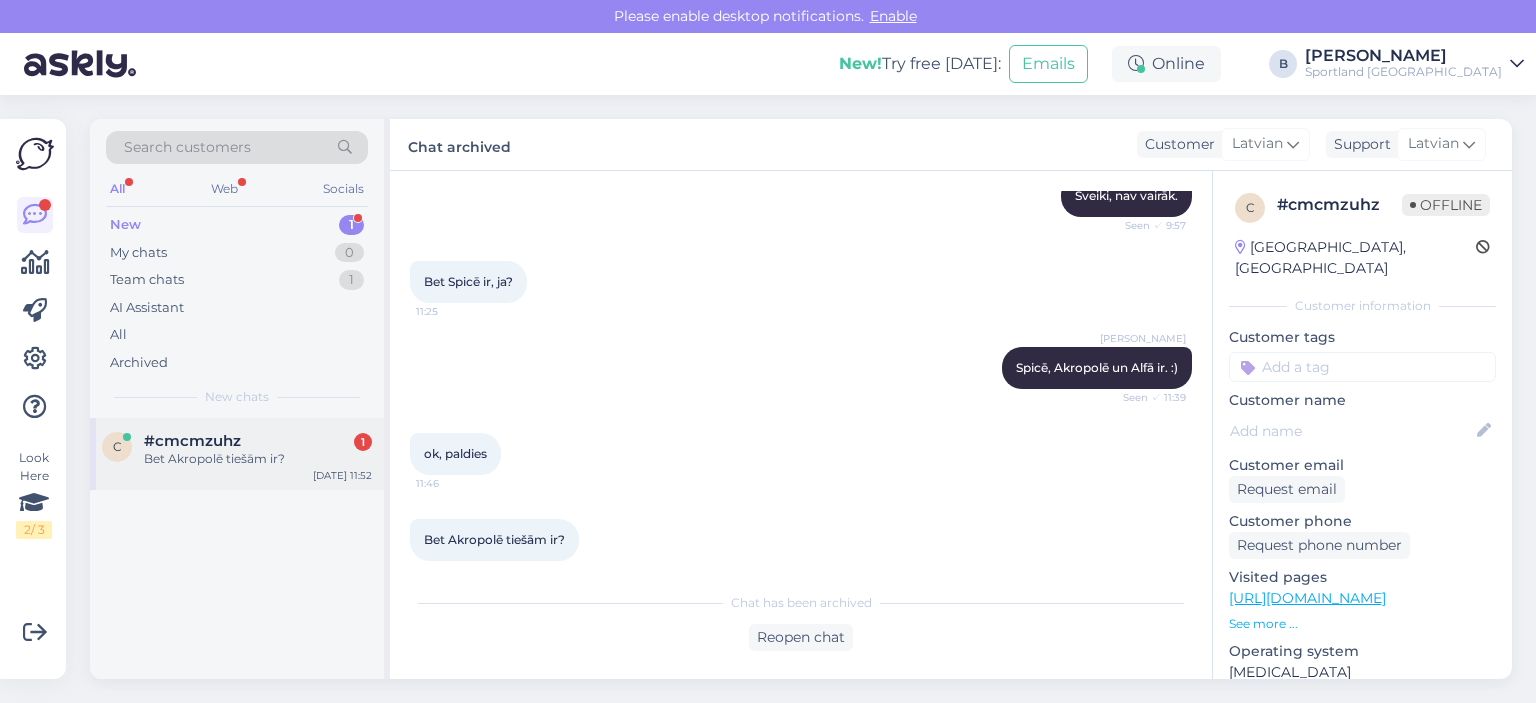 click on "#cmcmzuhz" at bounding box center [192, 441] 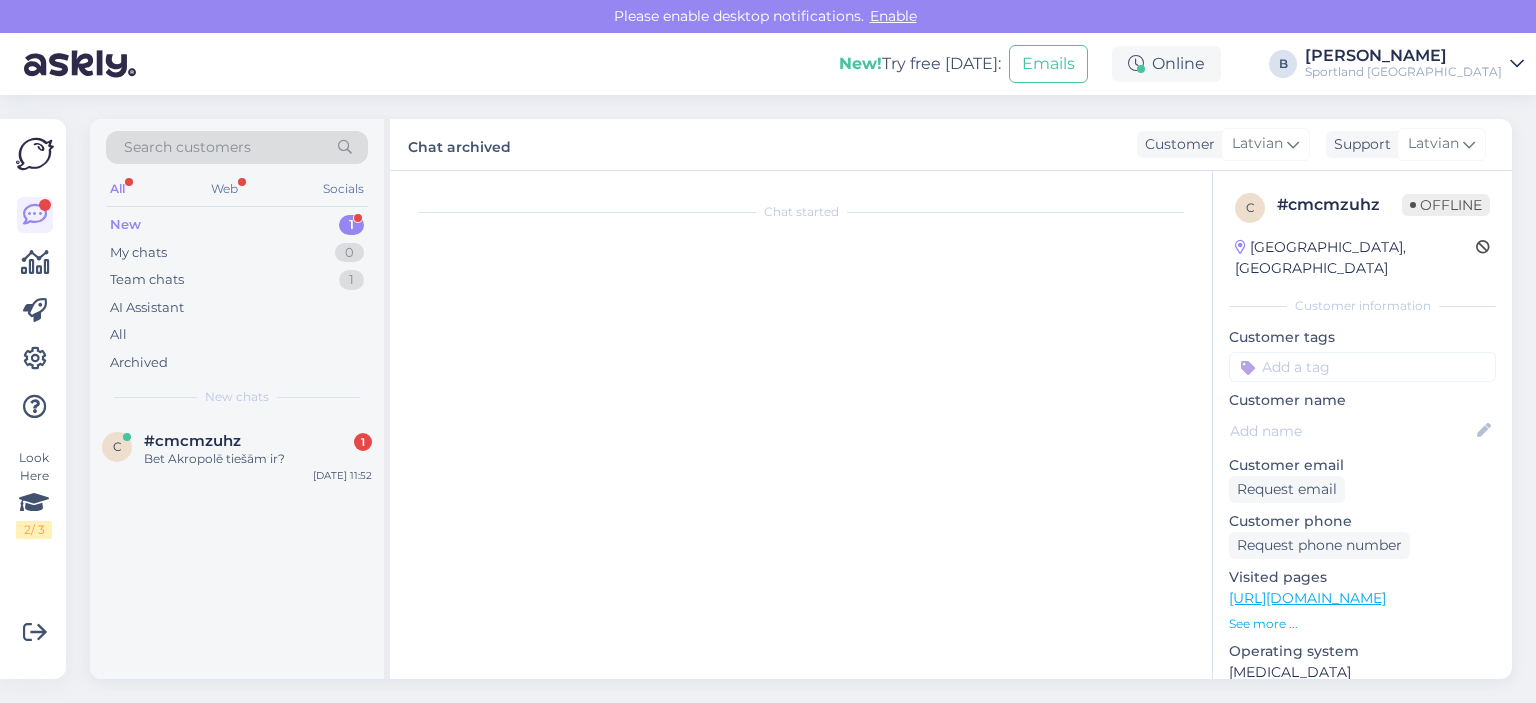 scroll, scrollTop: 422, scrollLeft: 0, axis: vertical 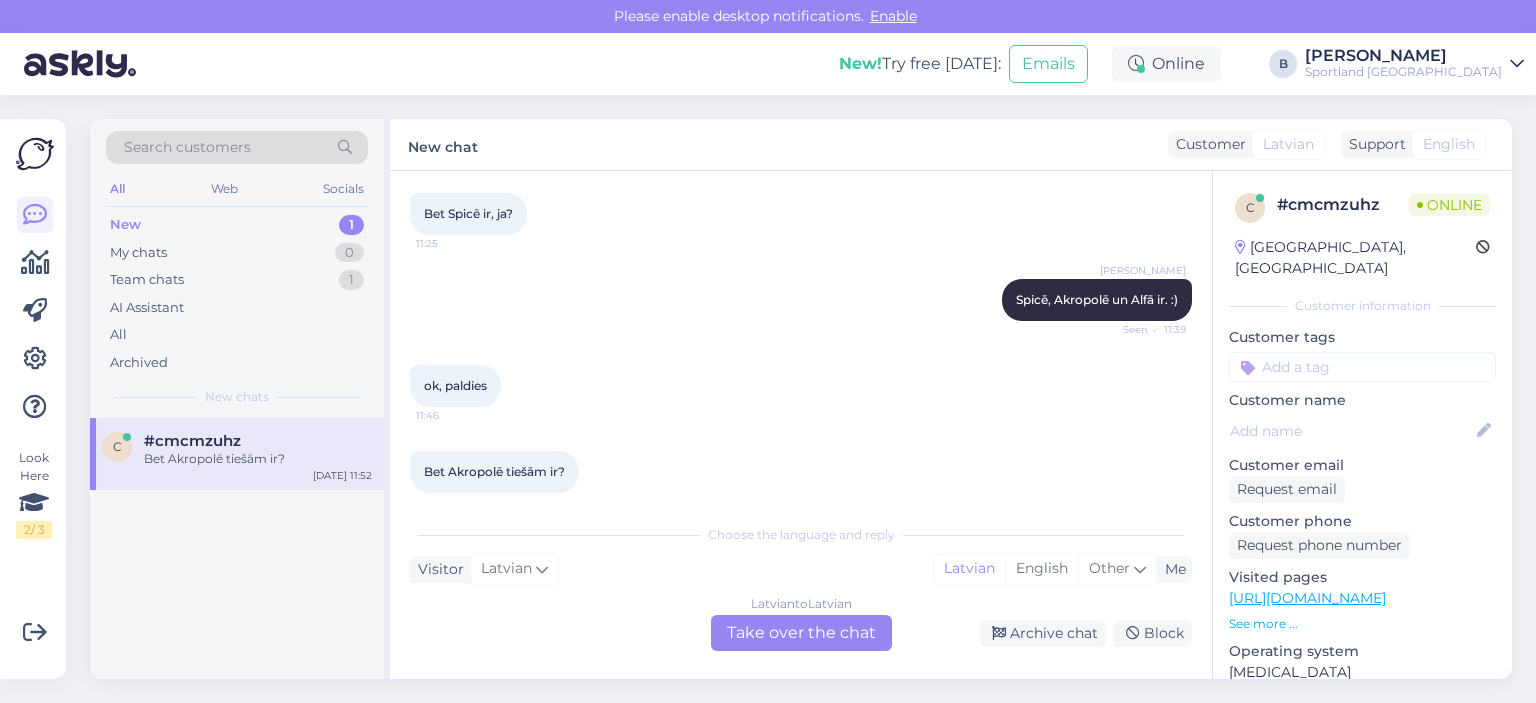 click on "Latvian  to  Latvian Take over the chat" at bounding box center [801, 633] 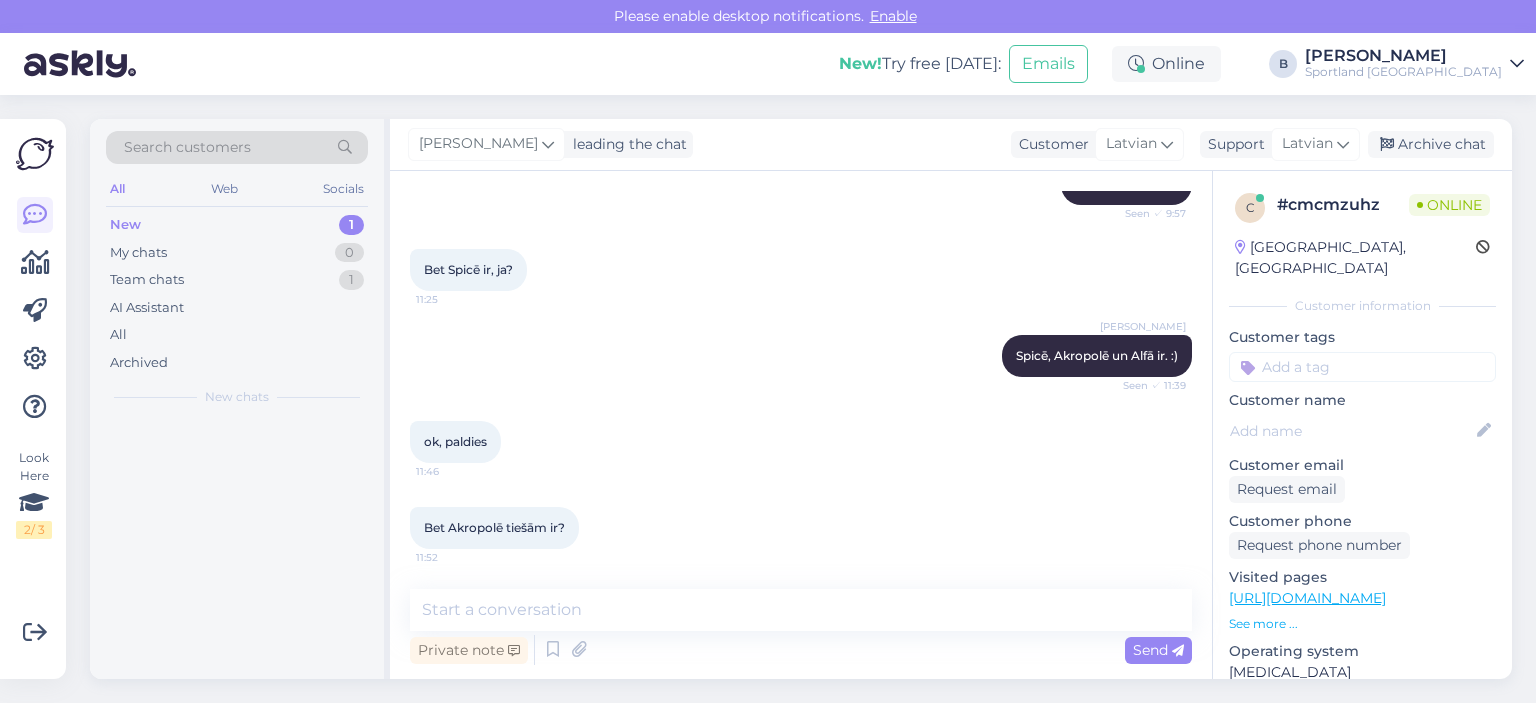scroll, scrollTop: 348, scrollLeft: 0, axis: vertical 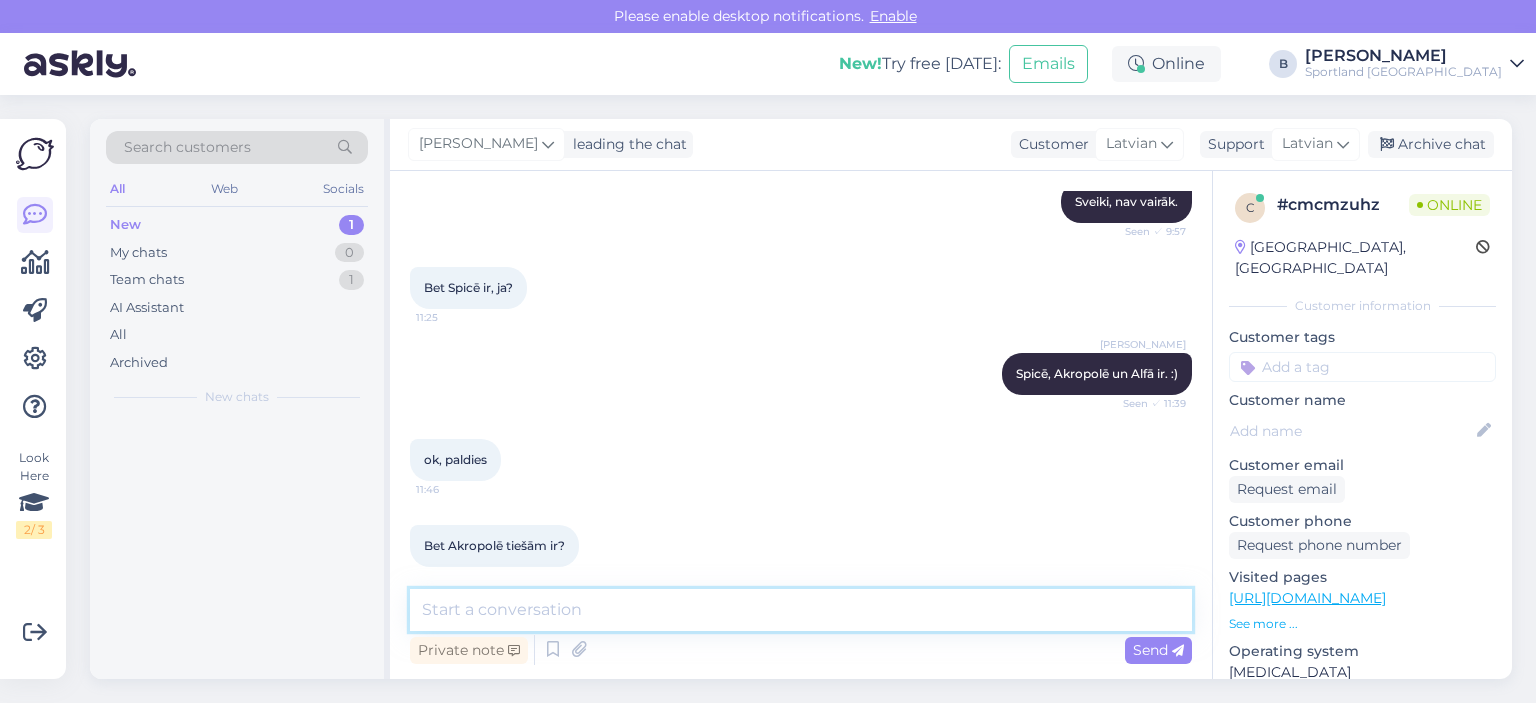 click at bounding box center [801, 610] 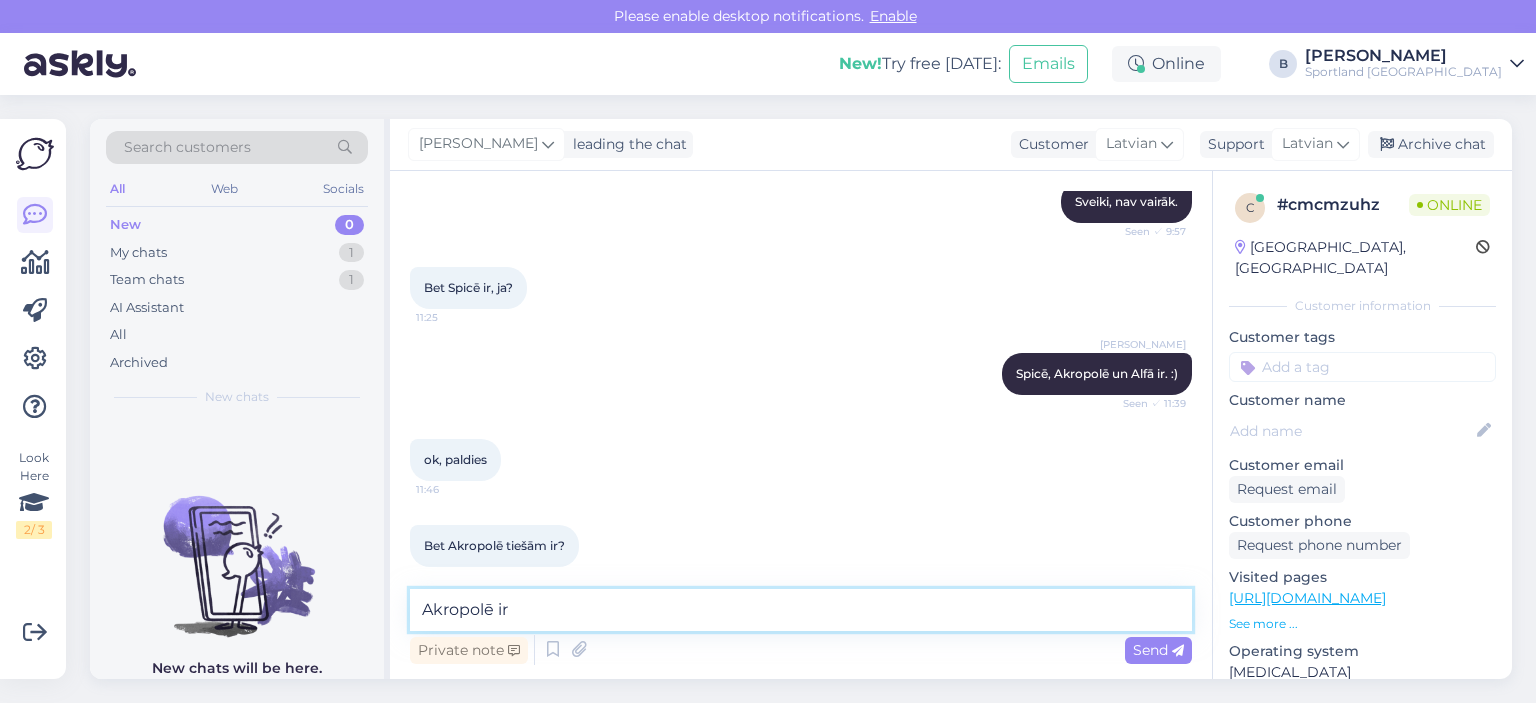 type on "Akropolē ir." 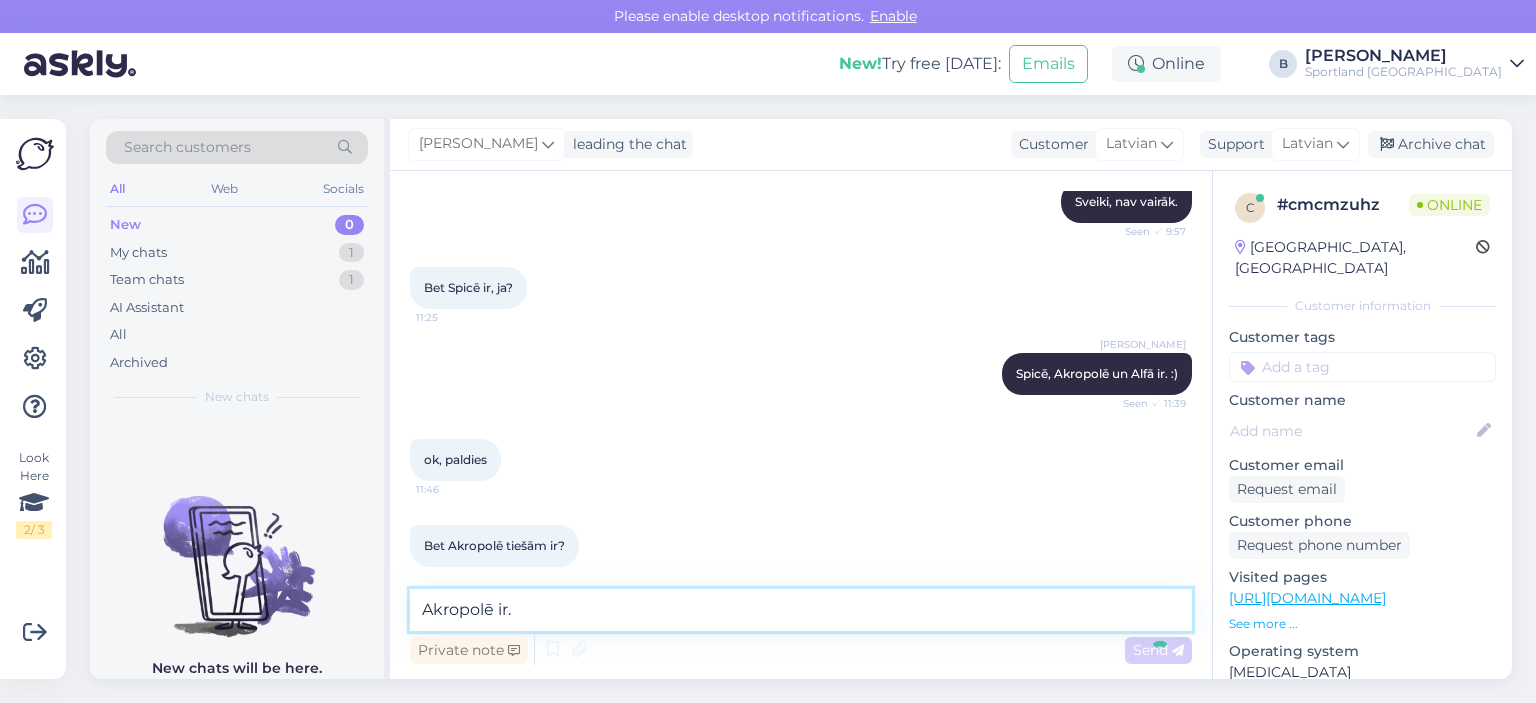 type 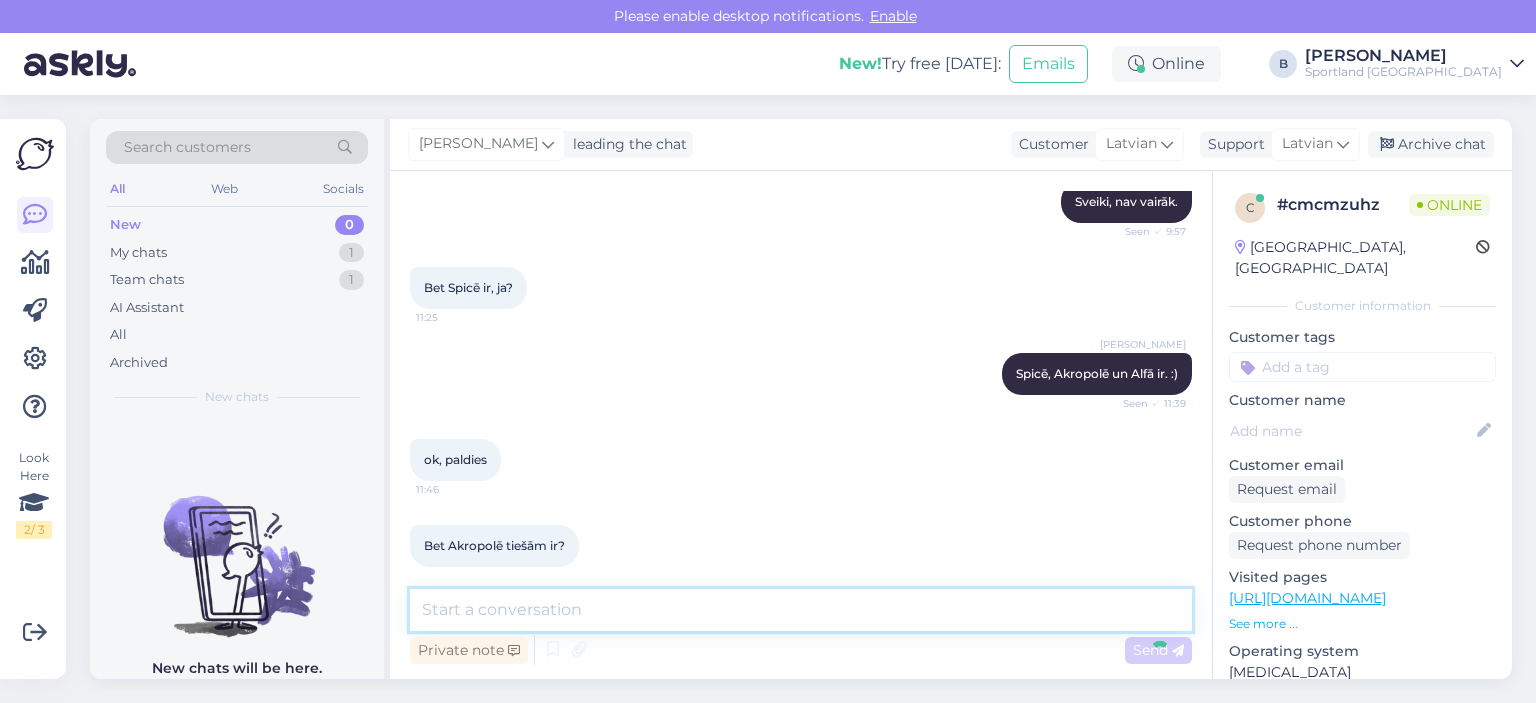 scroll, scrollTop: 434, scrollLeft: 0, axis: vertical 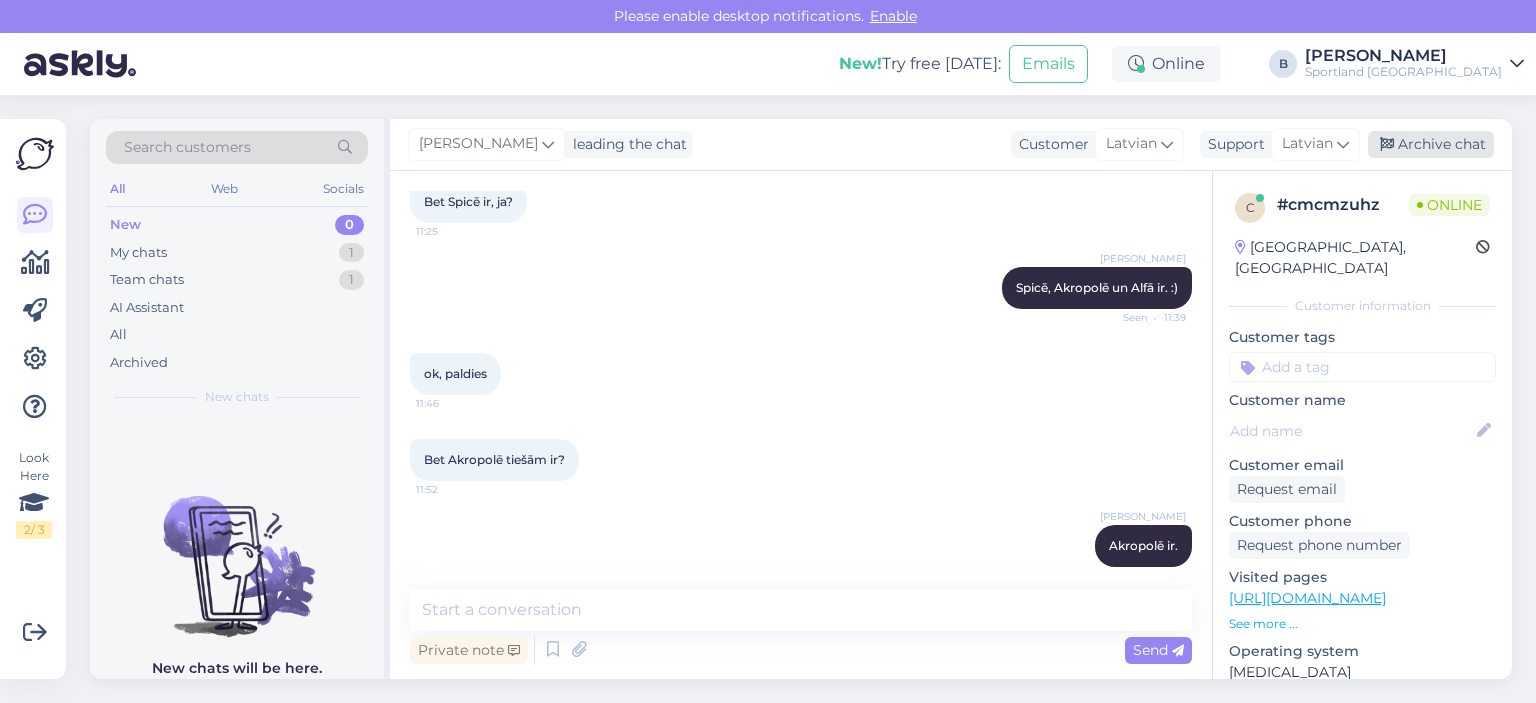 click on "Archive chat" at bounding box center [1431, 144] 